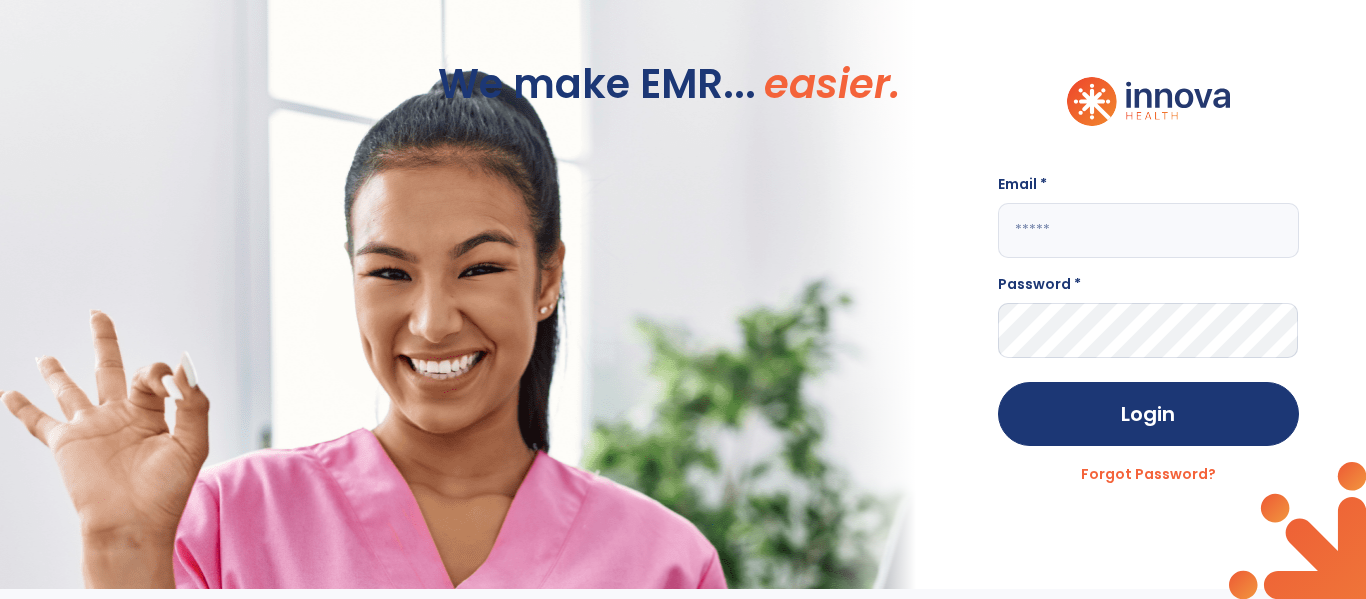 scroll, scrollTop: 0, scrollLeft: 0, axis: both 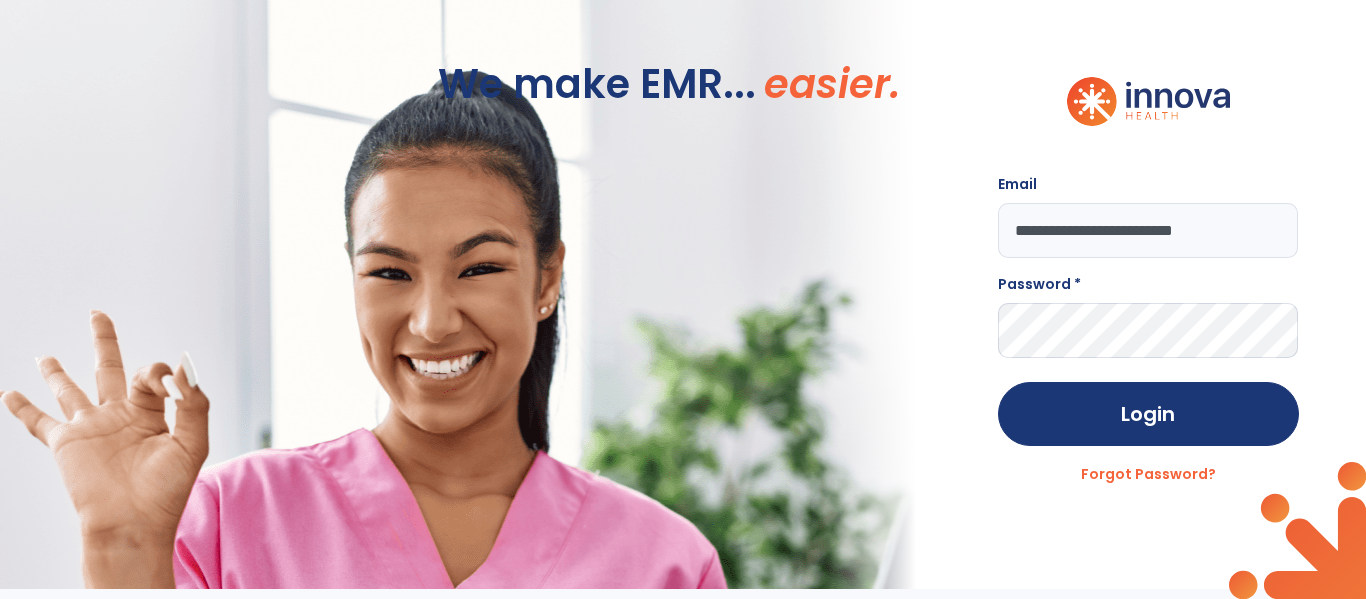 type on "**********" 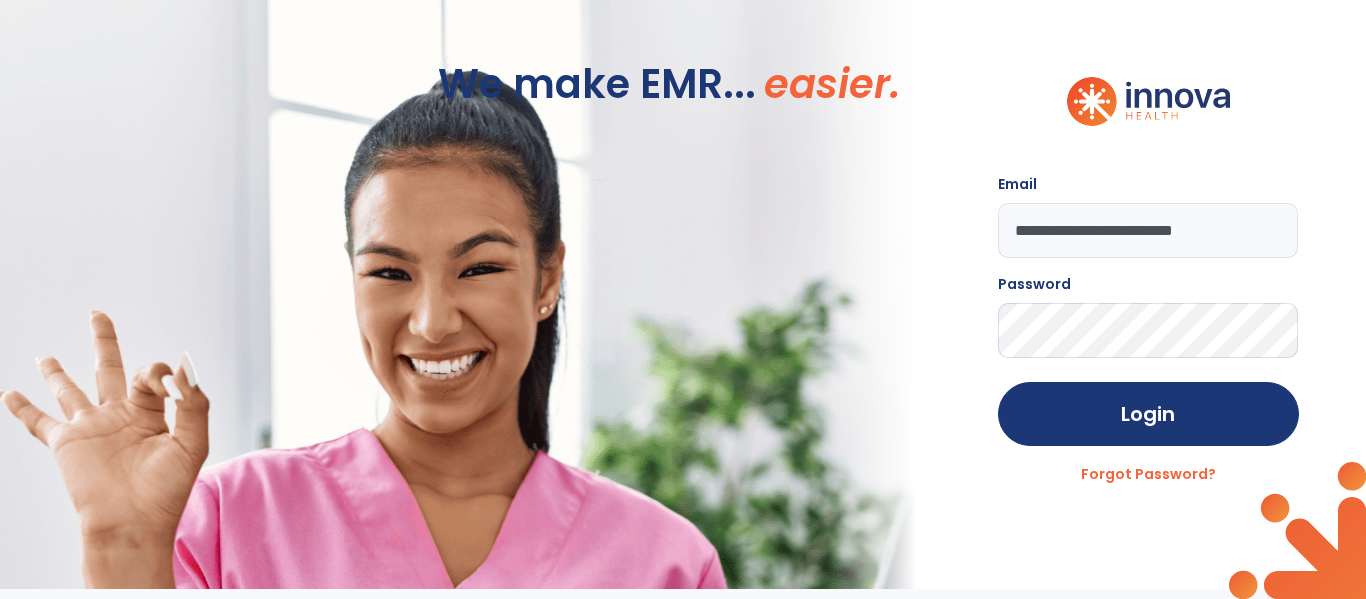 click on "Login" 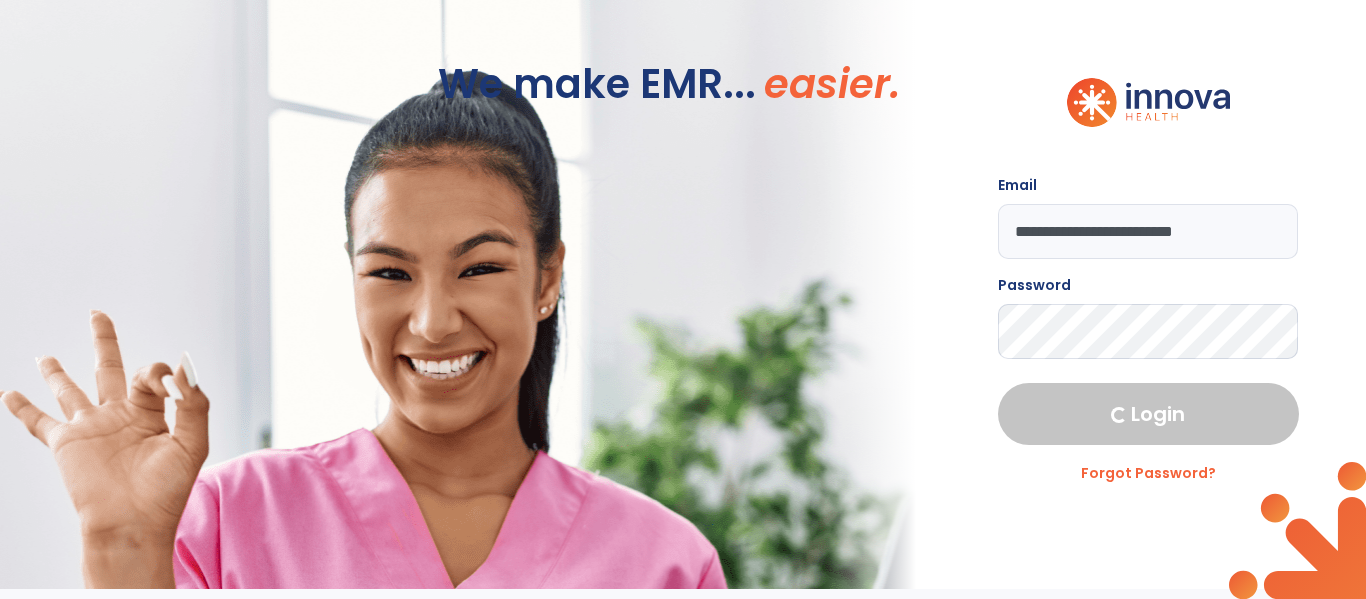select on "****" 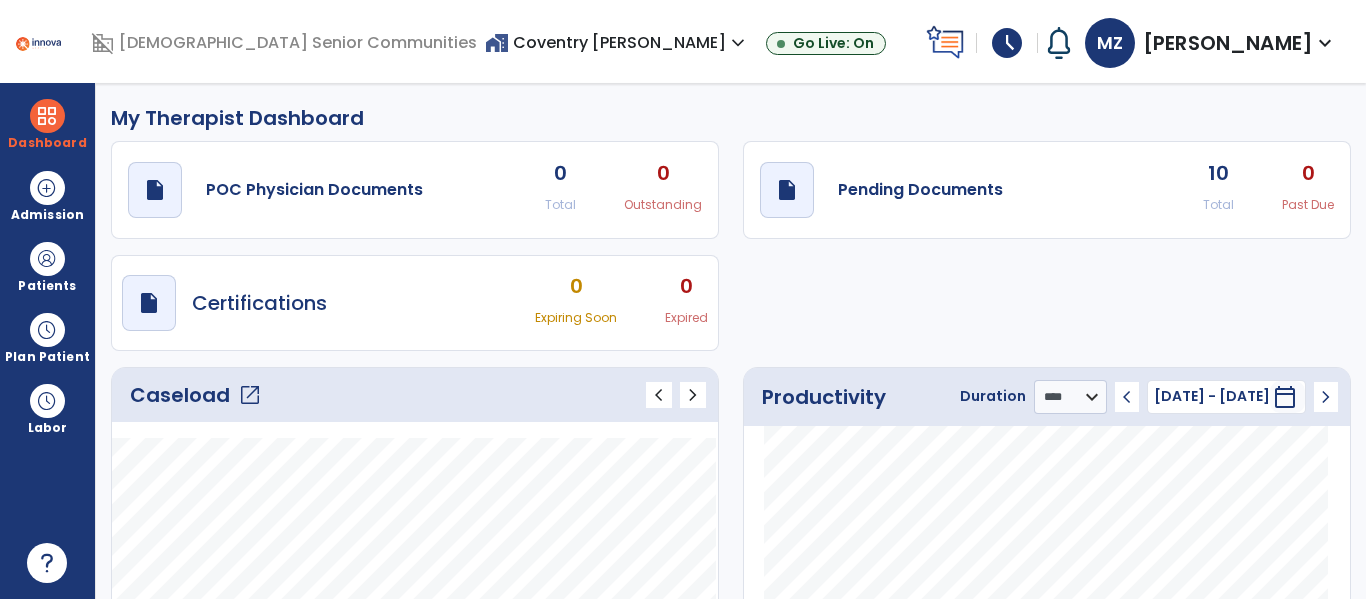 click on "open_in_new" 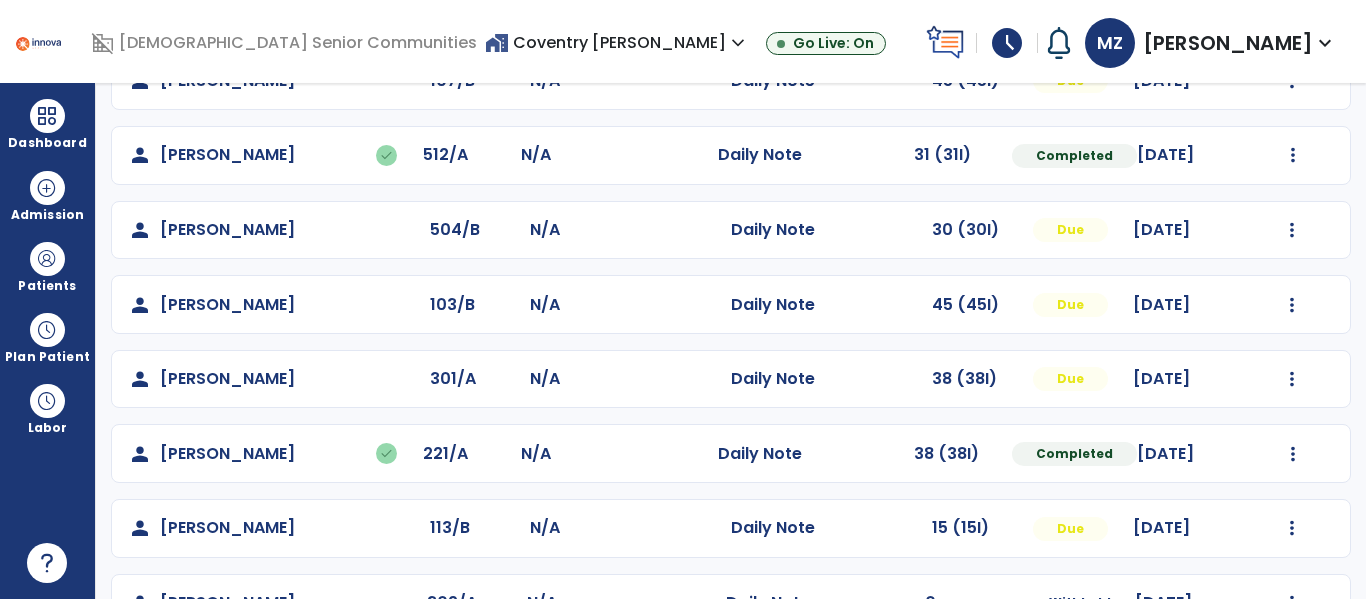 scroll, scrollTop: 581, scrollLeft: 0, axis: vertical 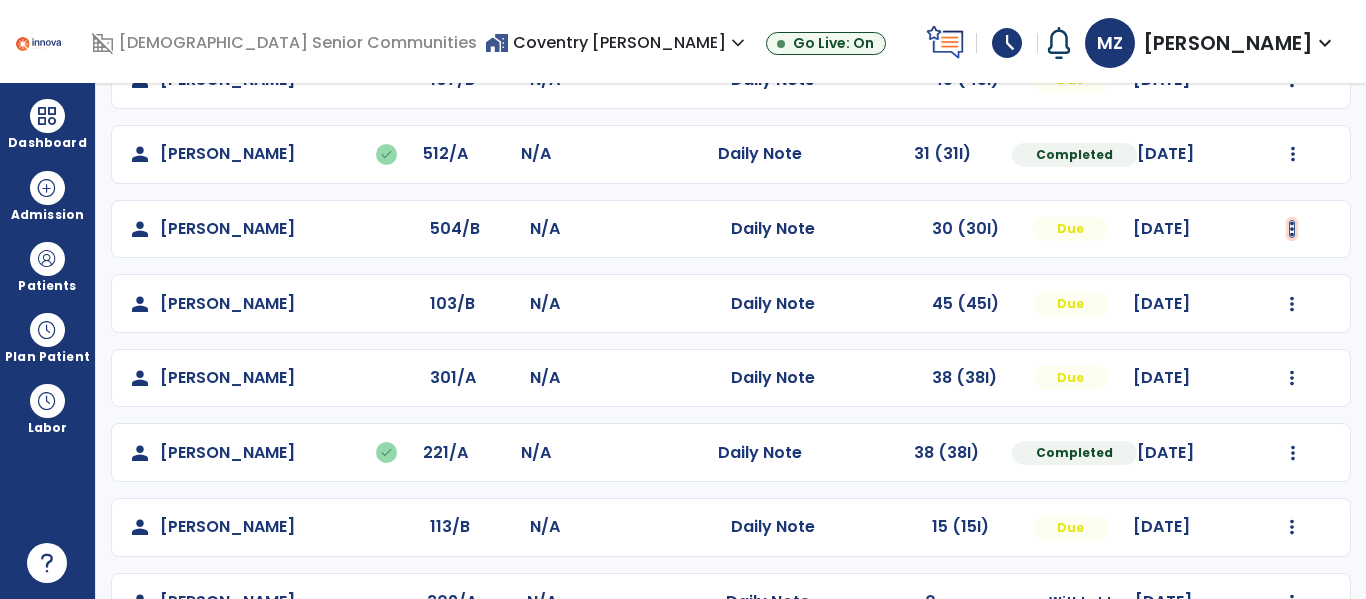 click at bounding box center [1292, -293] 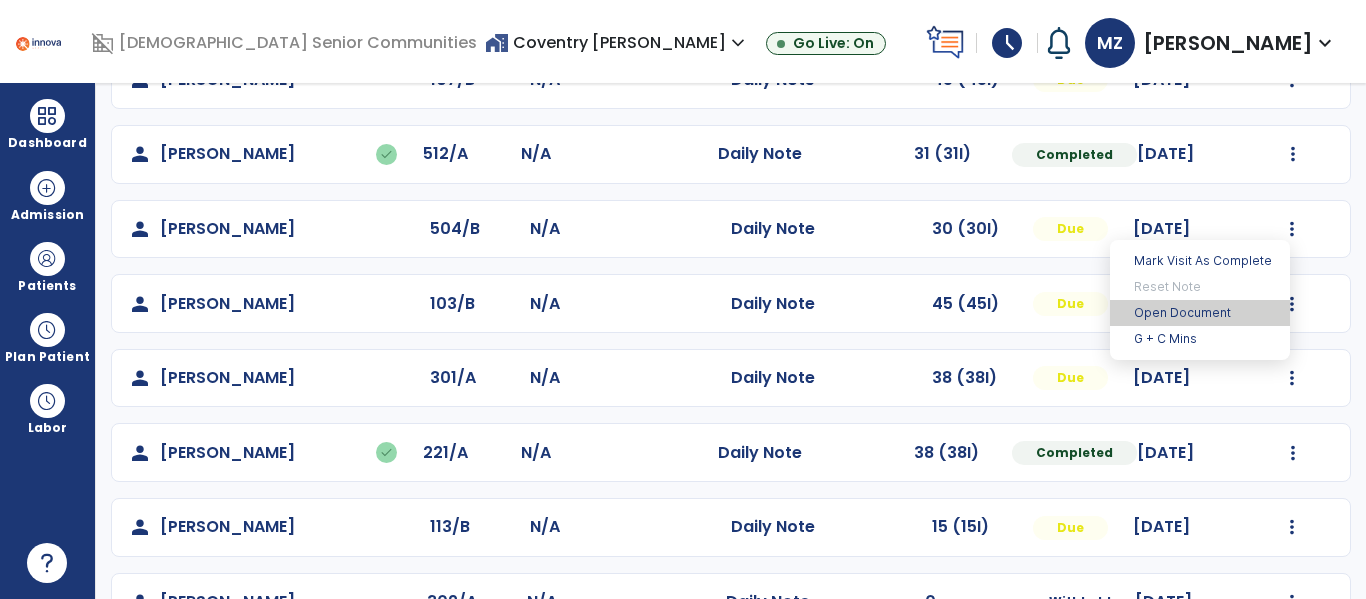 click on "Open Document" at bounding box center [1200, 313] 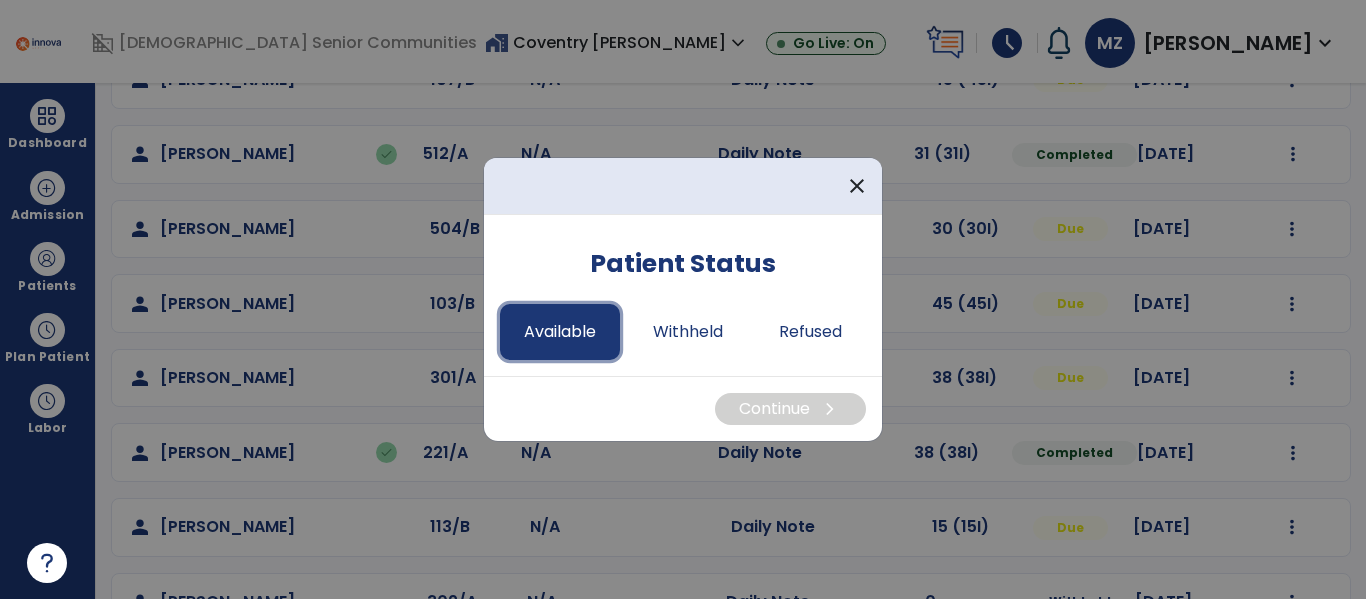 click on "Available" at bounding box center (560, 332) 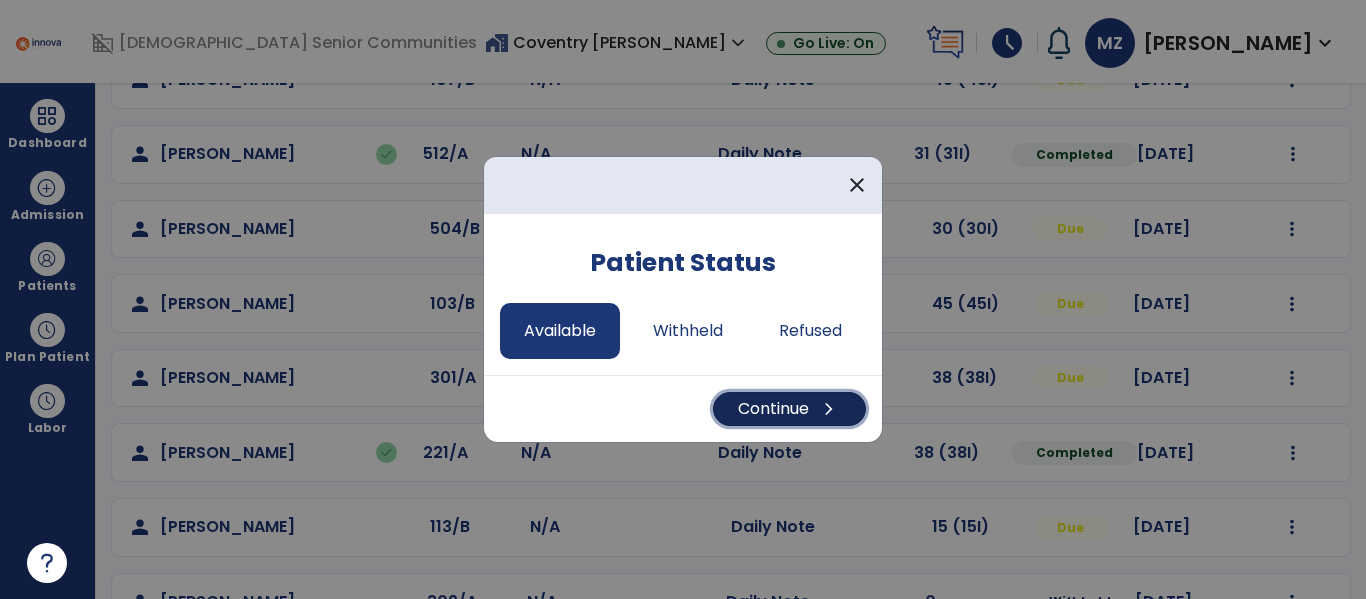 click on "Continue   chevron_right" at bounding box center [789, 409] 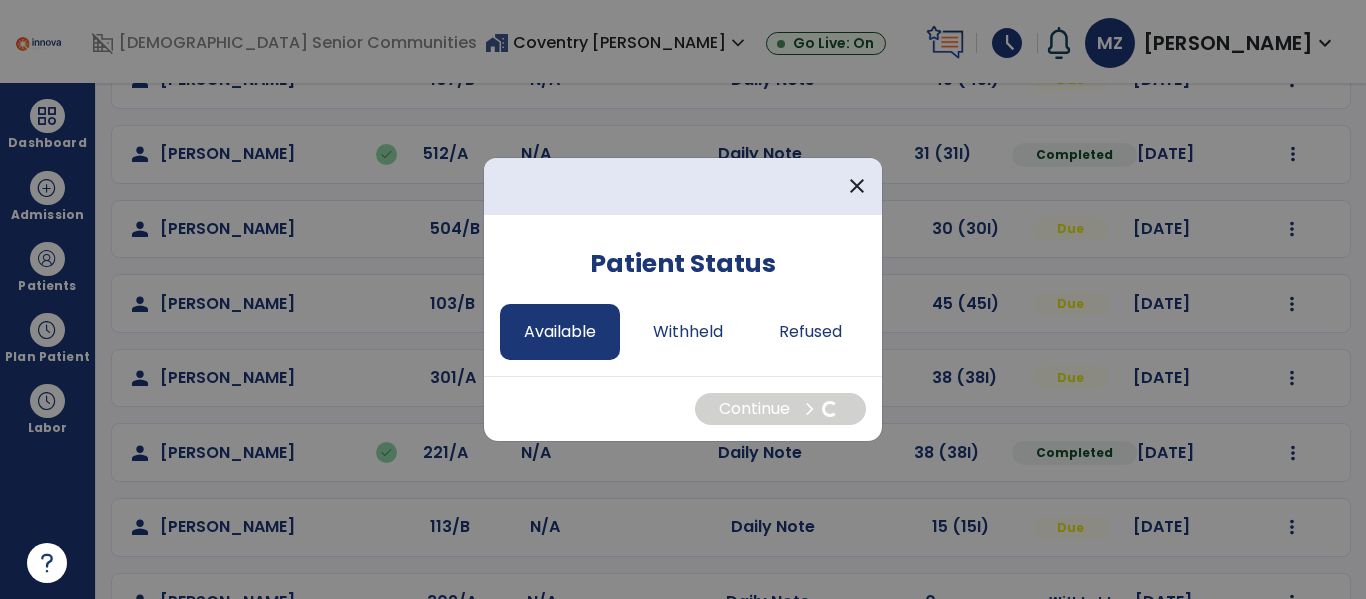 select on "*" 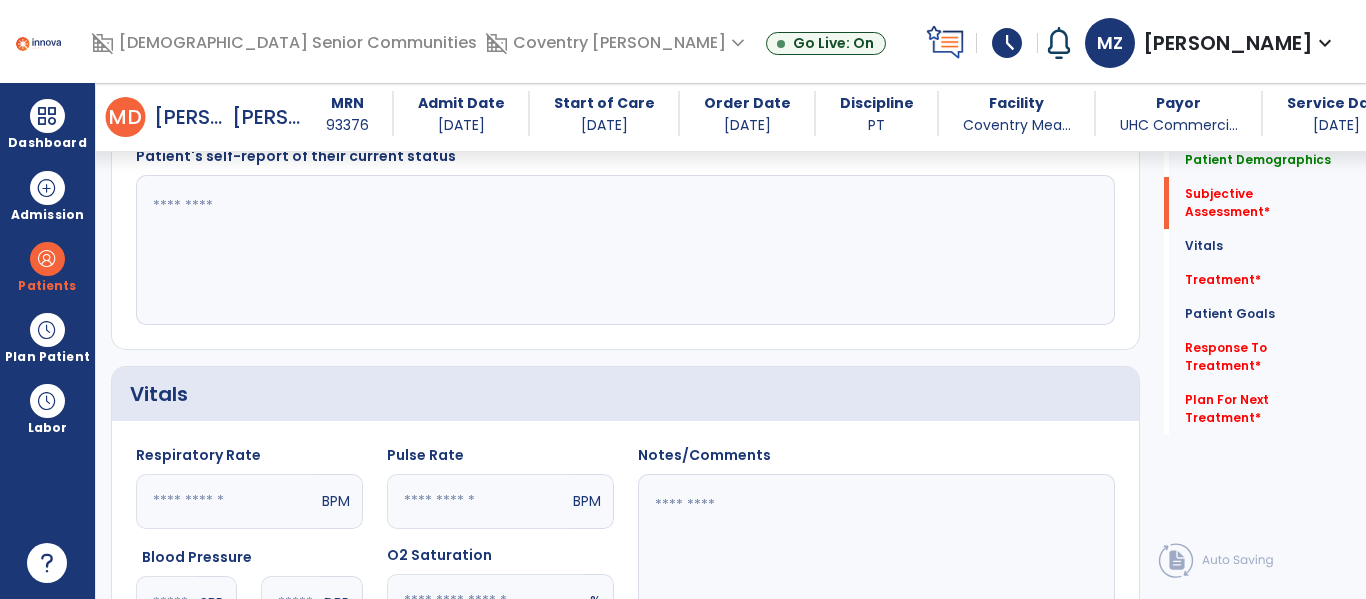 scroll, scrollTop: 511, scrollLeft: 0, axis: vertical 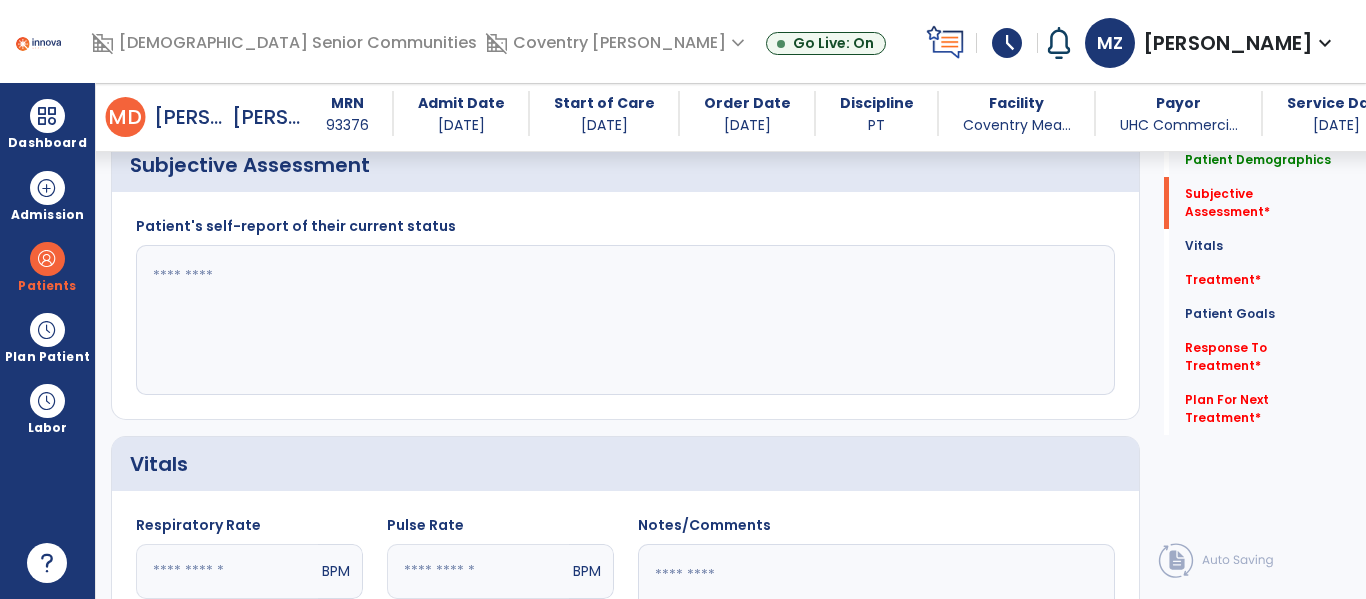 click 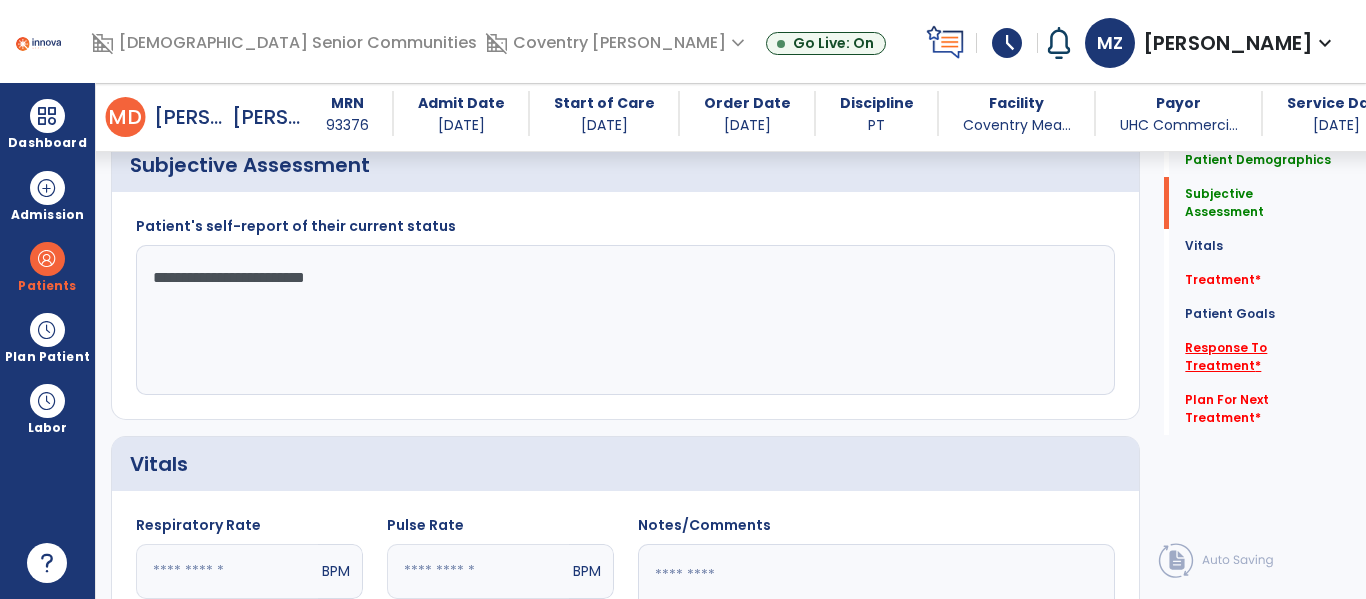 type on "**********" 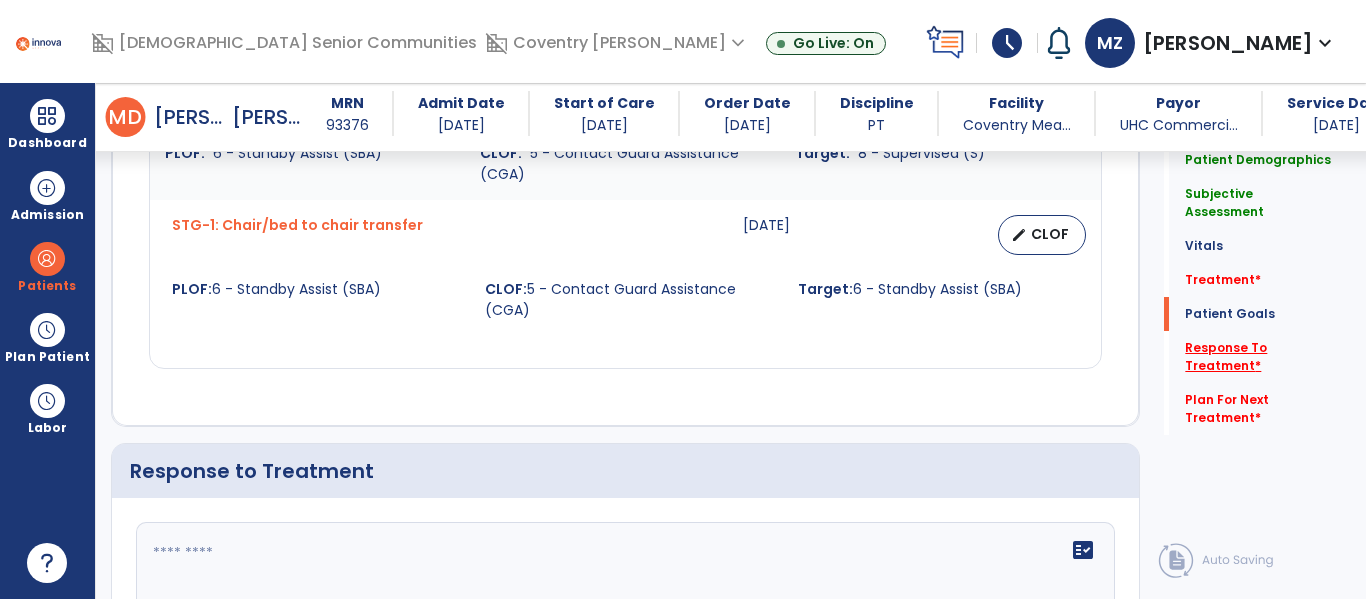 scroll, scrollTop: 2914, scrollLeft: 0, axis: vertical 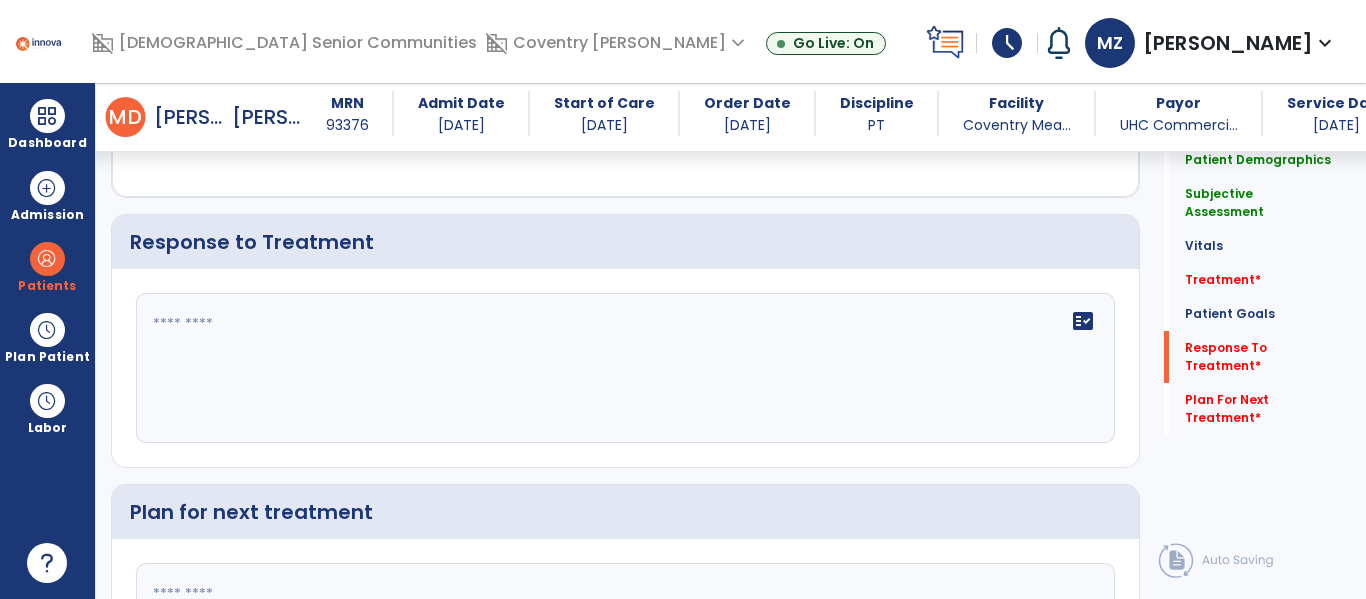 click on "fact_check" 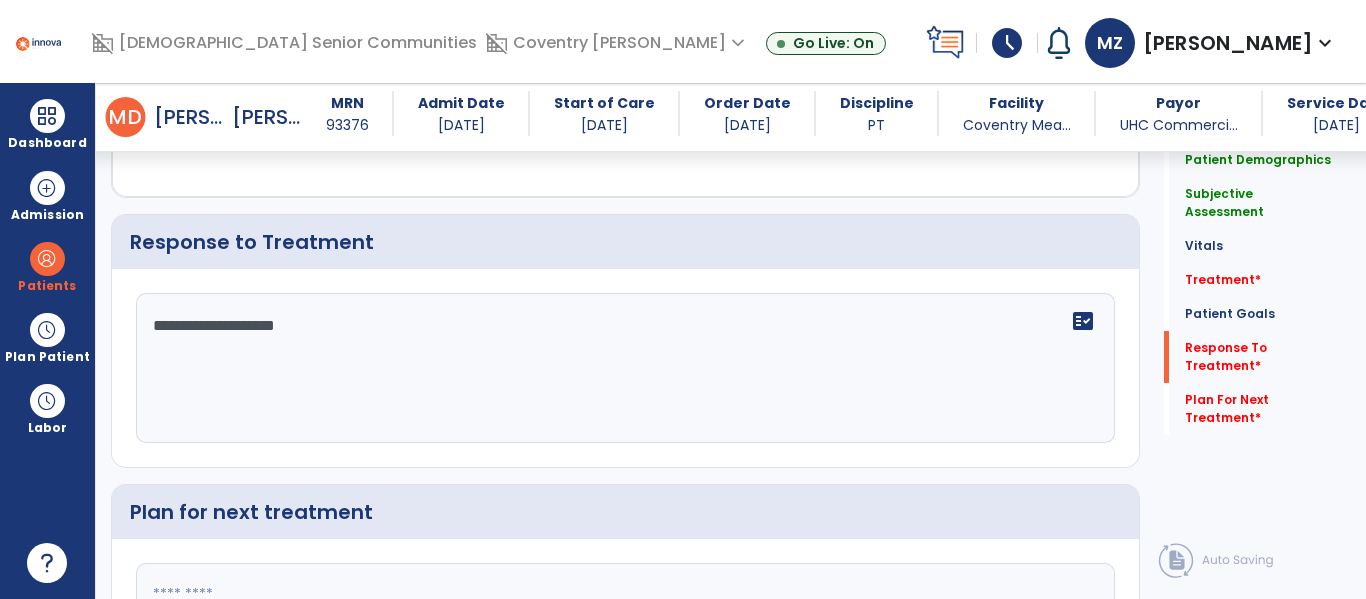 type on "**********" 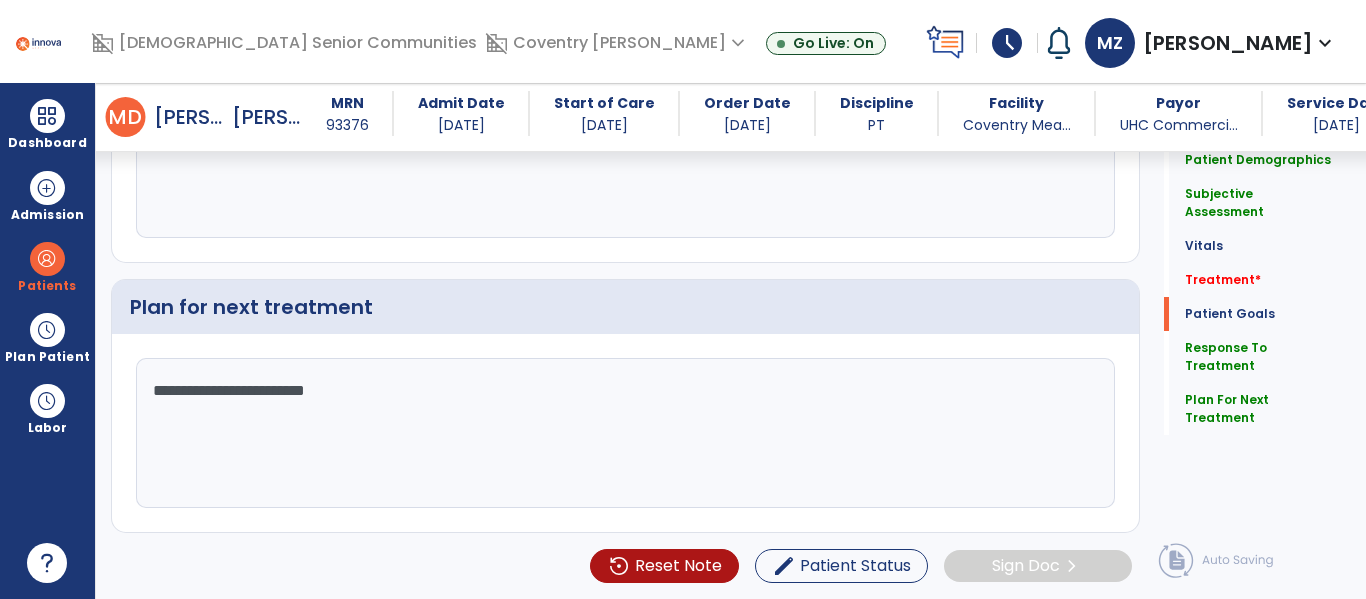 scroll, scrollTop: 2704, scrollLeft: 0, axis: vertical 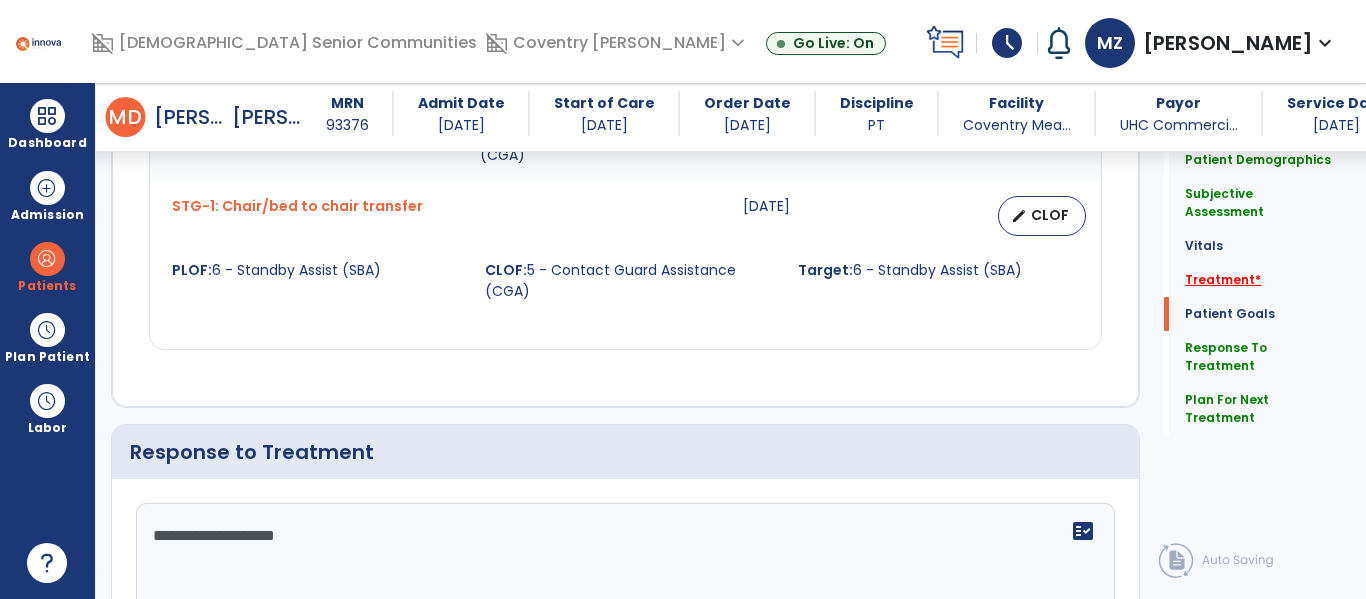 type on "**********" 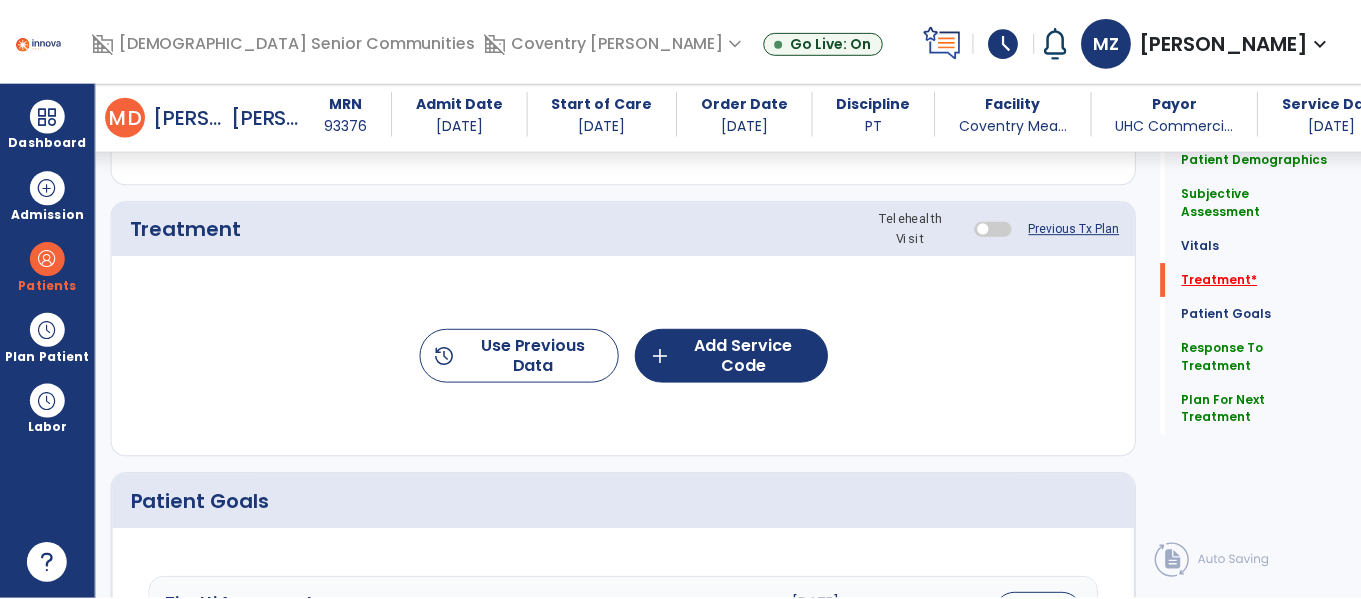 scroll, scrollTop: 1156, scrollLeft: 0, axis: vertical 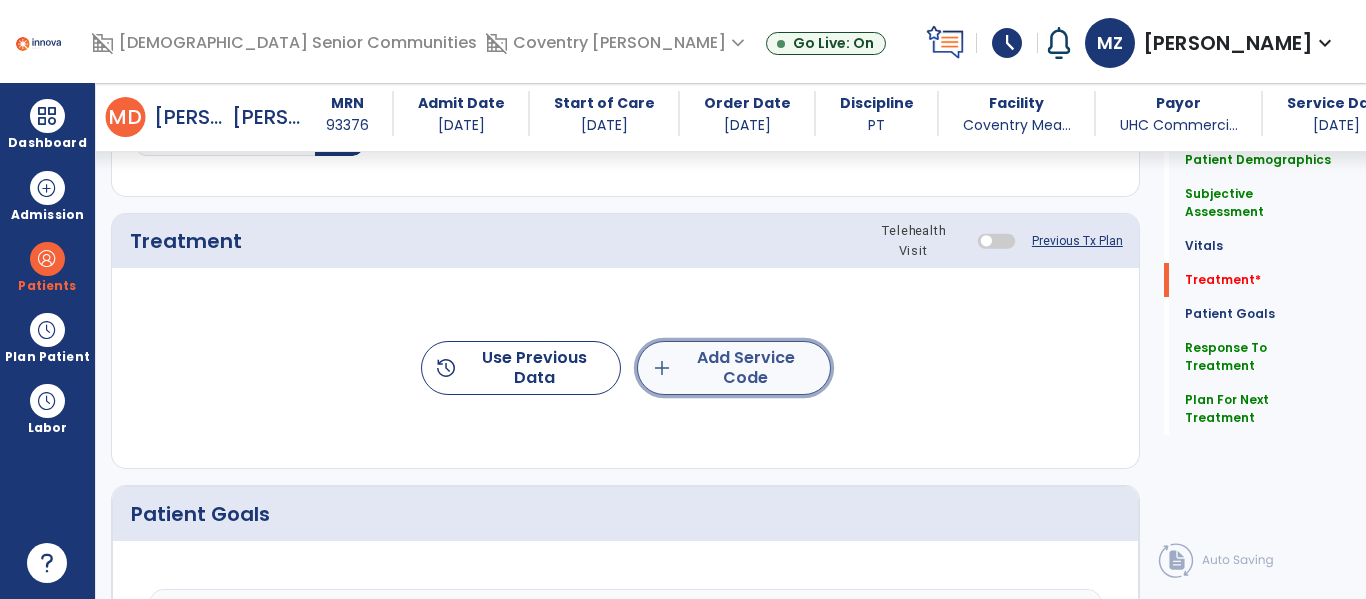 click on "add  Add Service Code" 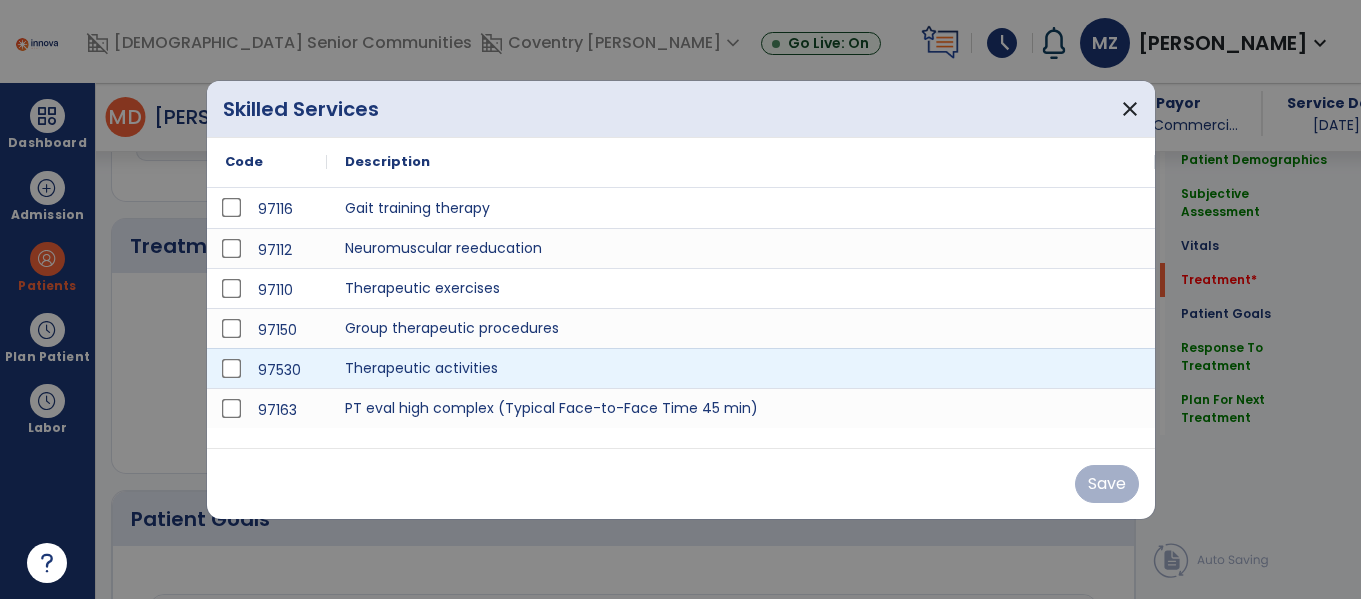 scroll, scrollTop: 1156, scrollLeft: 0, axis: vertical 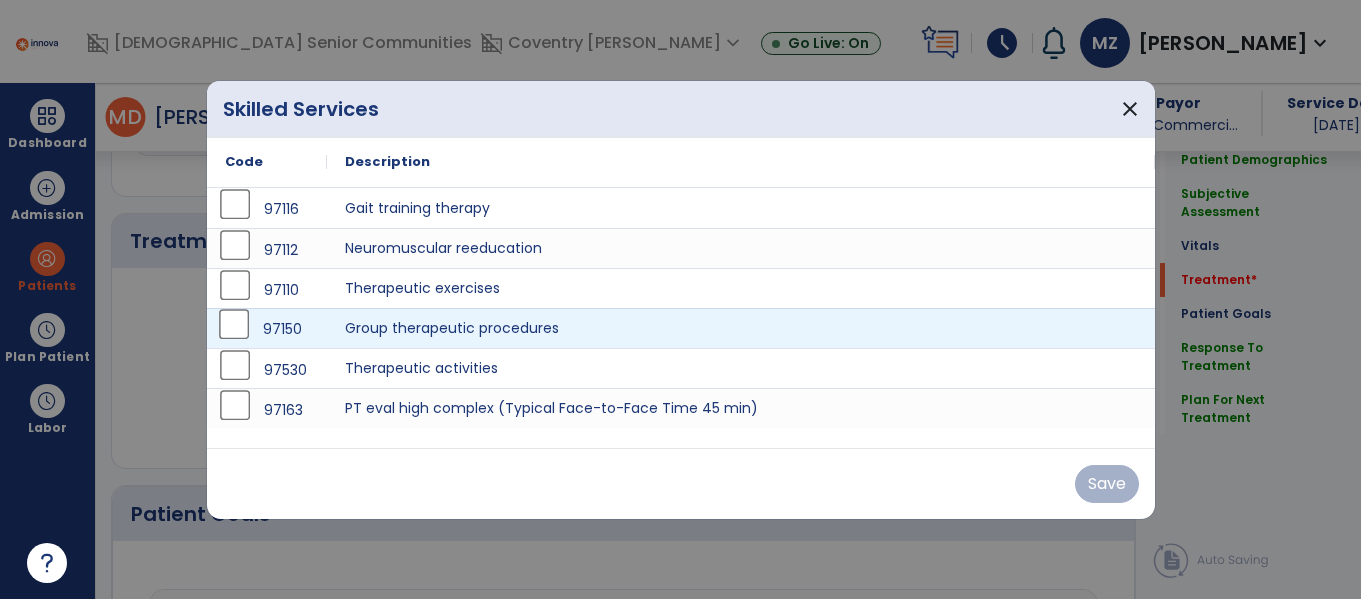 click on "97150" at bounding box center (267, 329) 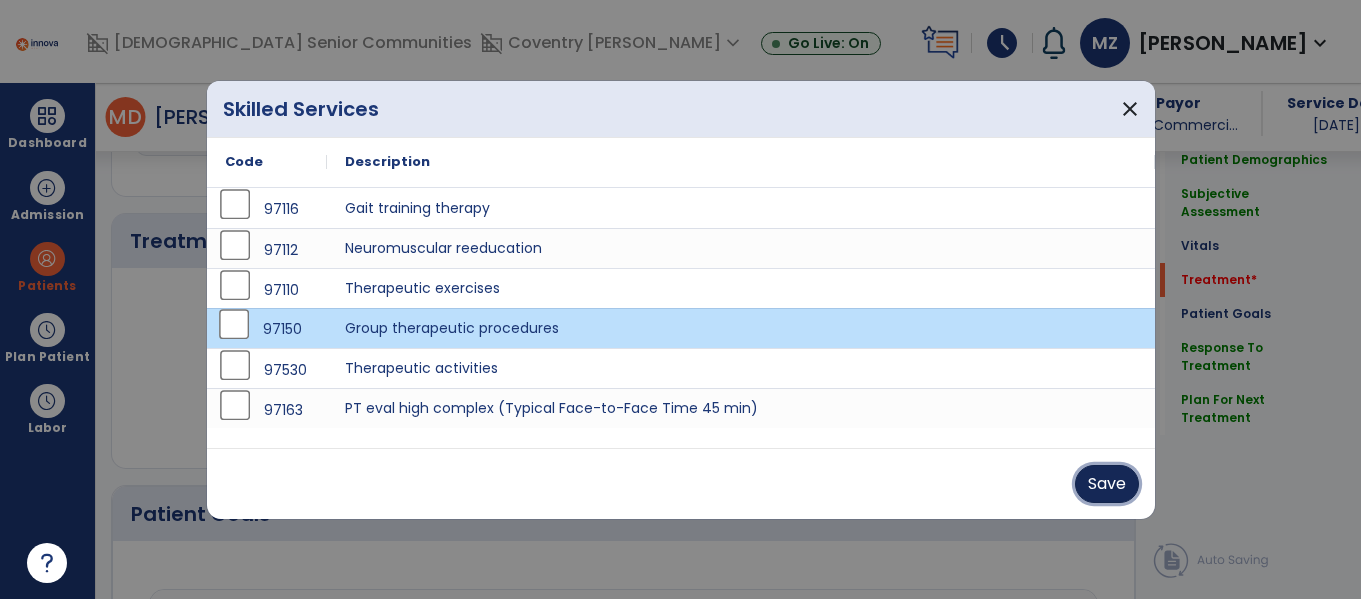 click on "Save" at bounding box center [1107, 484] 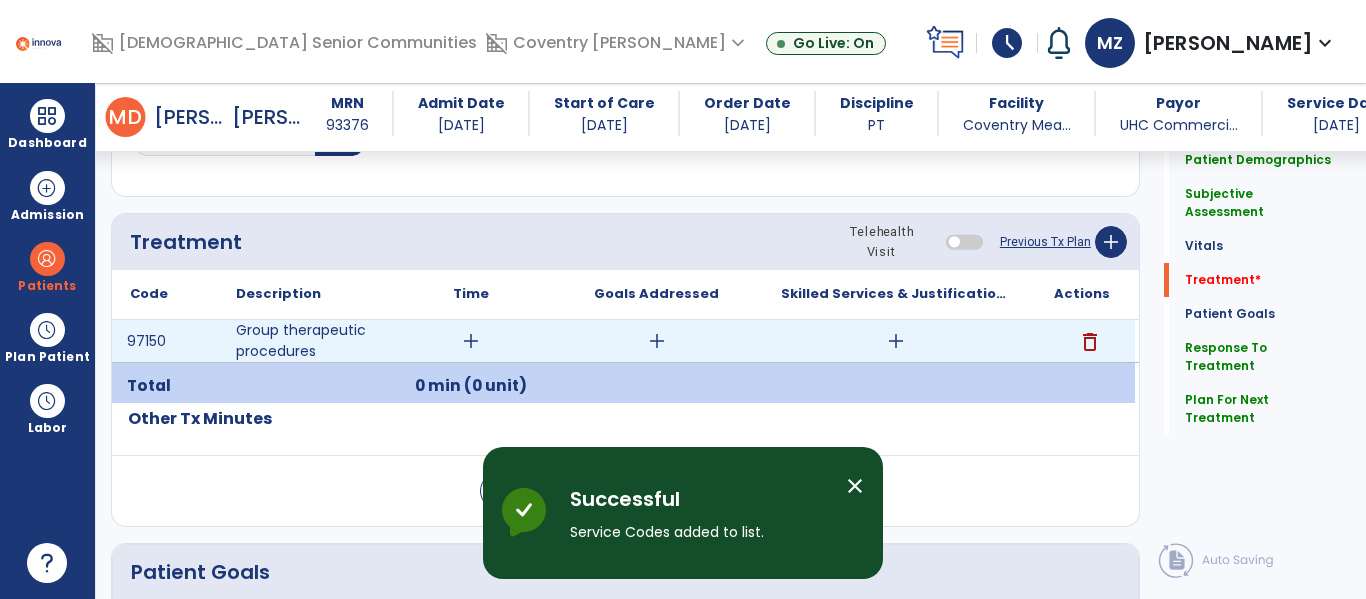 click on "add" at bounding box center [471, 341] 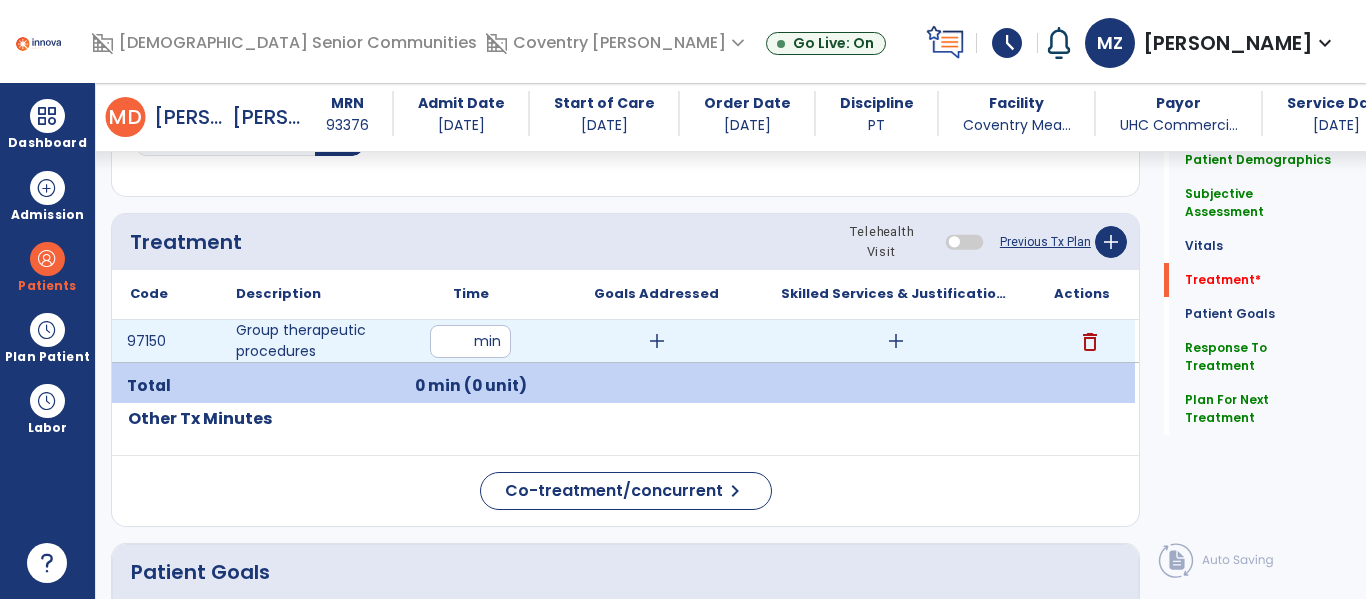 type on "**" 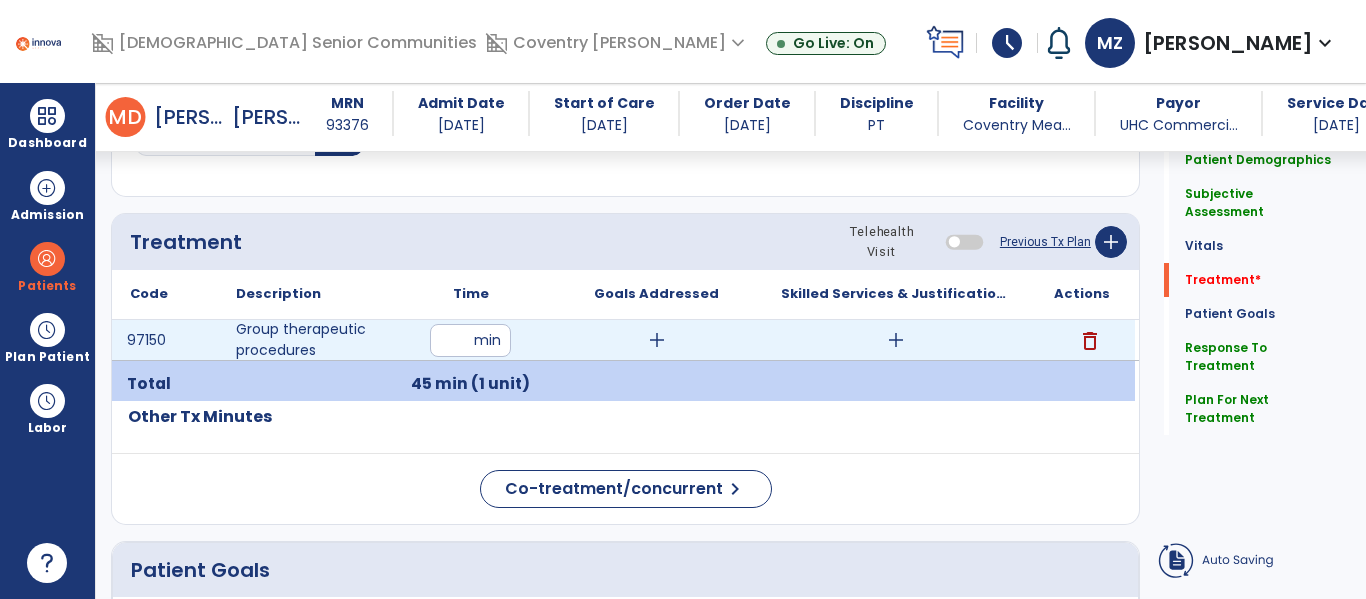 click on "add" at bounding box center (896, 340) 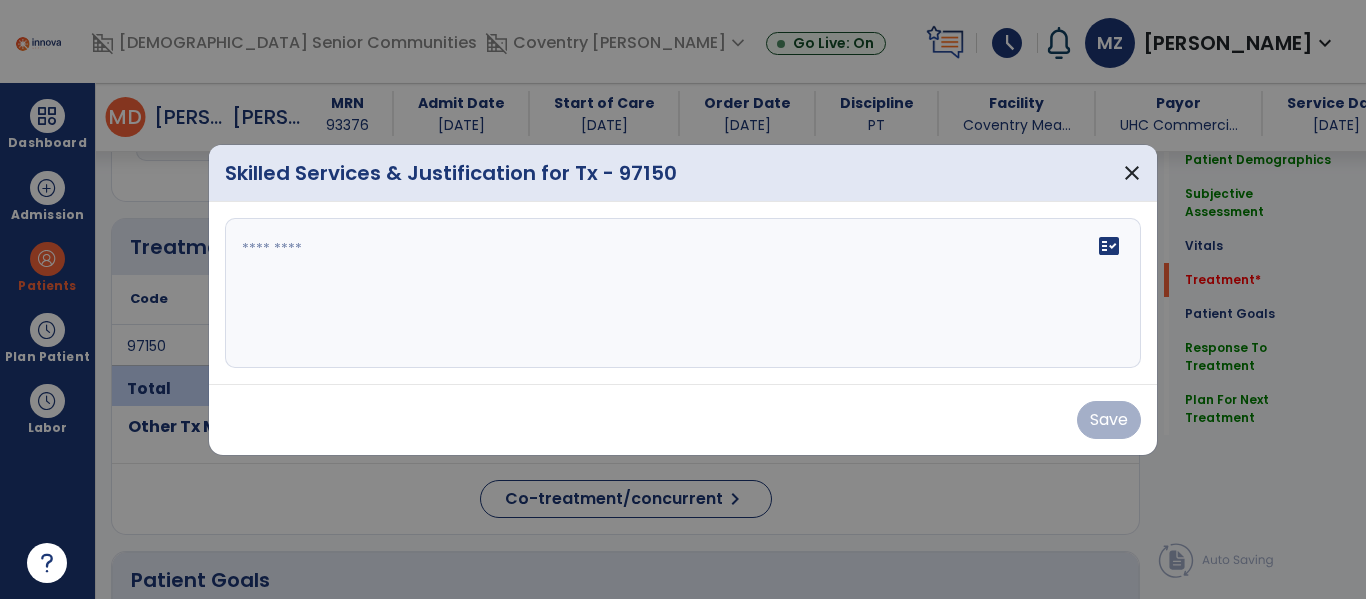 click on "fact_check" at bounding box center [683, 293] 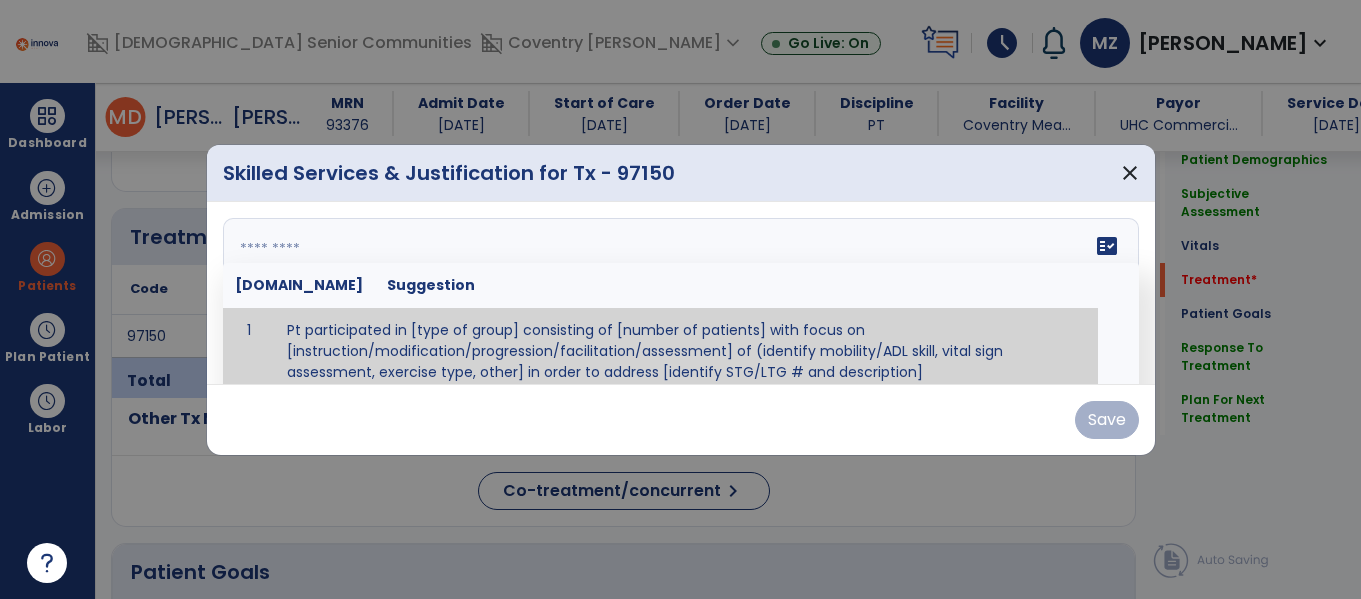 scroll, scrollTop: 1156, scrollLeft: 0, axis: vertical 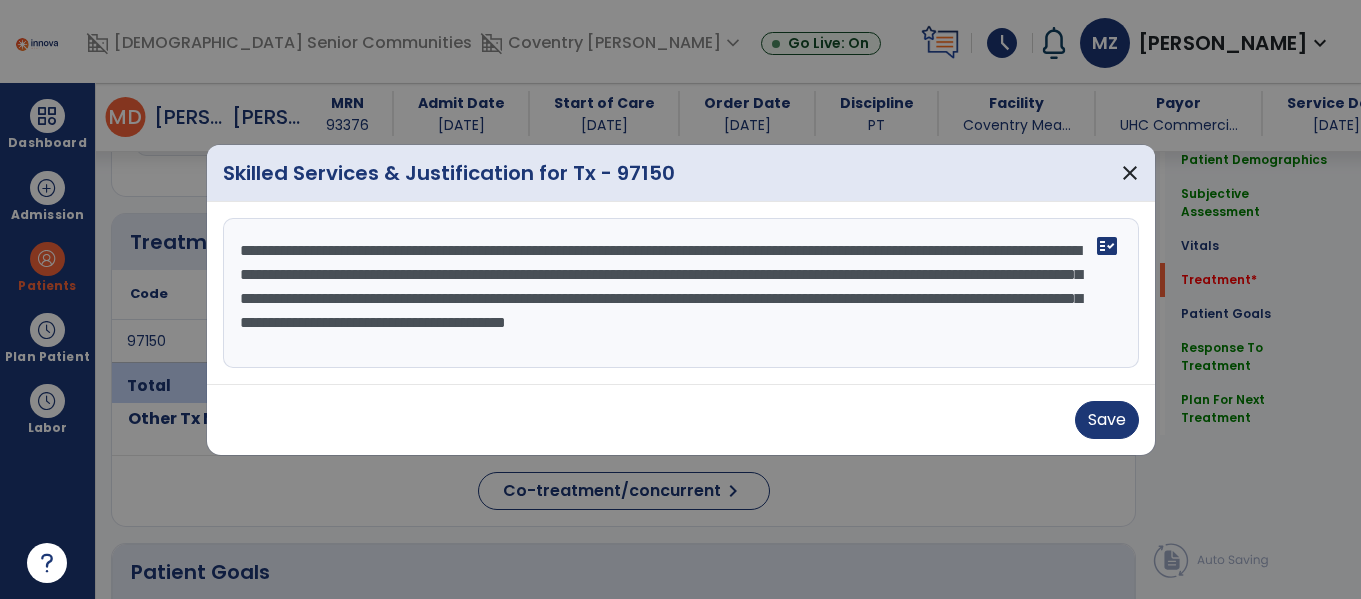 click on "**********" at bounding box center (681, 293) 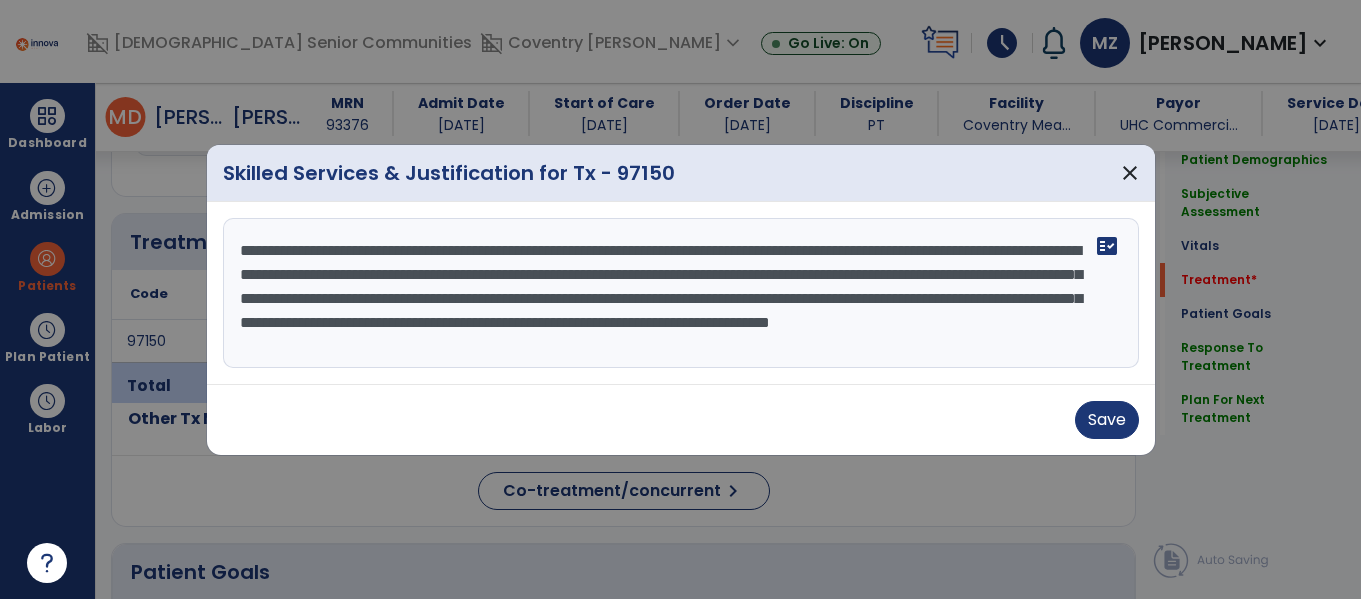 scroll, scrollTop: 16, scrollLeft: 0, axis: vertical 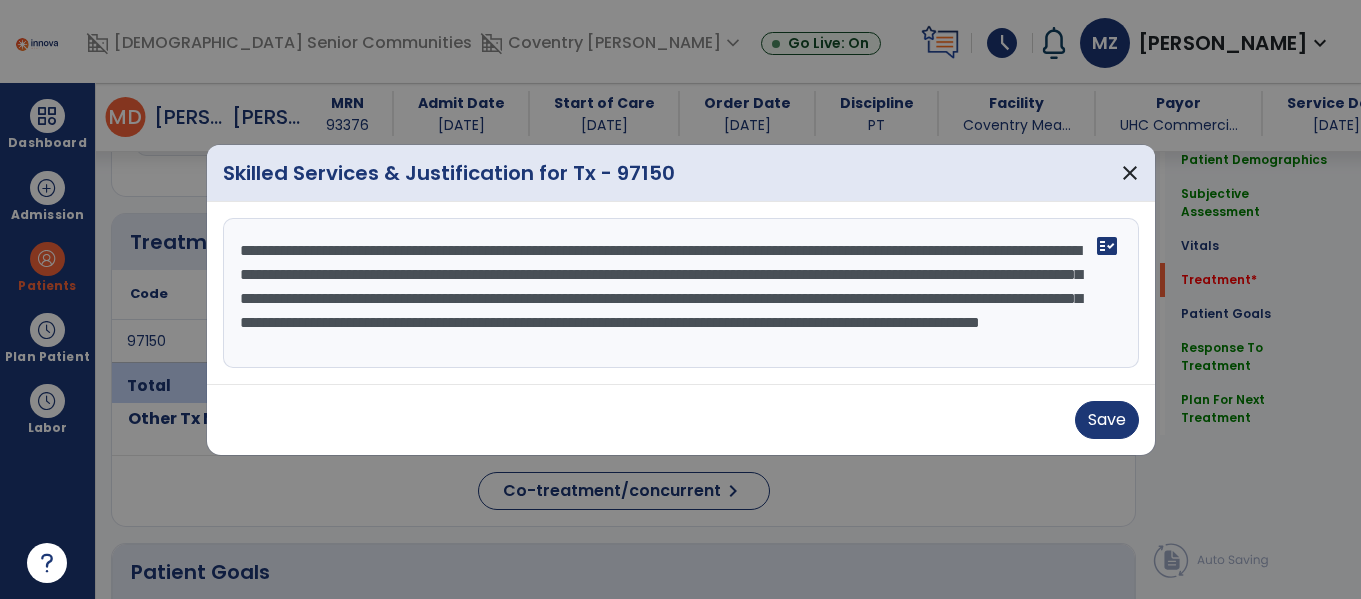 click on "**********" at bounding box center (681, 293) 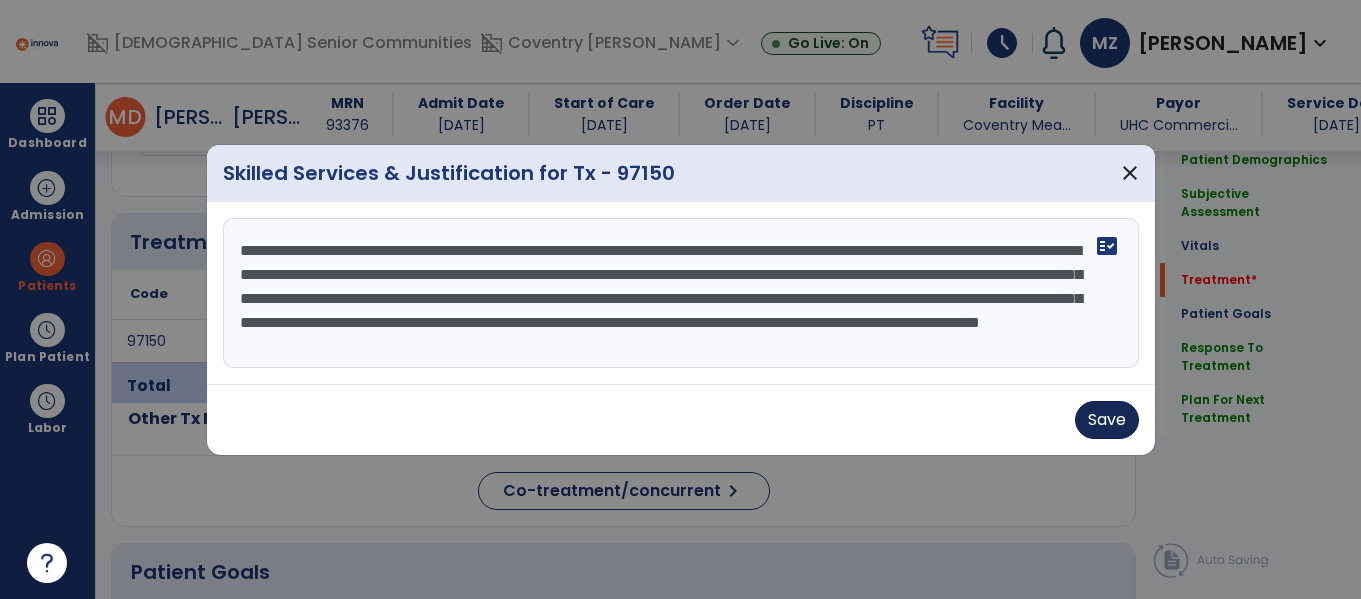 type on "**********" 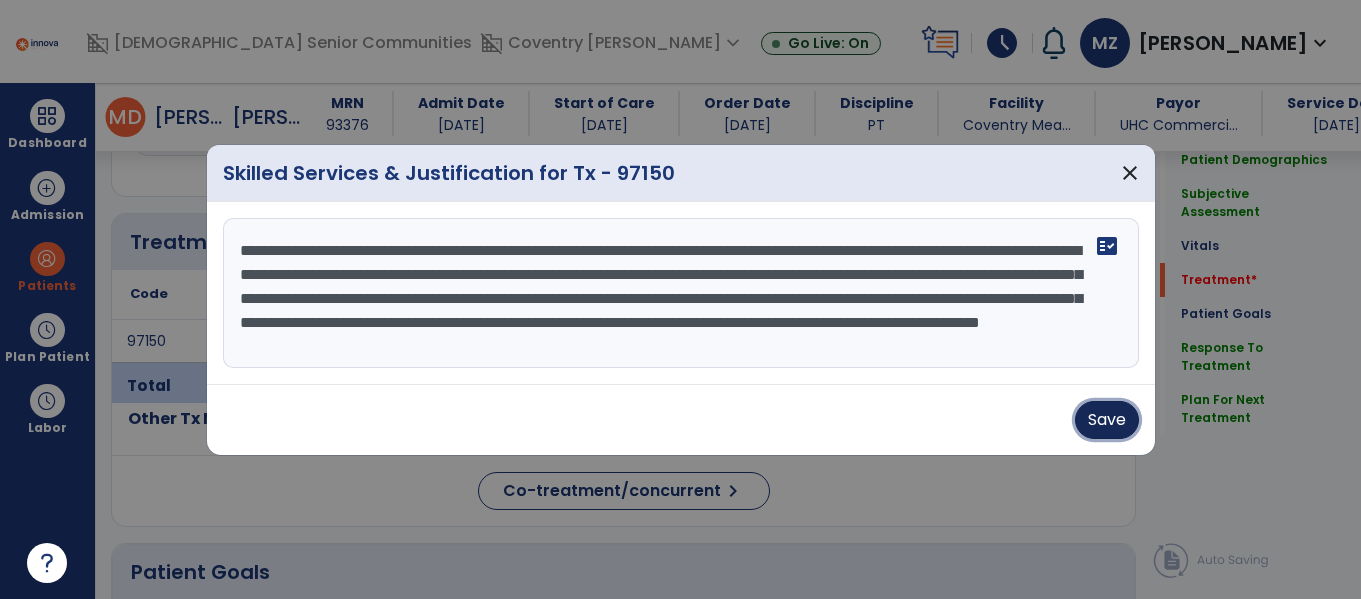 click on "Save" at bounding box center (1107, 420) 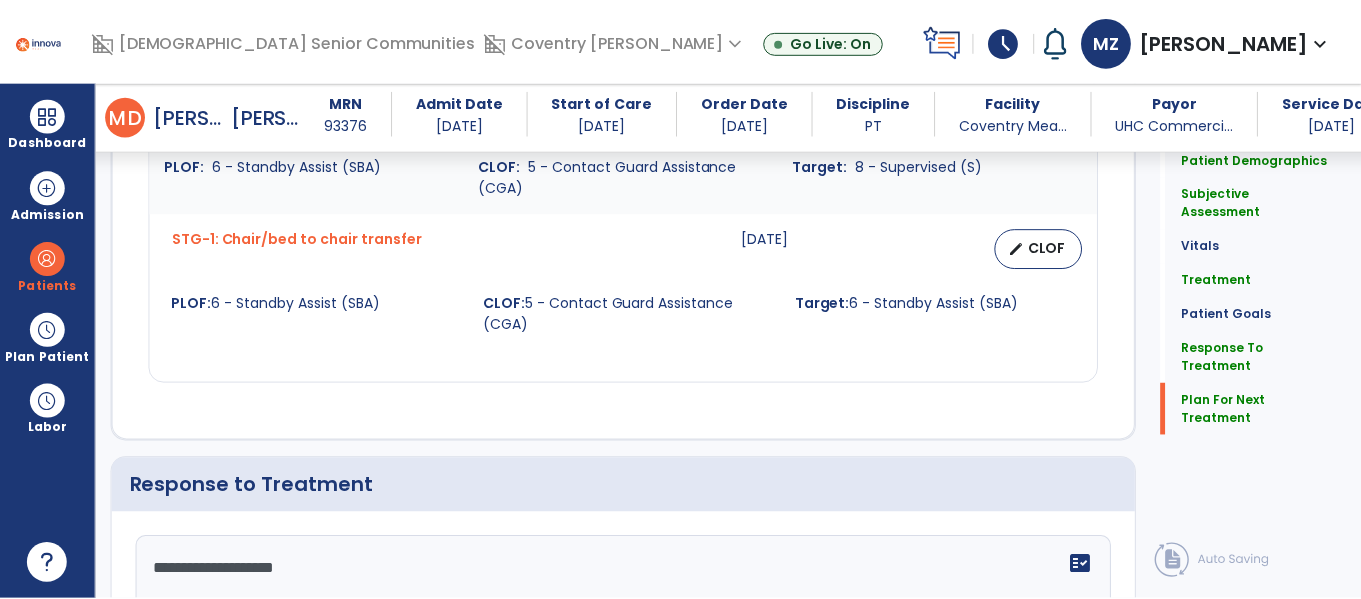 scroll, scrollTop: 3219, scrollLeft: 0, axis: vertical 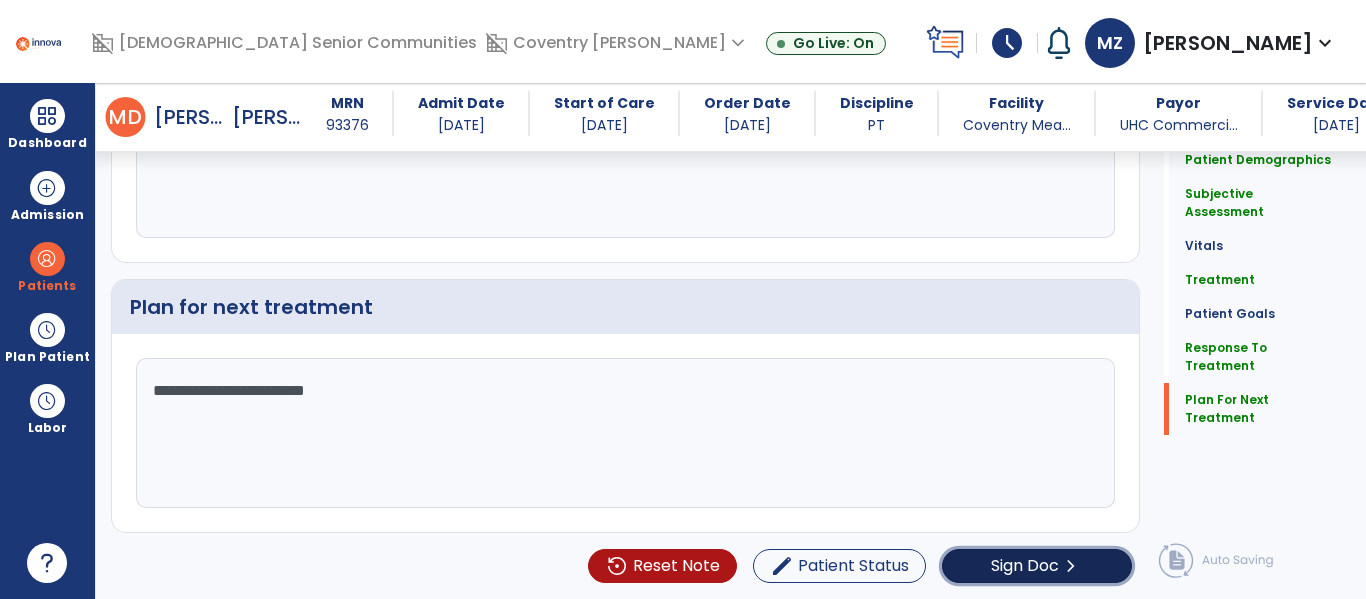 click on "Sign Doc" 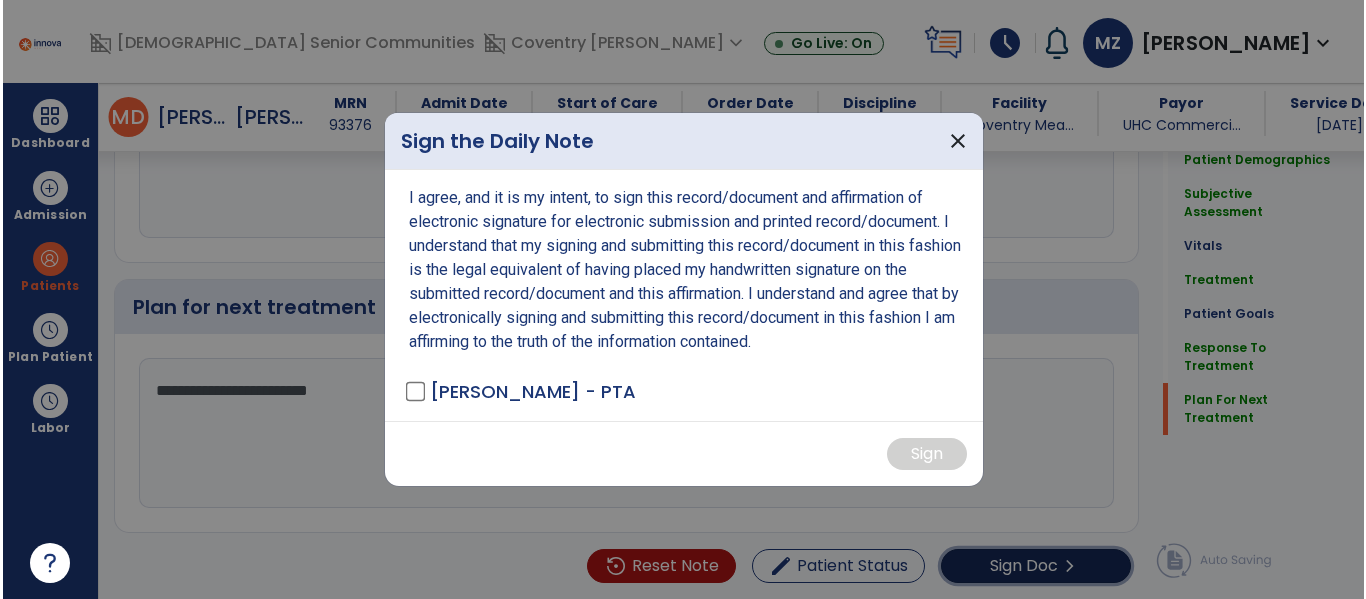 scroll, scrollTop: 3219, scrollLeft: 0, axis: vertical 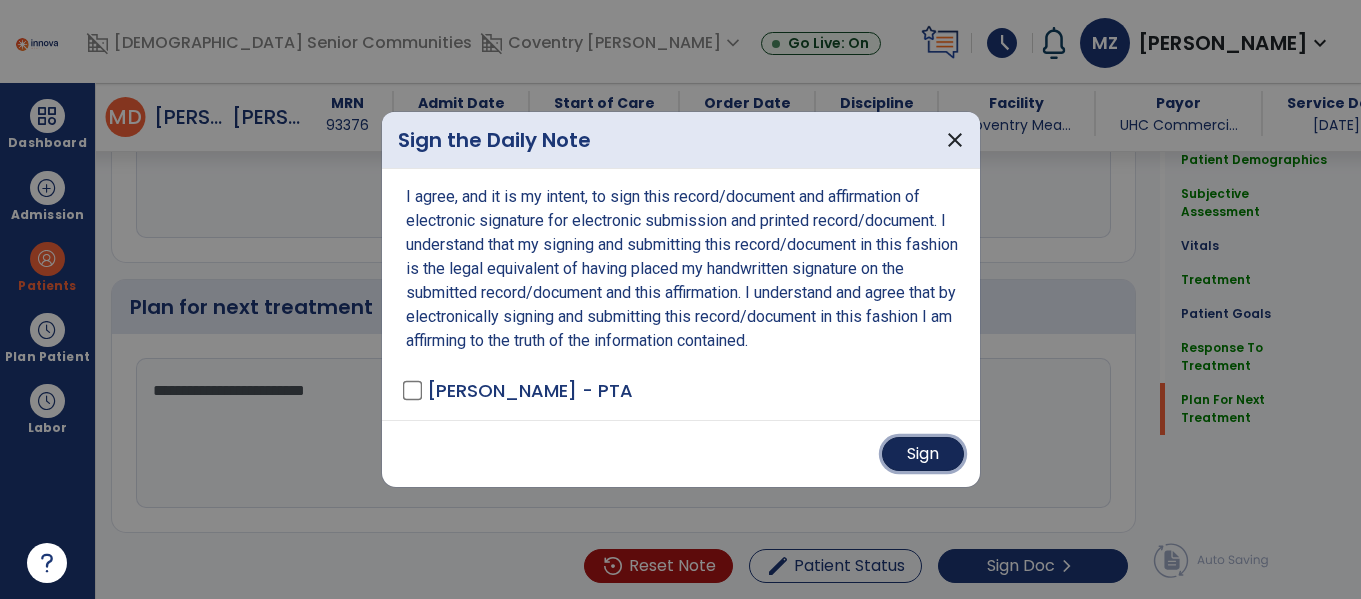 click on "Sign" at bounding box center (923, 454) 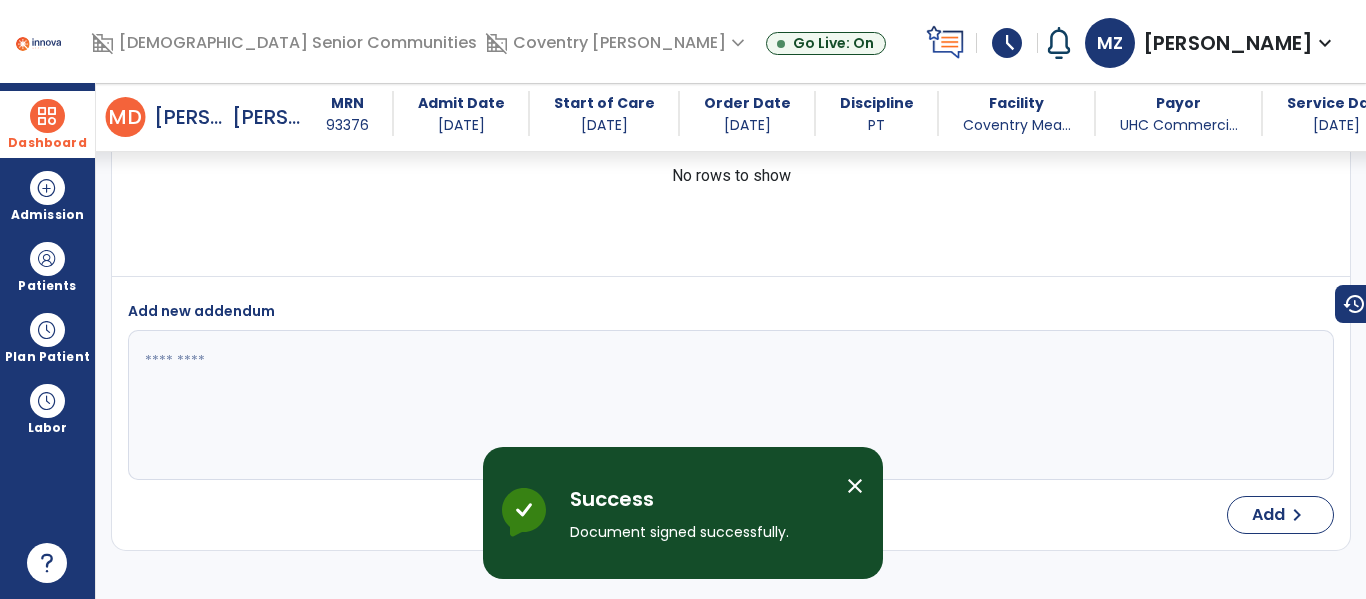 click on "Dashboard" at bounding box center (47, 124) 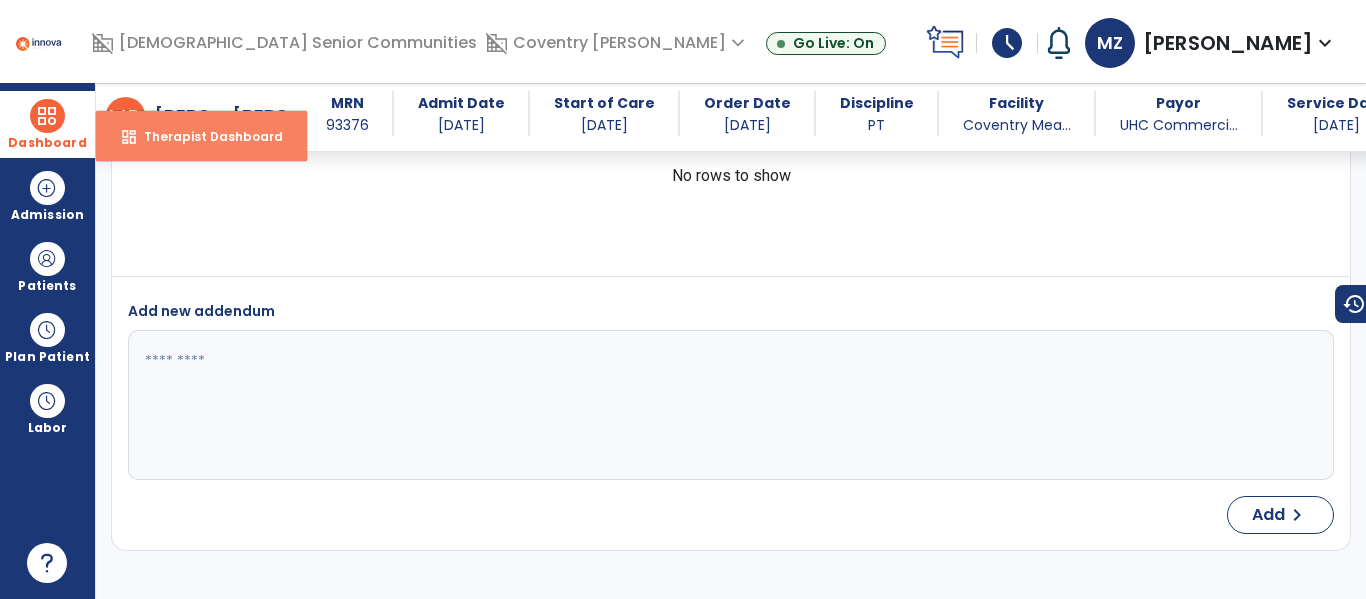 click on "dashboard" at bounding box center (129, 137) 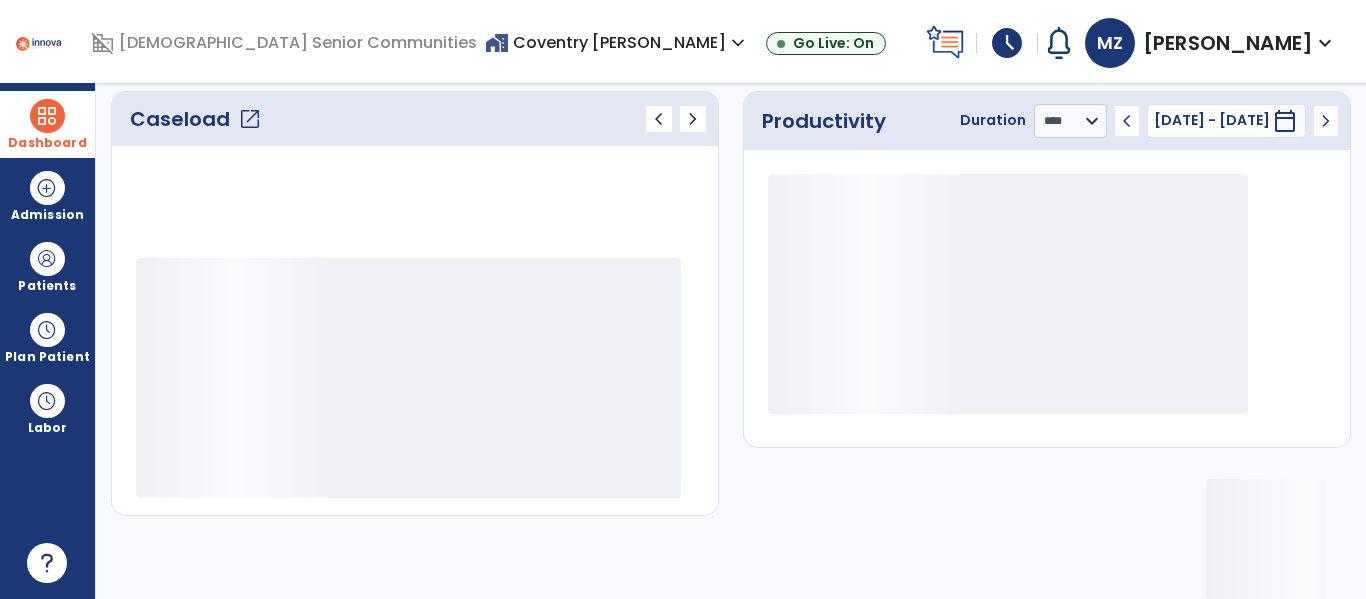 scroll, scrollTop: 276, scrollLeft: 0, axis: vertical 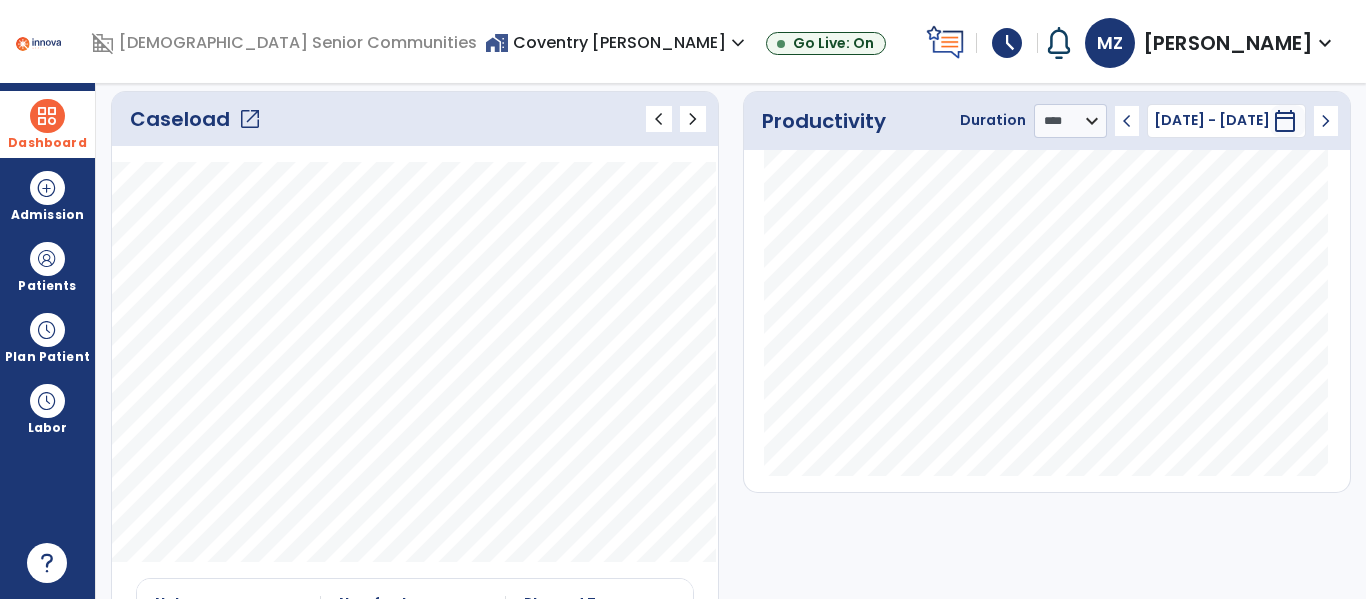 click on "open_in_new" 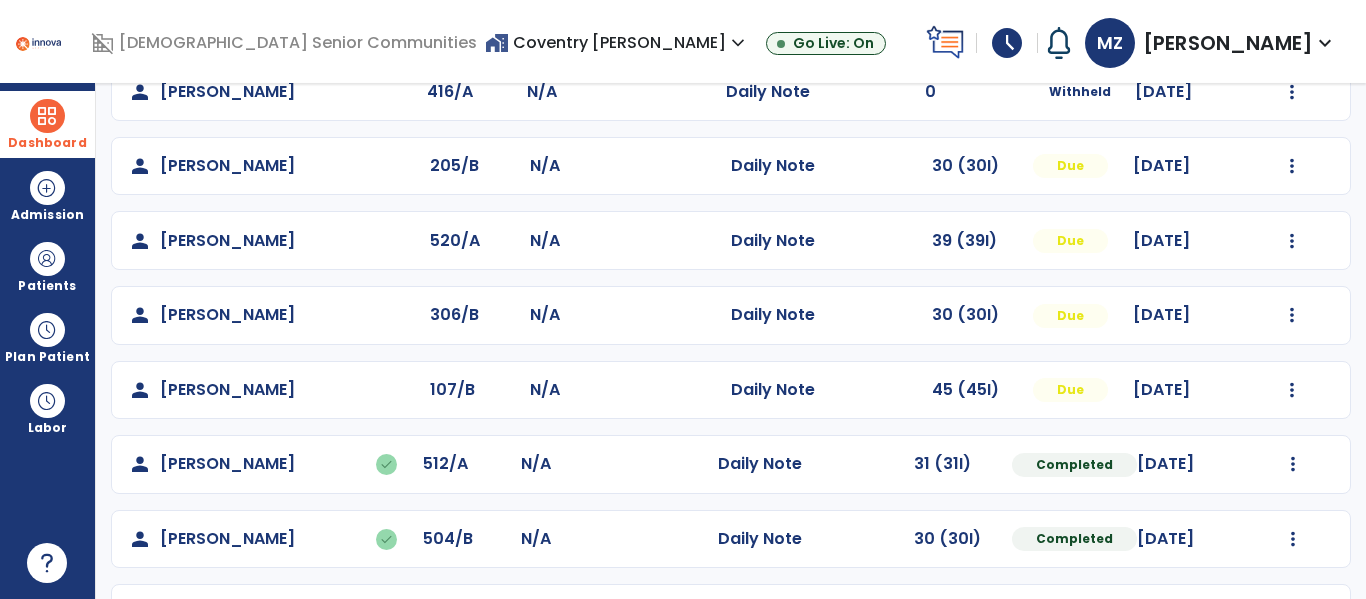 scroll, scrollTop: 0, scrollLeft: 0, axis: both 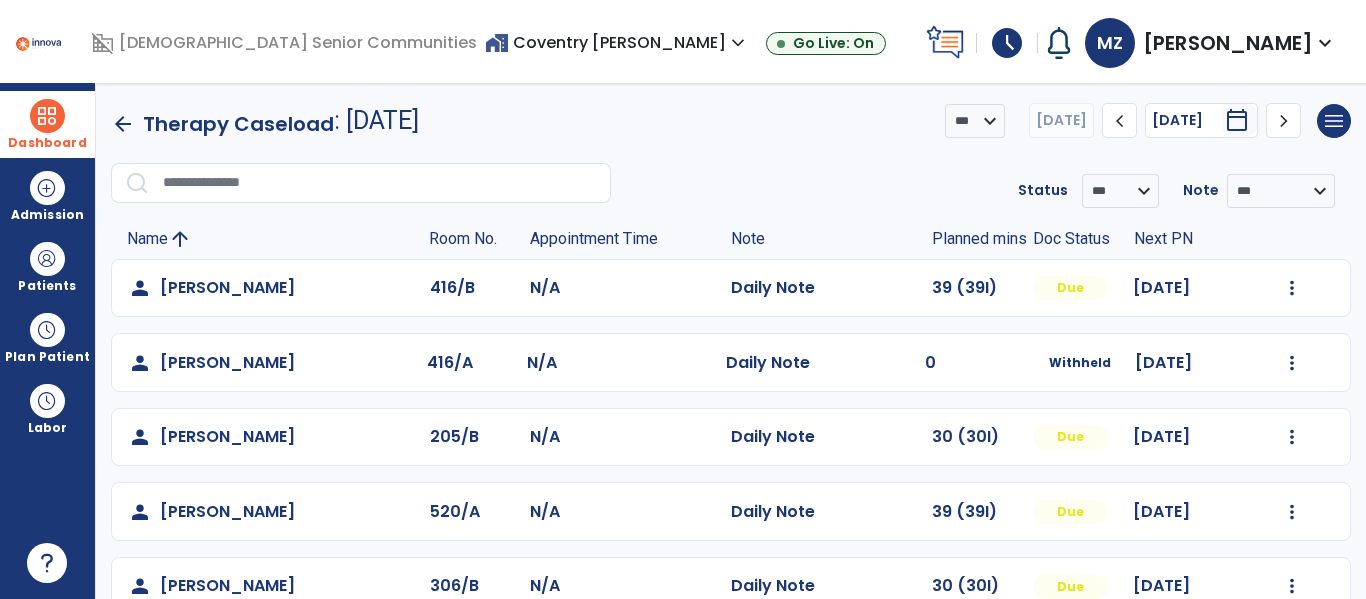 click at bounding box center [47, 116] 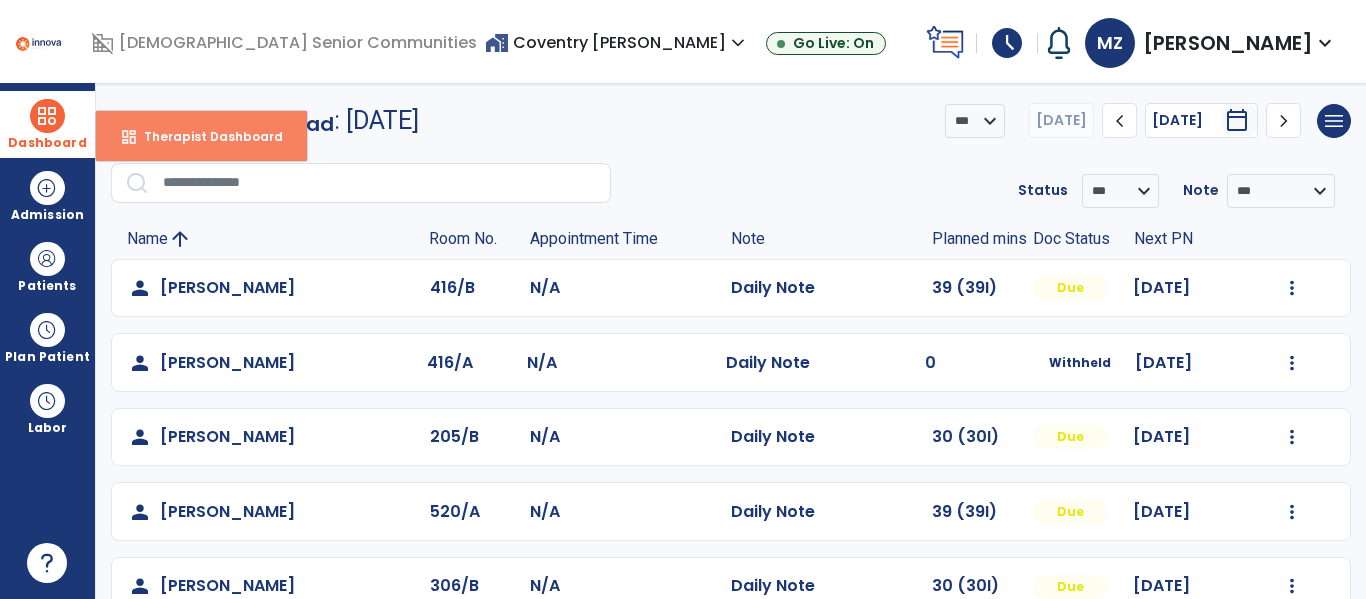 click on "dashboard  Therapist Dashboard" at bounding box center [201, 136] 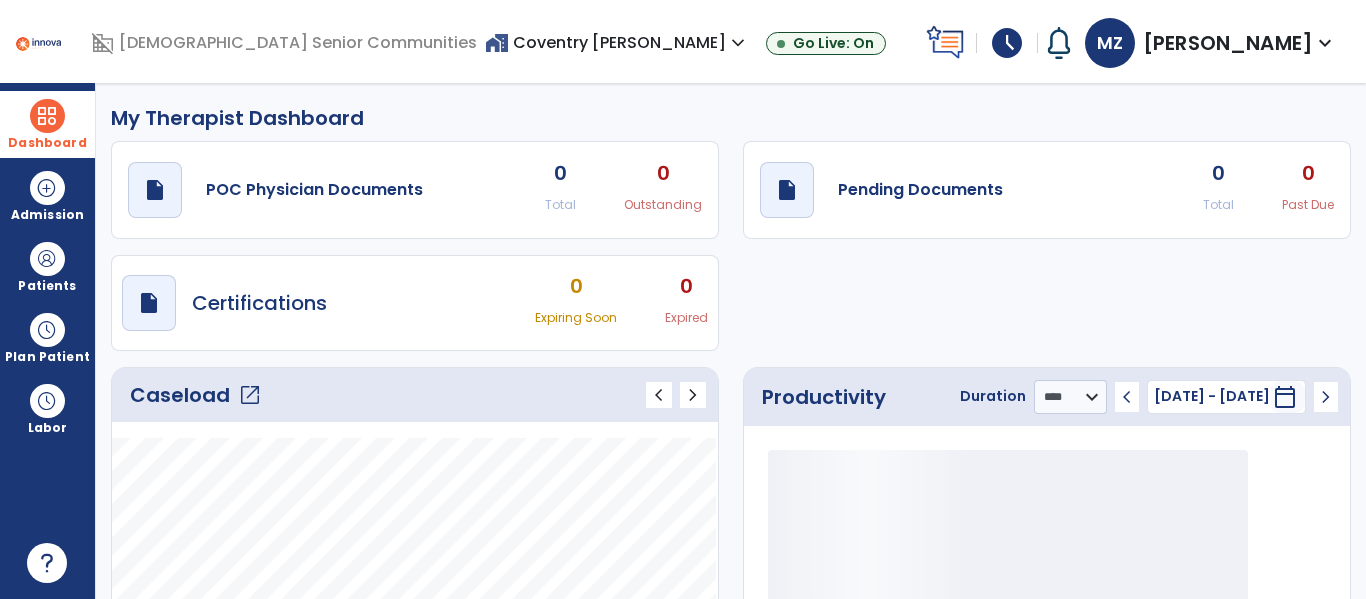 scroll, scrollTop: 276, scrollLeft: 0, axis: vertical 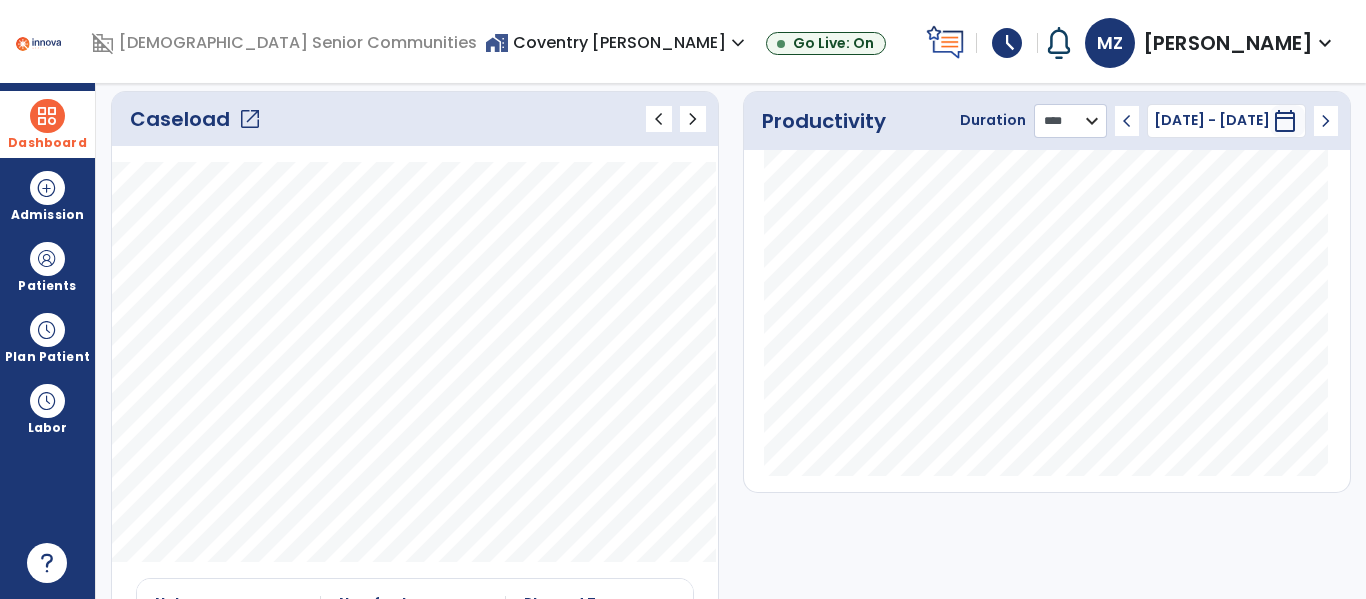 click on "******** **** ***" 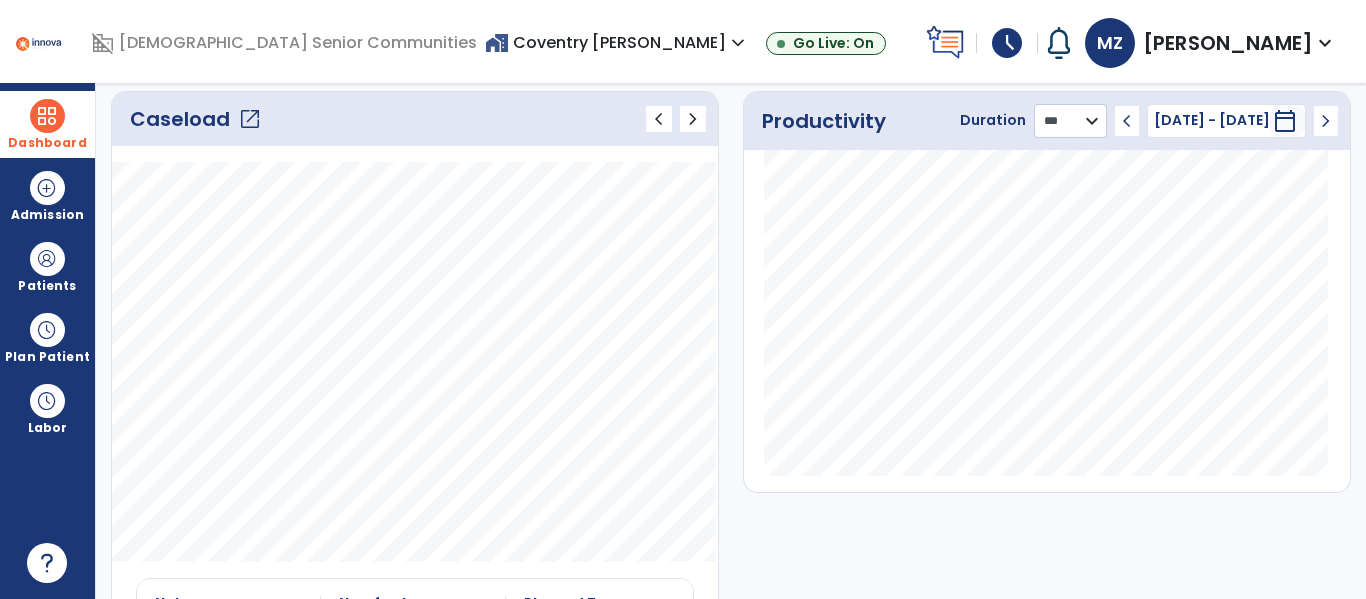 click on "******** **** ***" 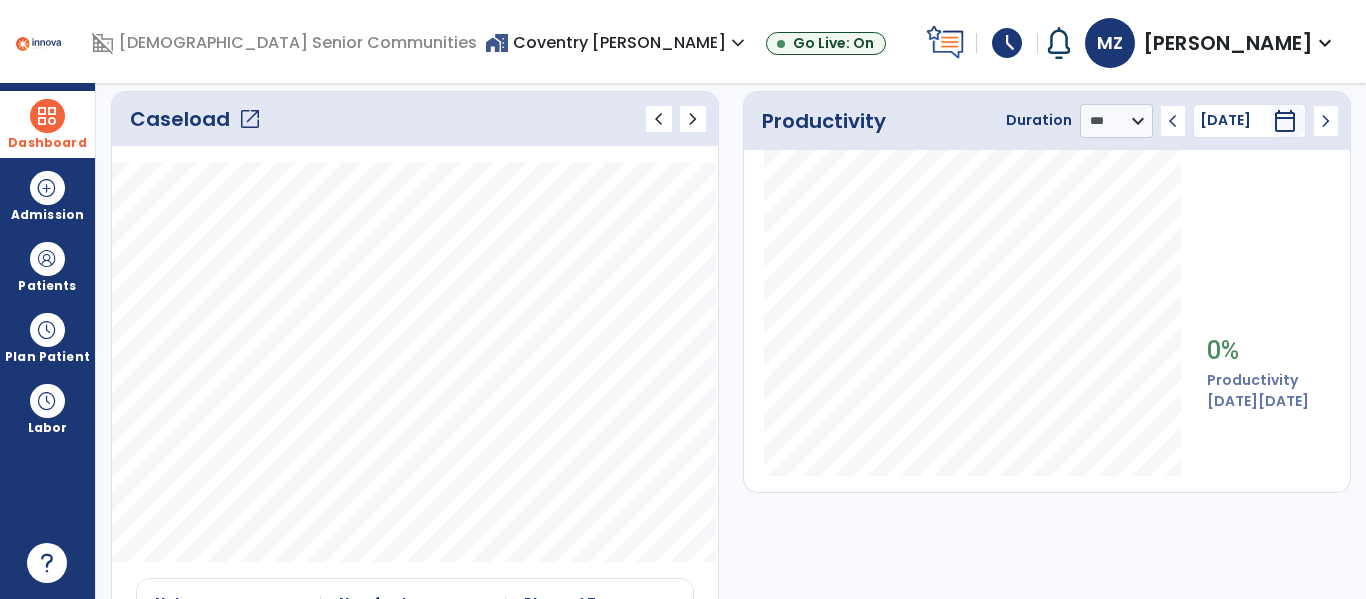 click on "chevron_left" 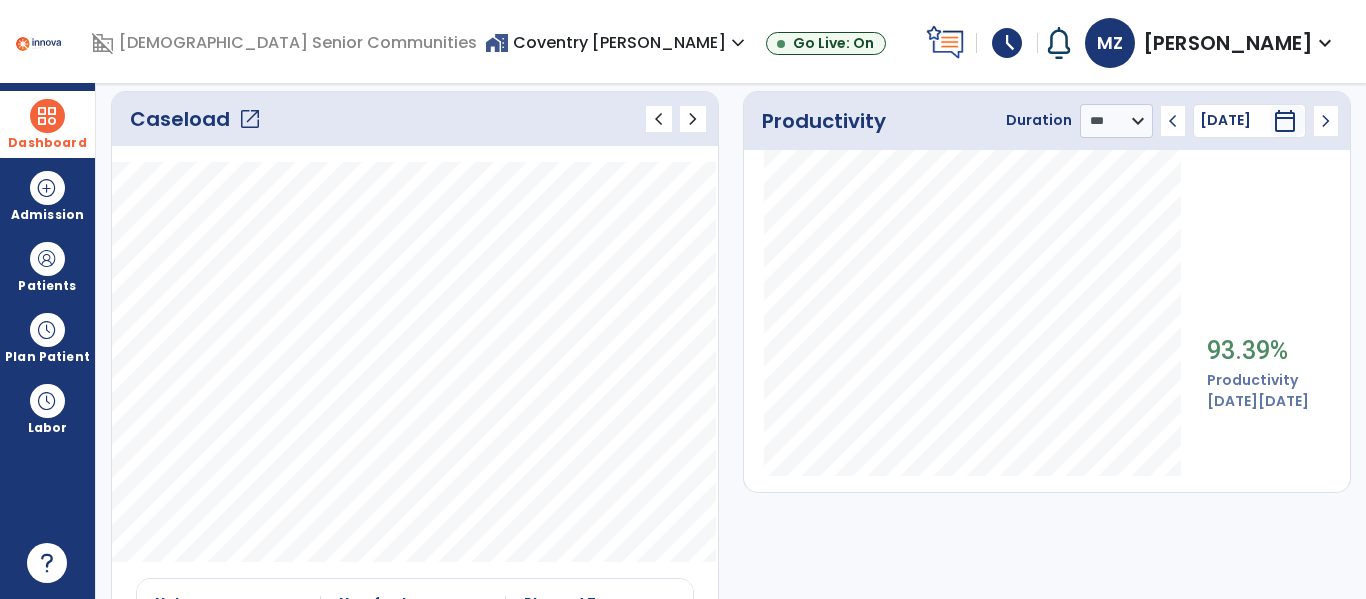 click on "chevron_left" 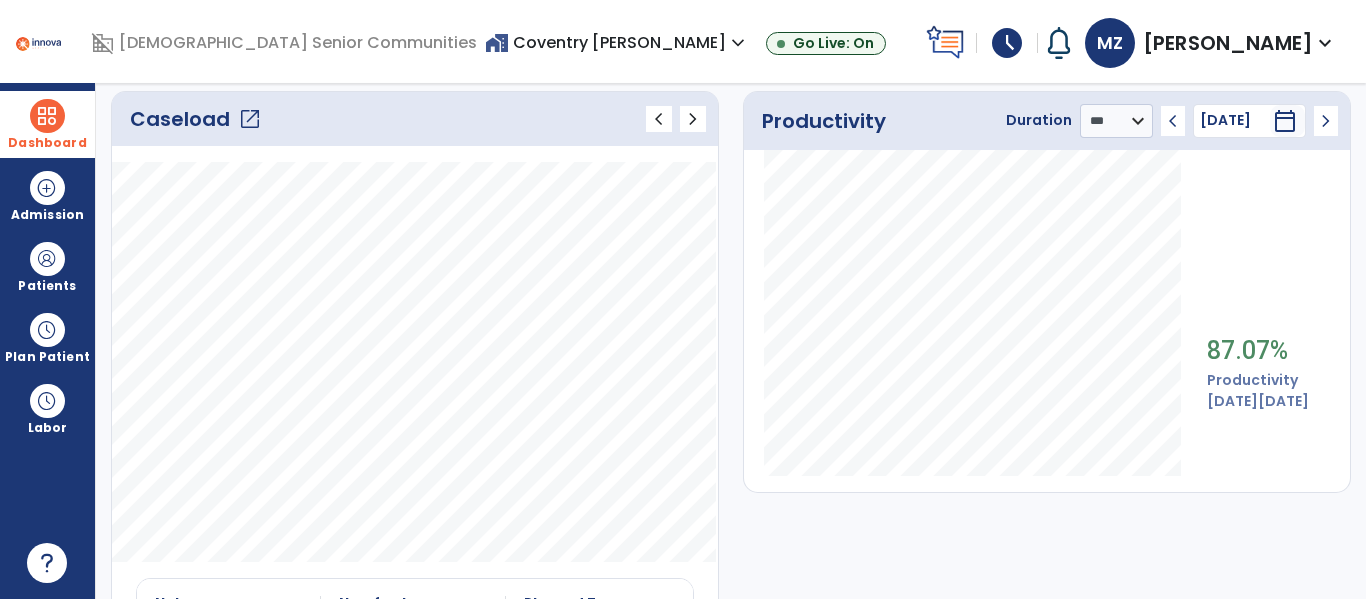 click on "chevron_right" 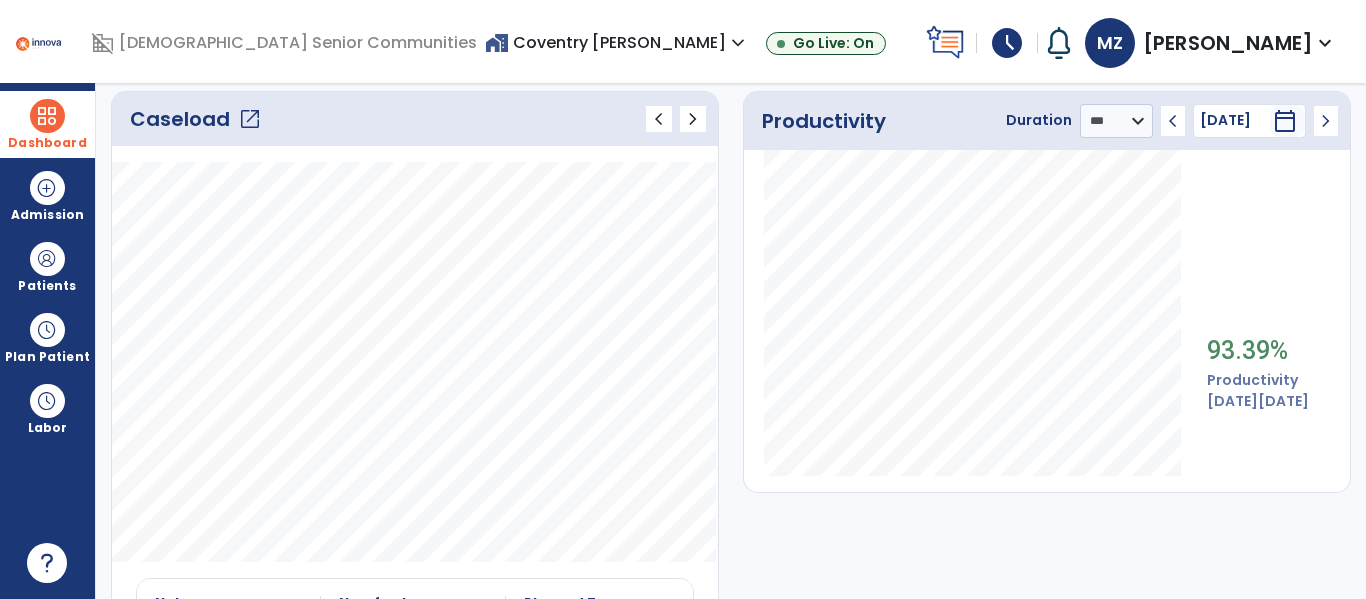 click on "chevron_right" 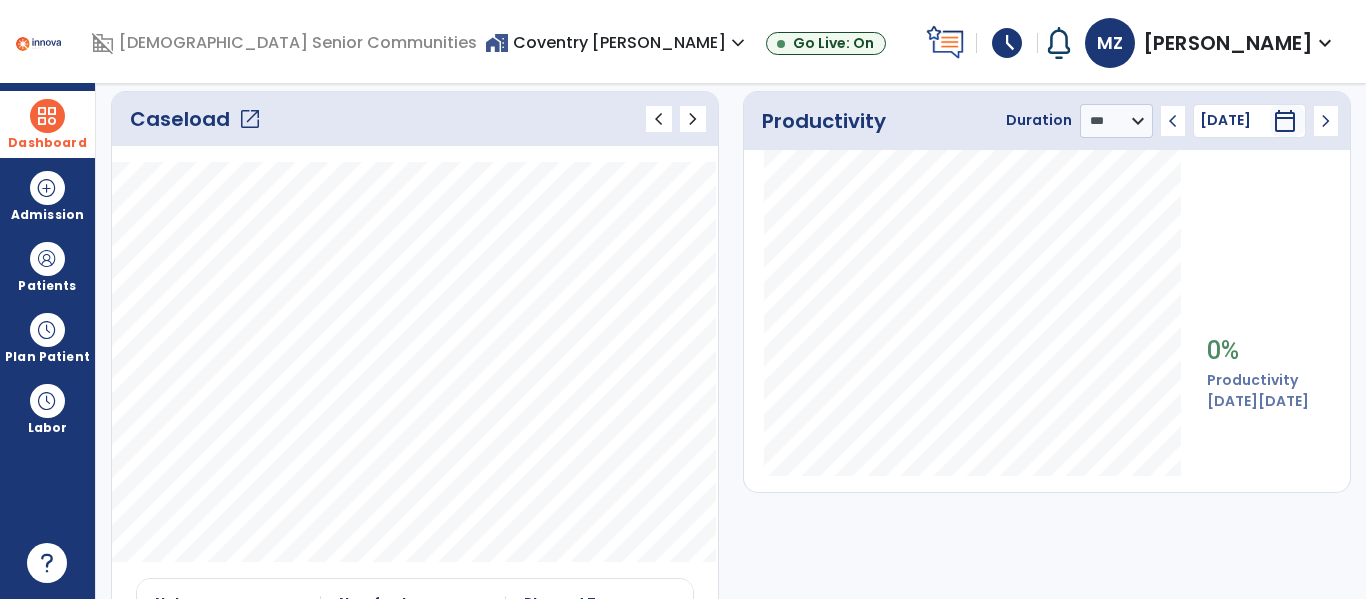 click on "open_in_new" 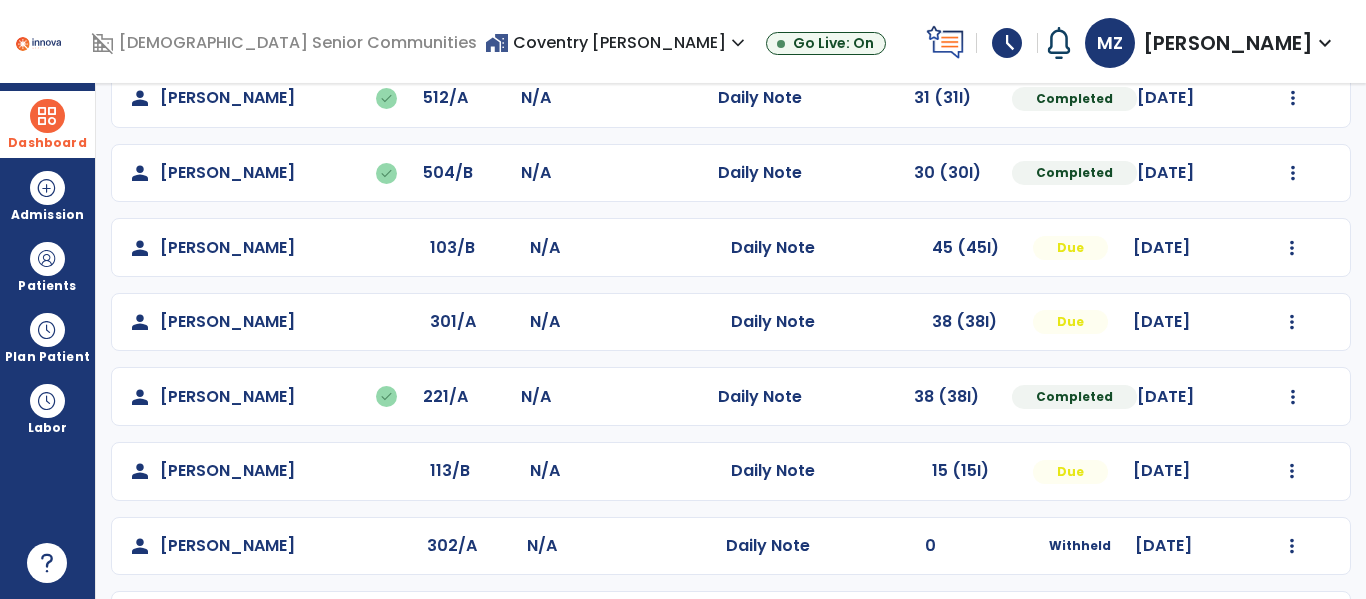 scroll, scrollTop: 640, scrollLeft: 0, axis: vertical 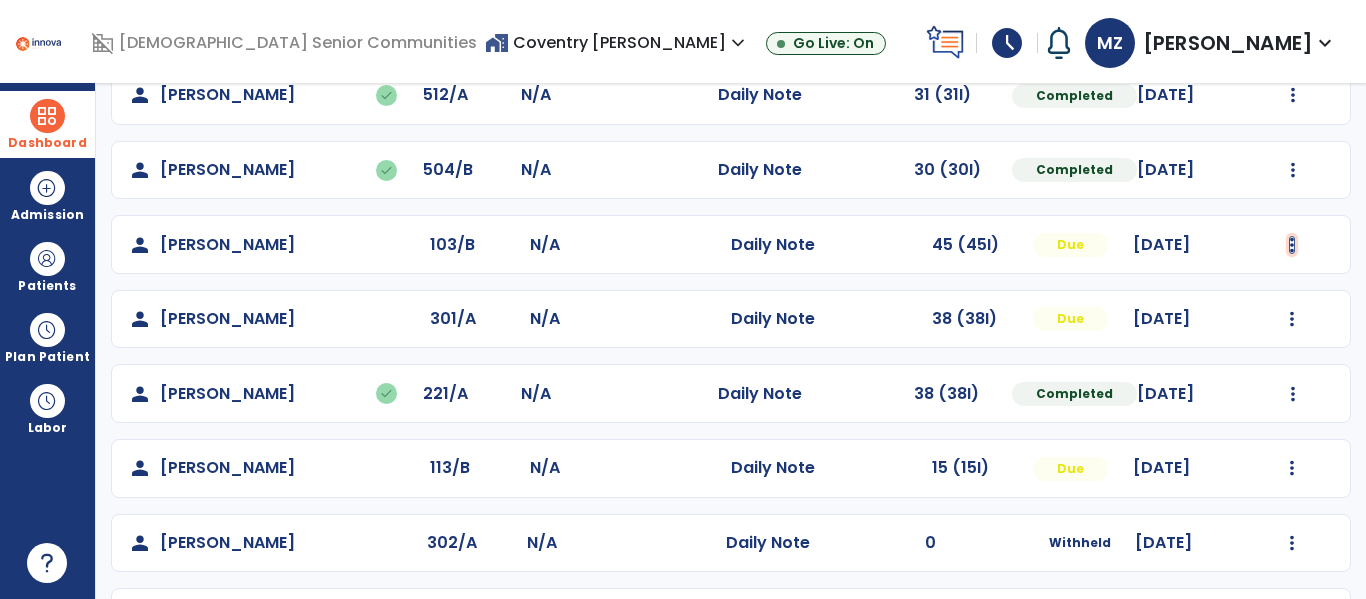 click at bounding box center [1292, -352] 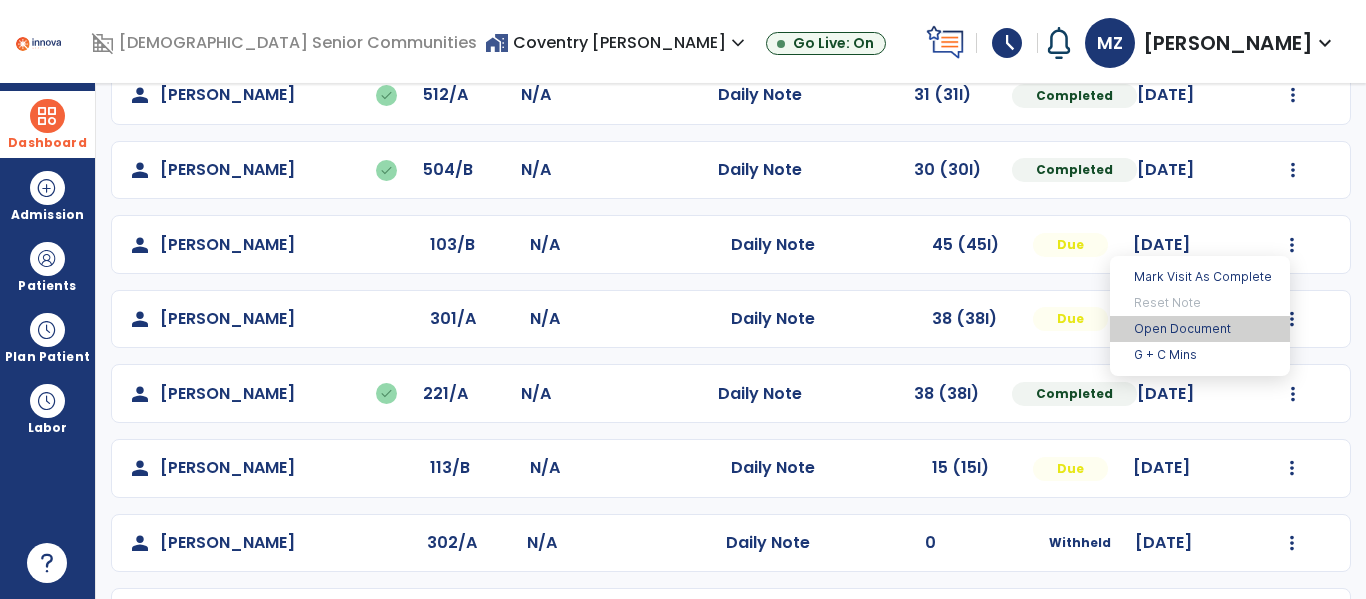 click on "Open Document" at bounding box center (1200, 329) 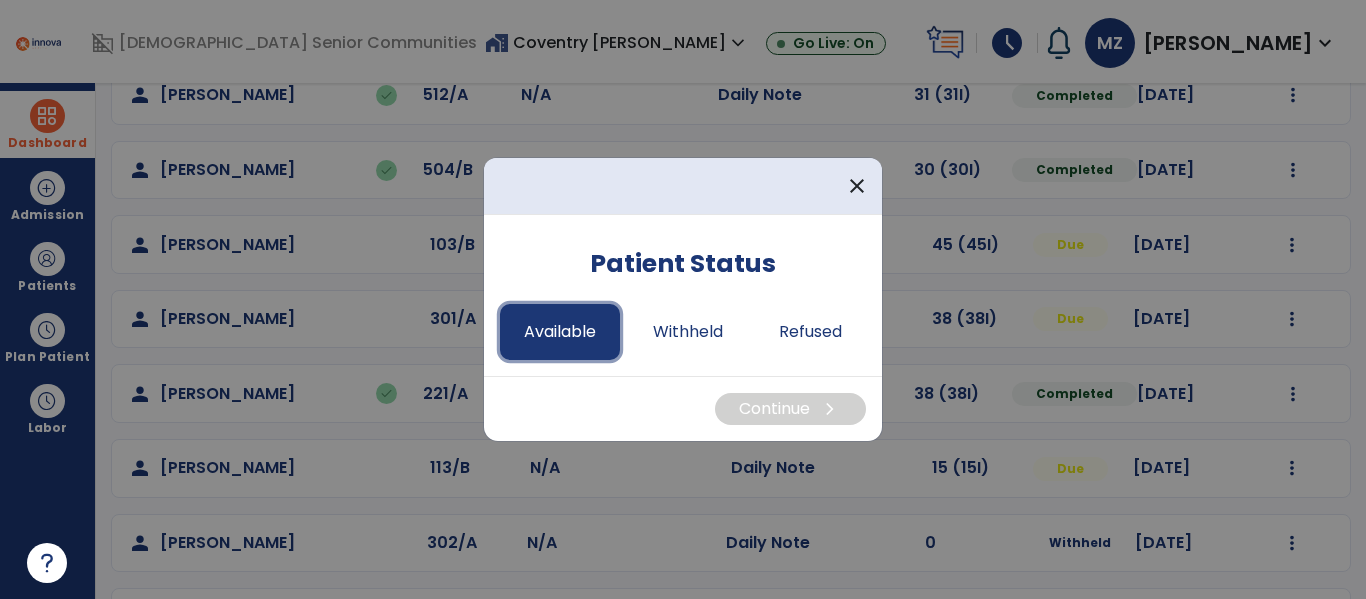 click on "Available" at bounding box center [560, 332] 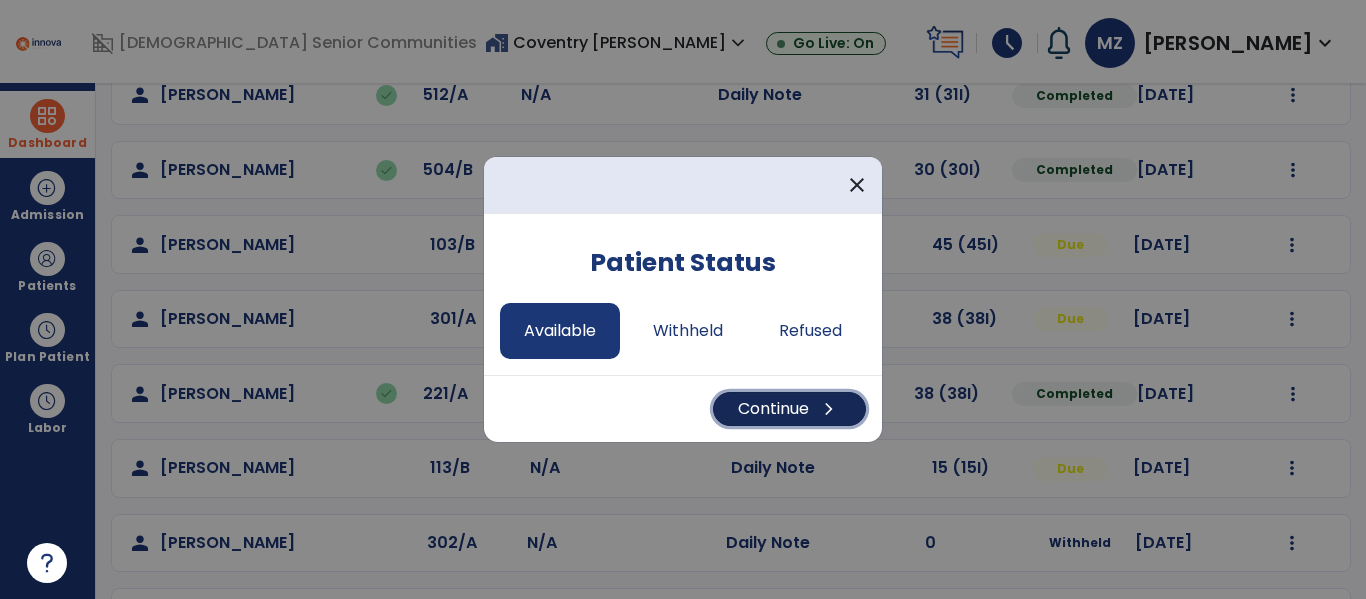 click on "Continue   chevron_right" at bounding box center (789, 409) 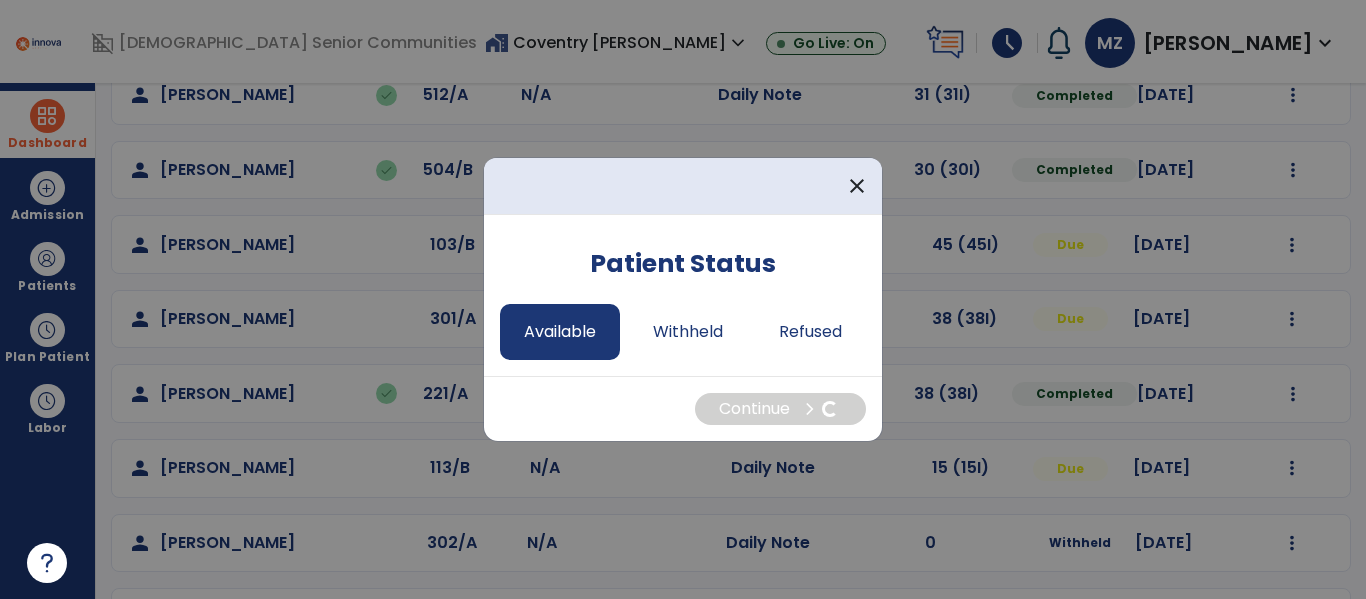 select on "*" 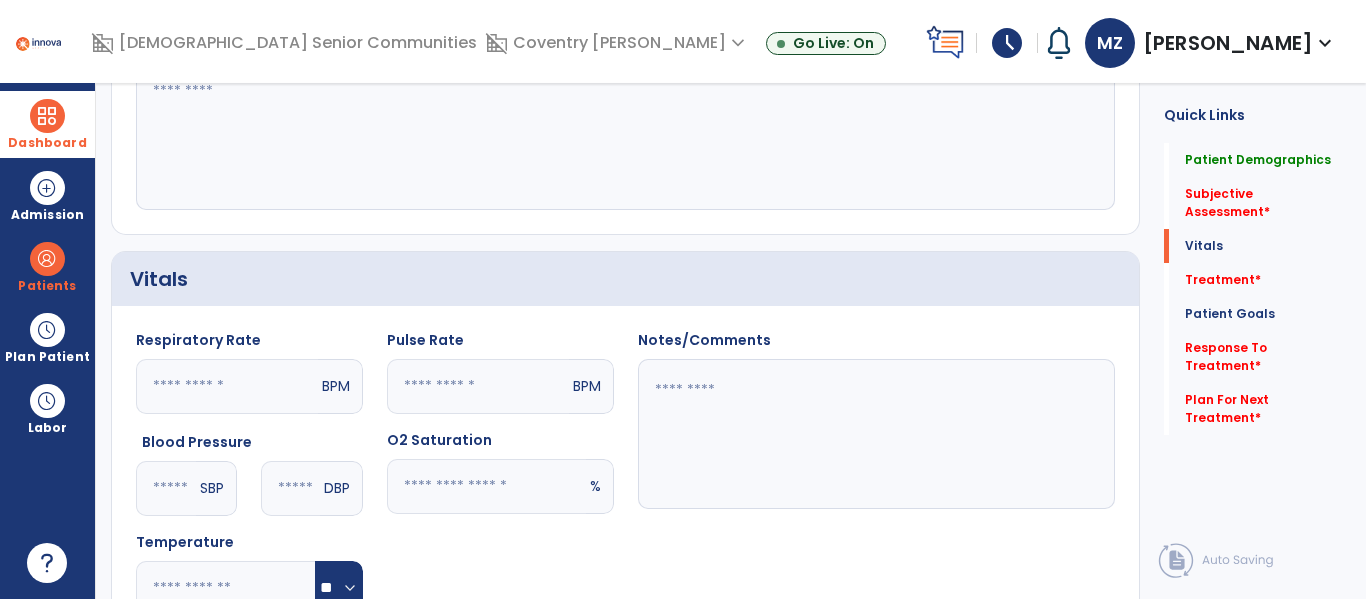scroll, scrollTop: 516, scrollLeft: 0, axis: vertical 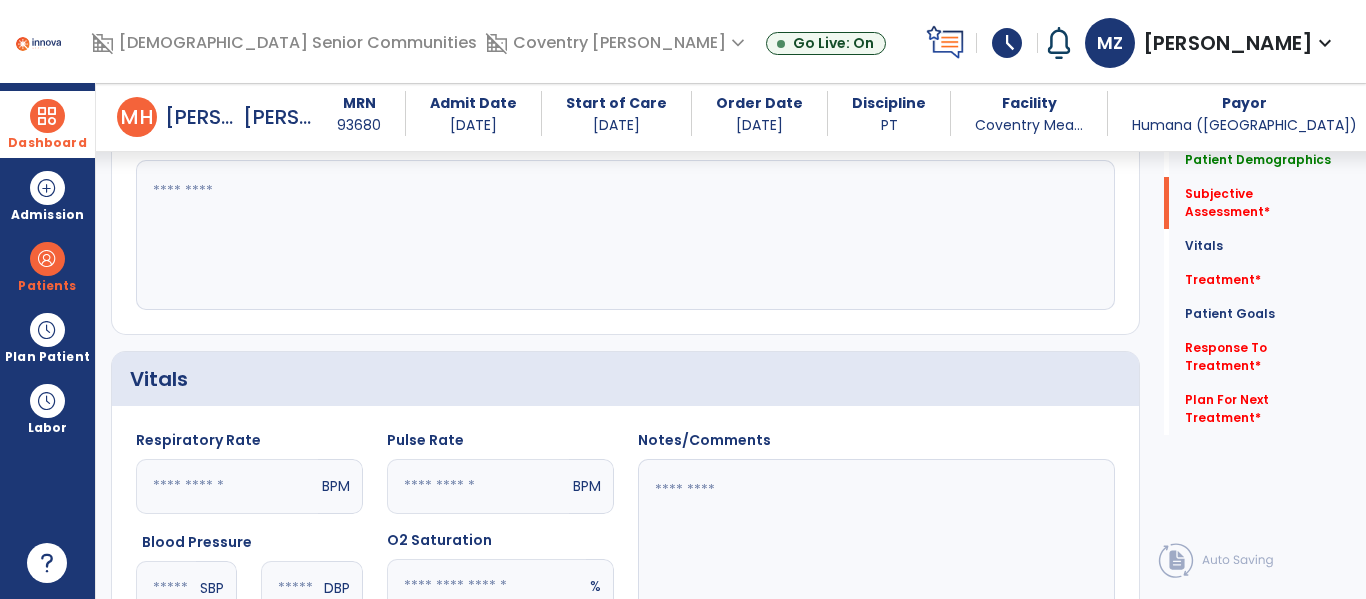 click 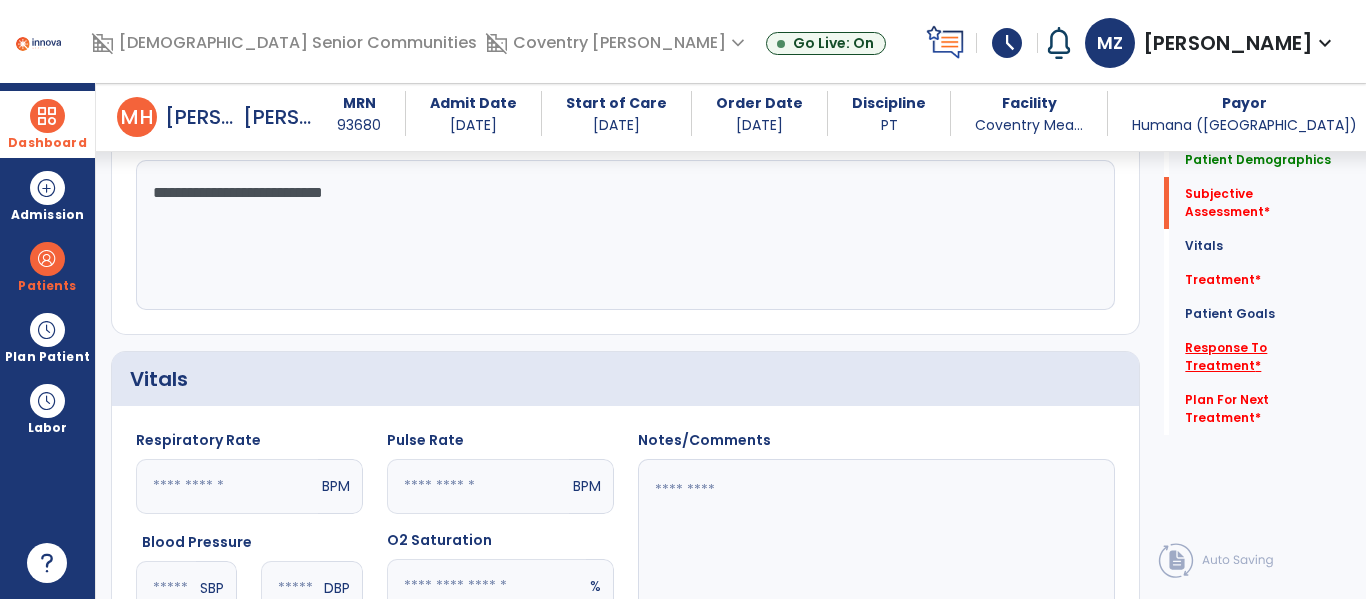 type on "**********" 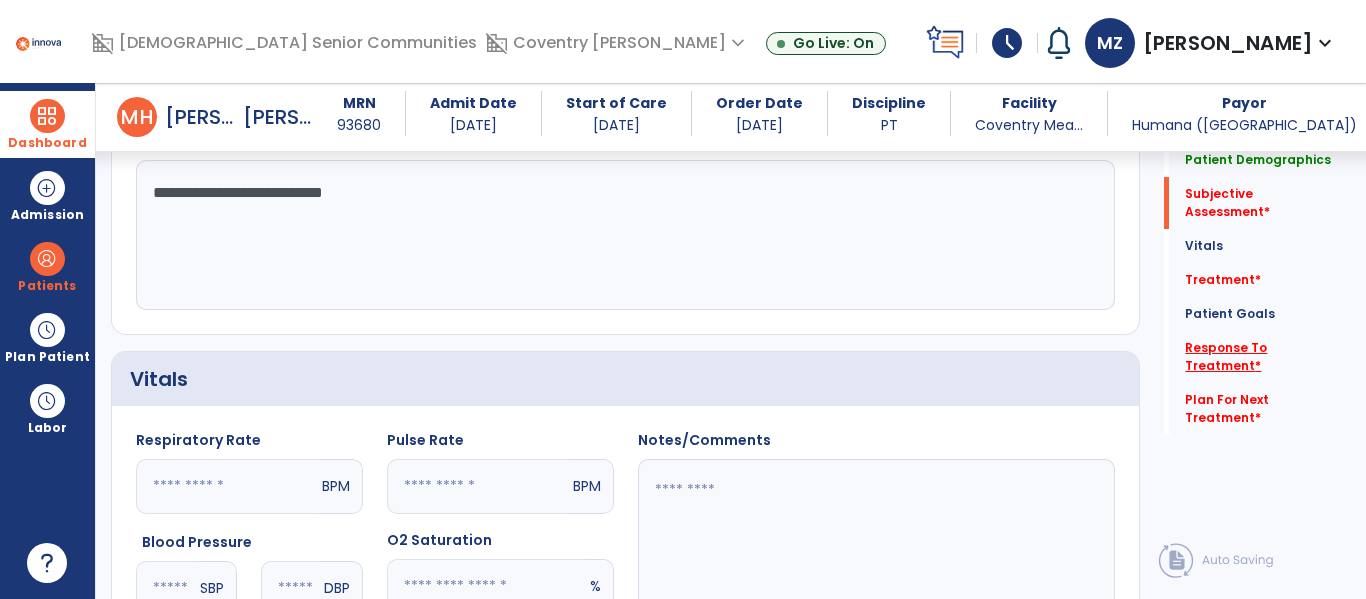 click on "Response To Treatment   *" 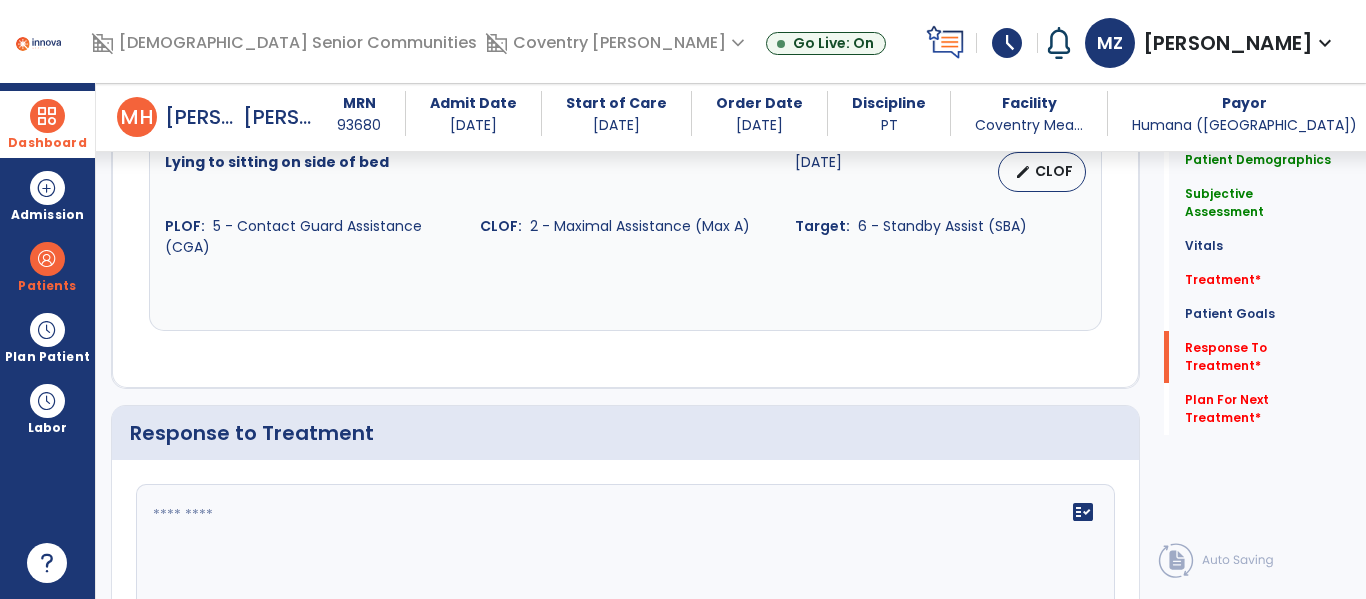 scroll, scrollTop: 3036, scrollLeft: 0, axis: vertical 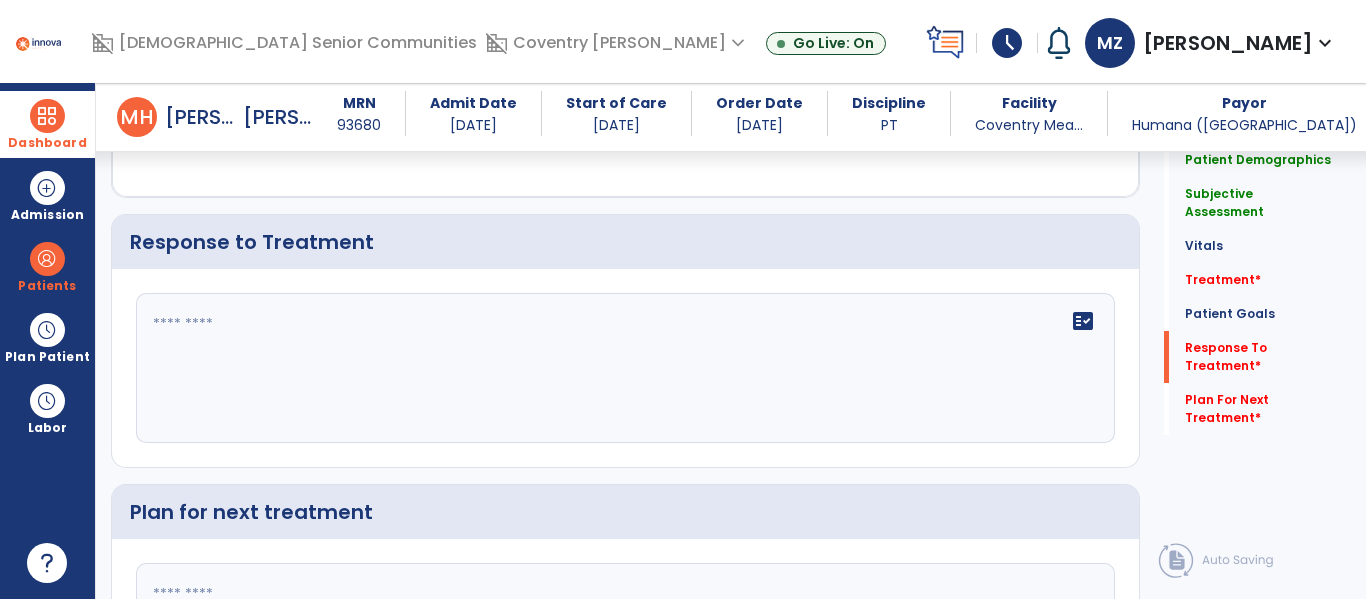 click on "fact_check" 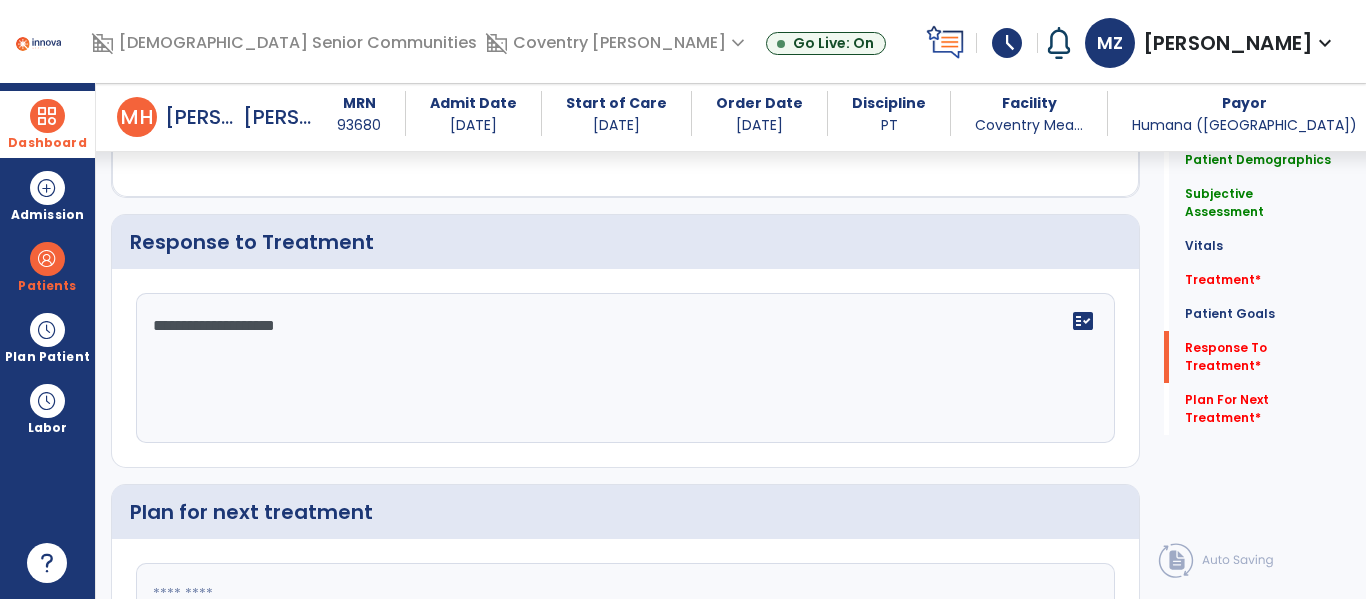 type on "**********" 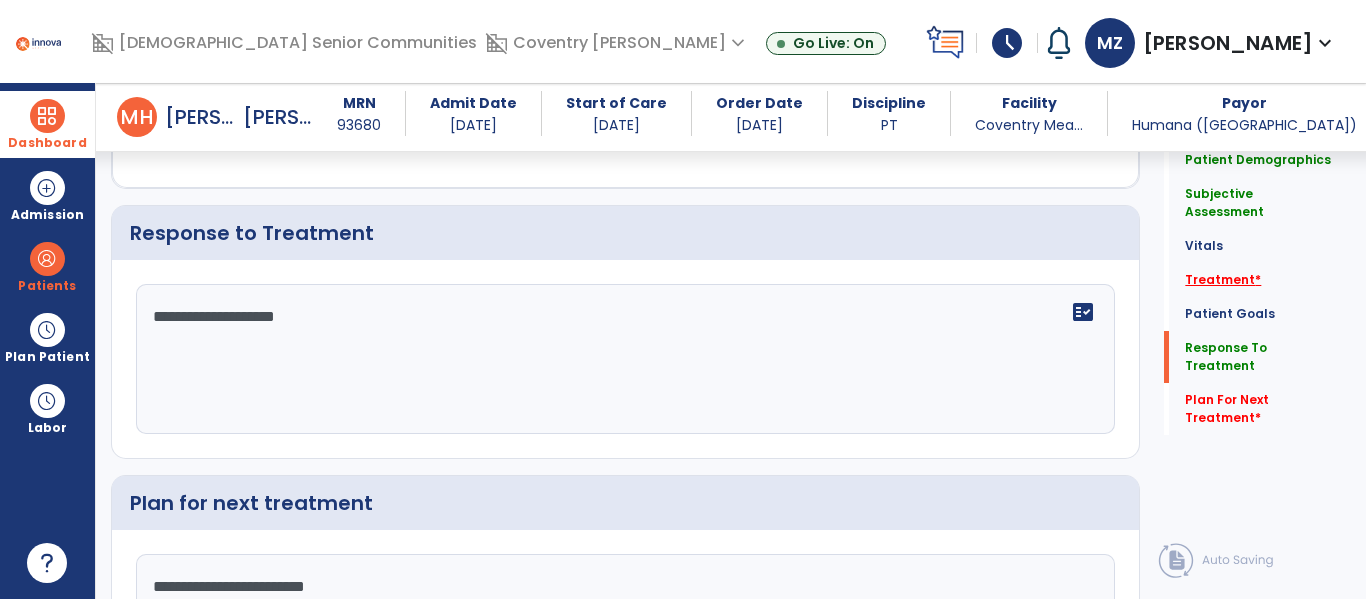 type on "**********" 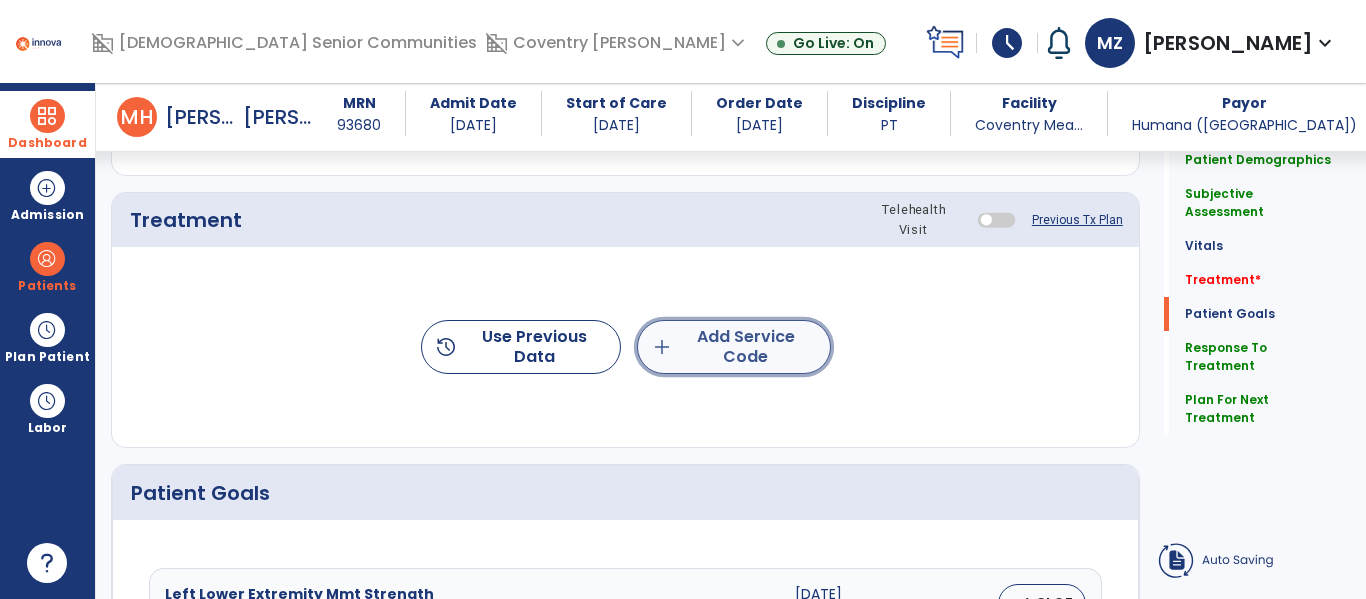 click on "add  Add Service Code" 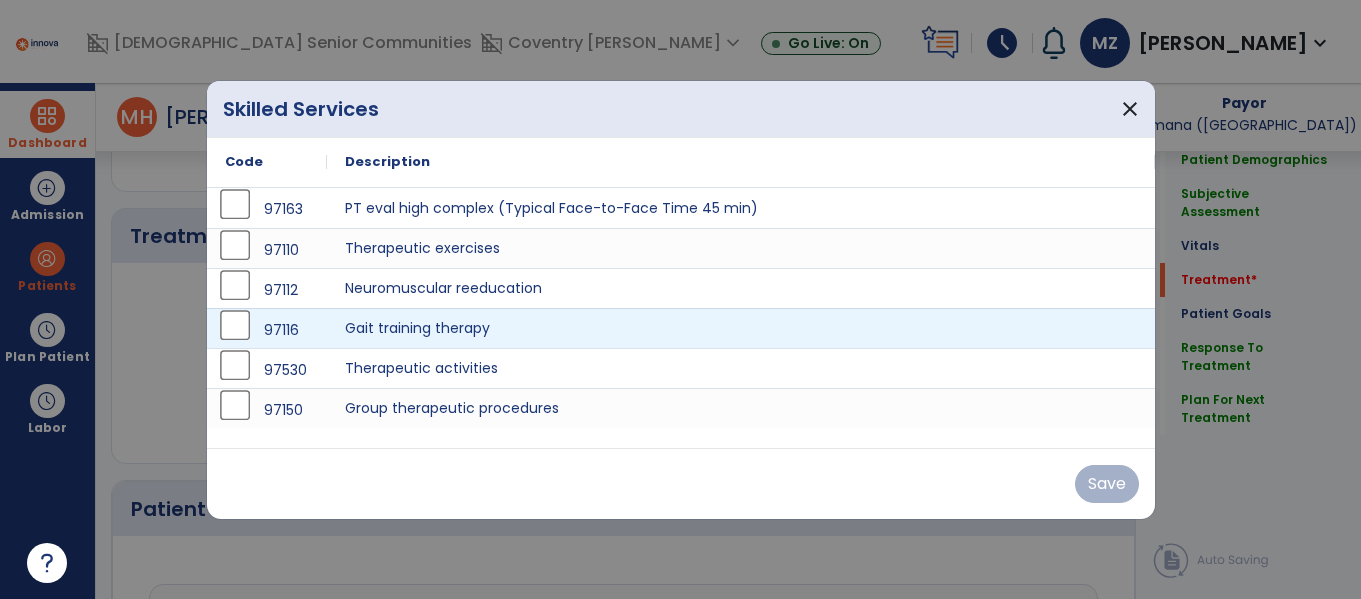 scroll, scrollTop: 1076, scrollLeft: 0, axis: vertical 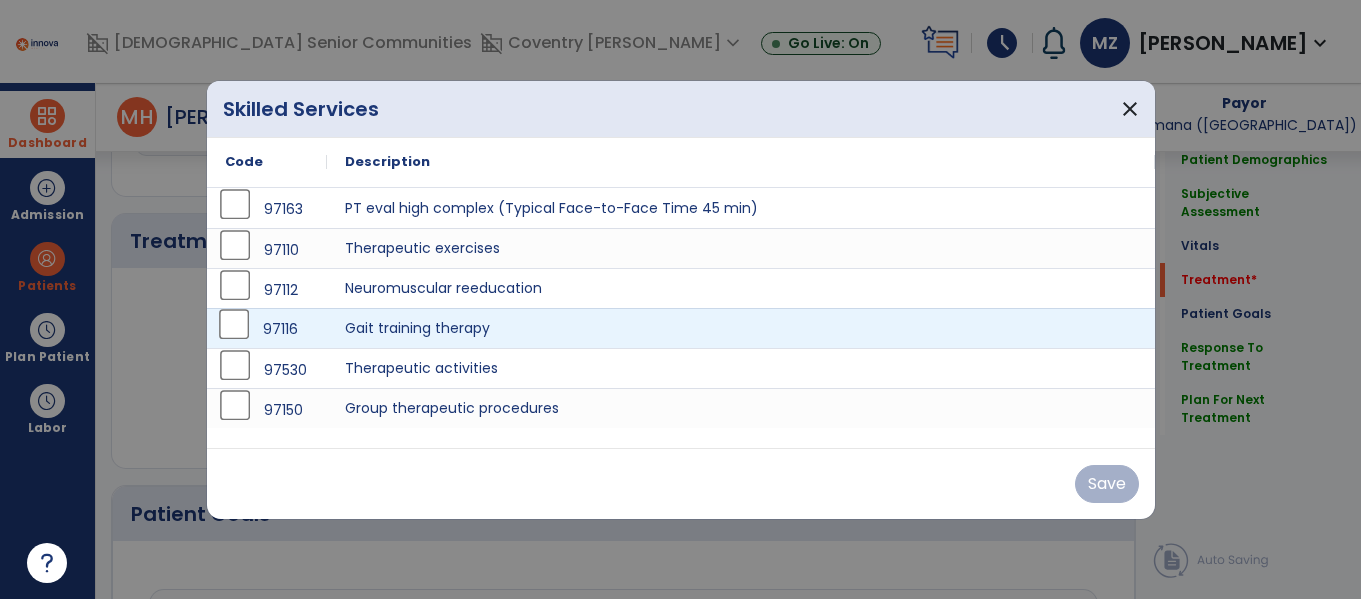 click on "97116" at bounding box center (280, 329) 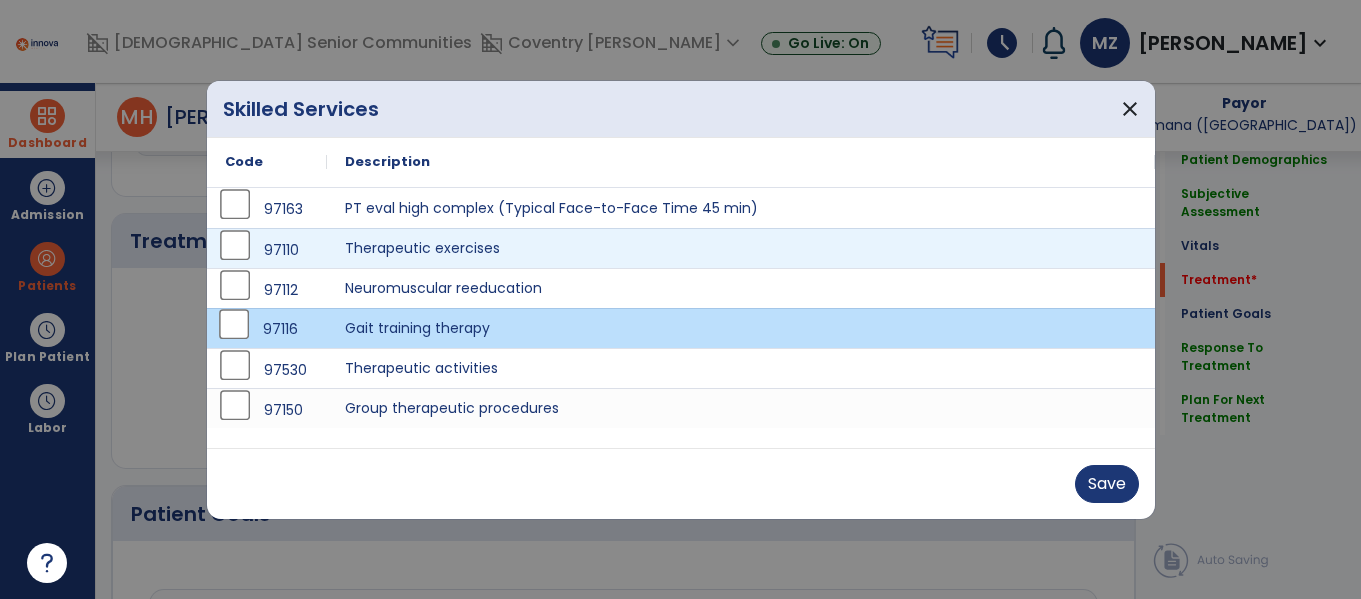 click on "97110" at bounding box center [267, 250] 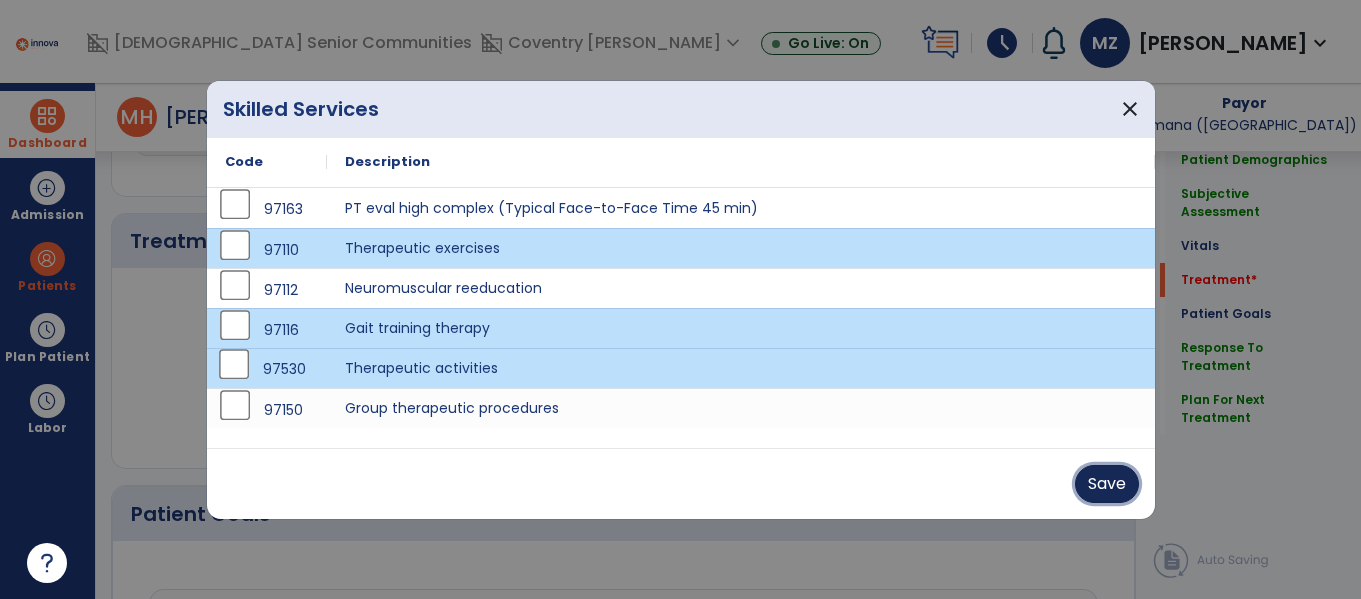 click on "Save" at bounding box center [1107, 484] 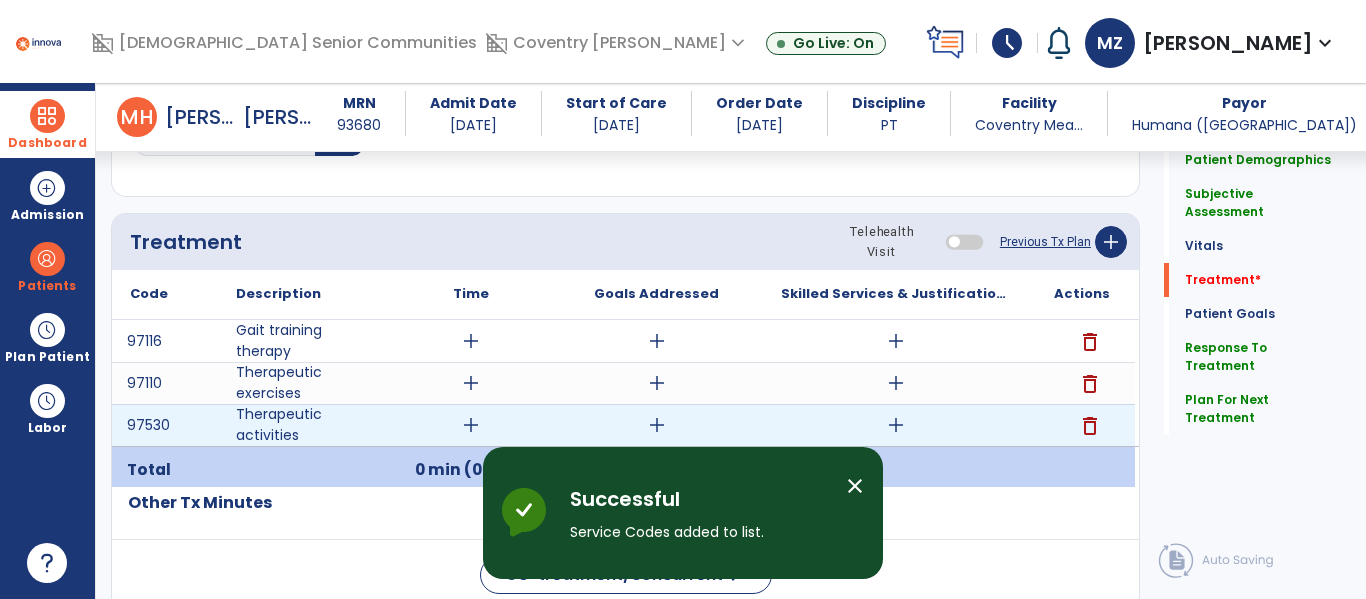 click on "add" at bounding box center [471, 425] 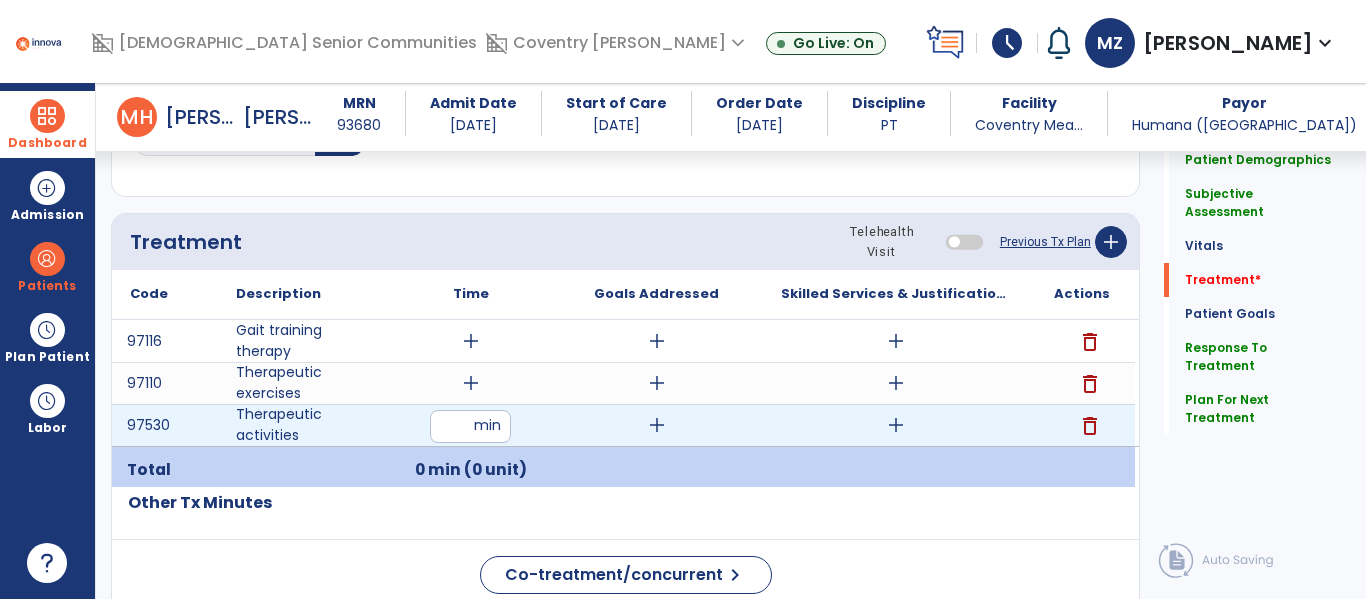 type on "**" 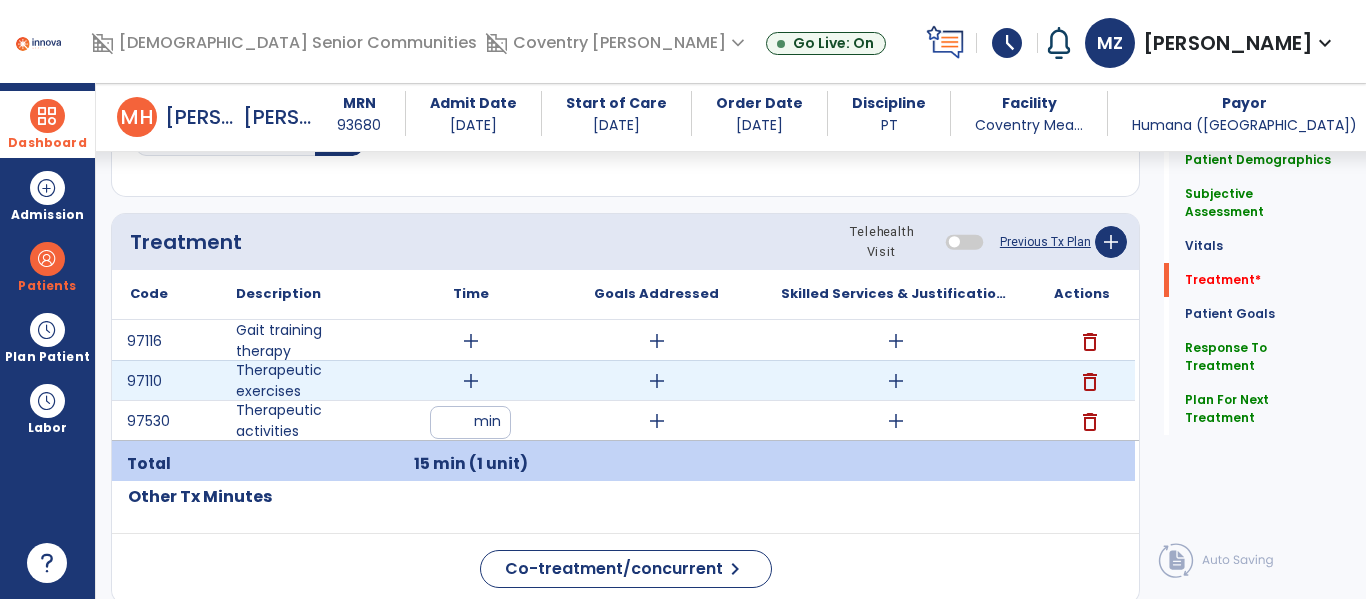 click on "add" at bounding box center (471, 381) 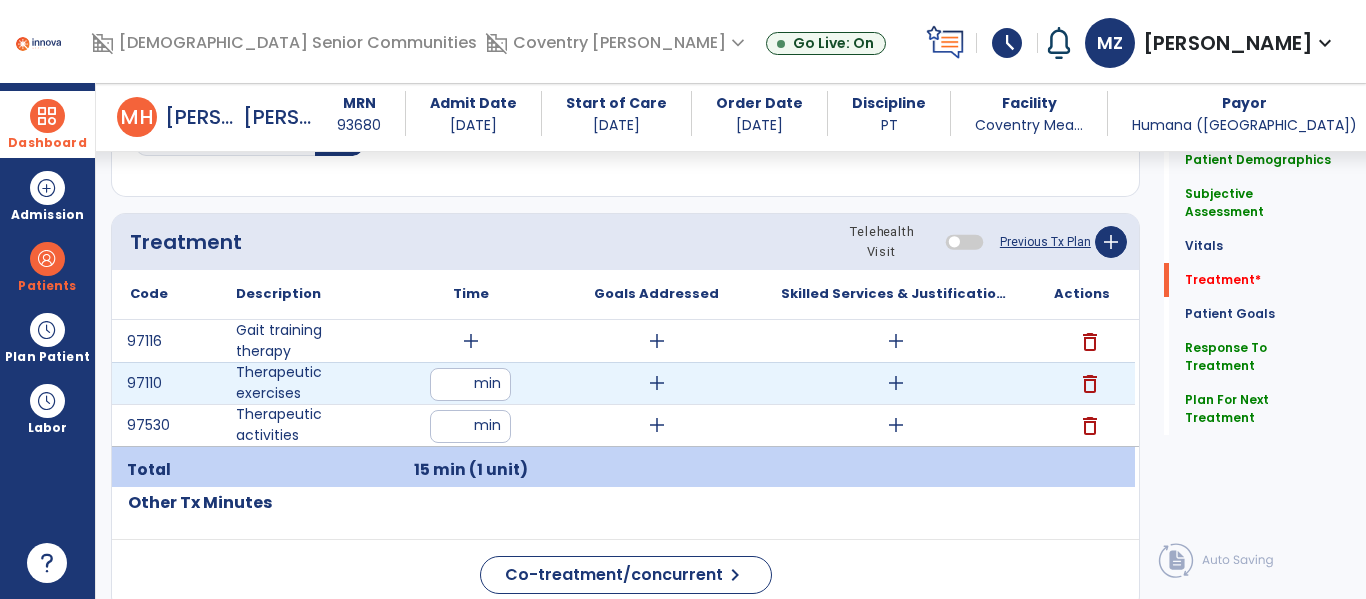 type on "**" 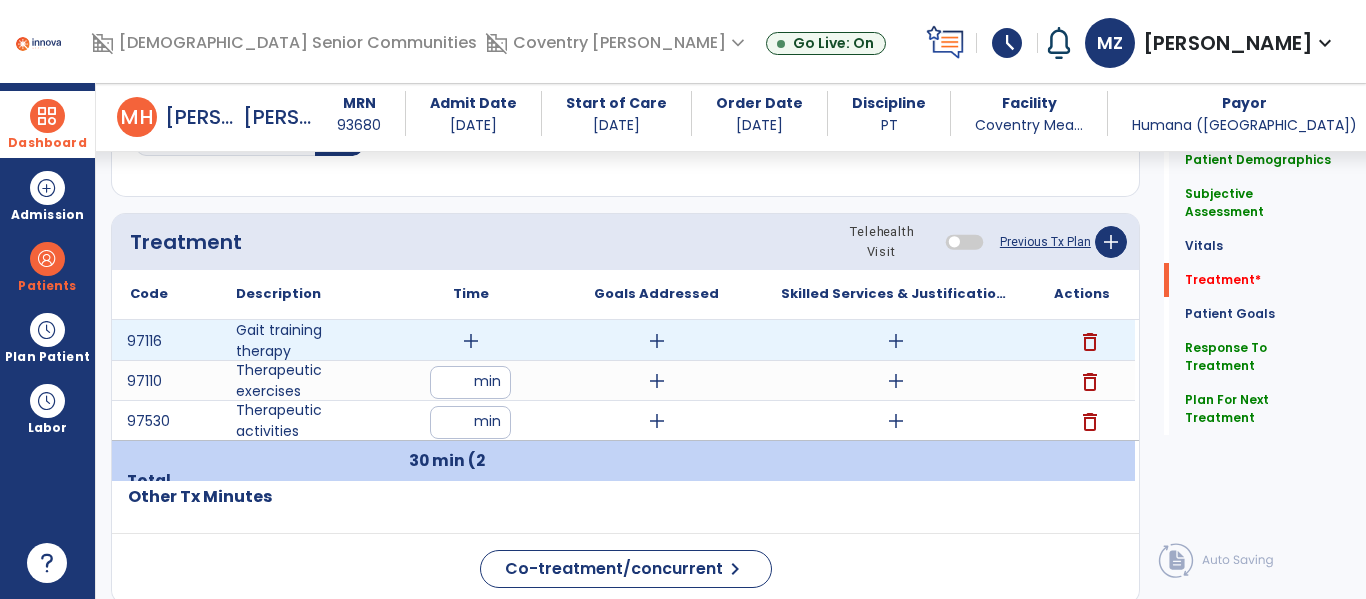 click on "add" at bounding box center [471, 341] 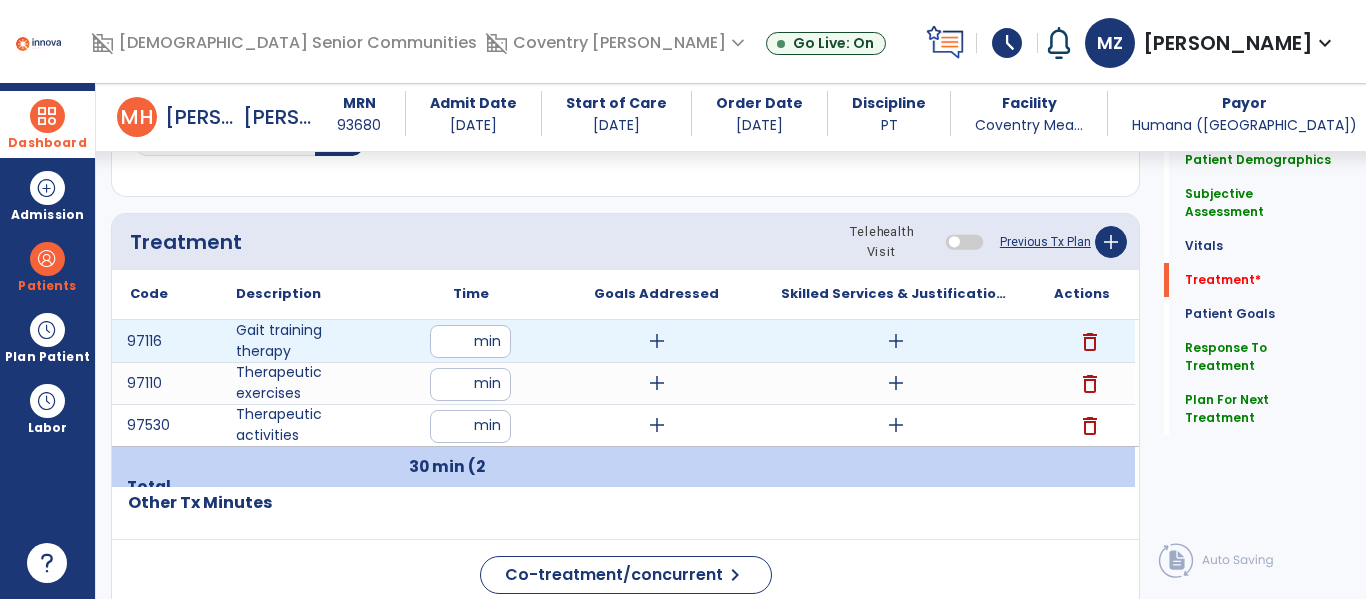 type on "**" 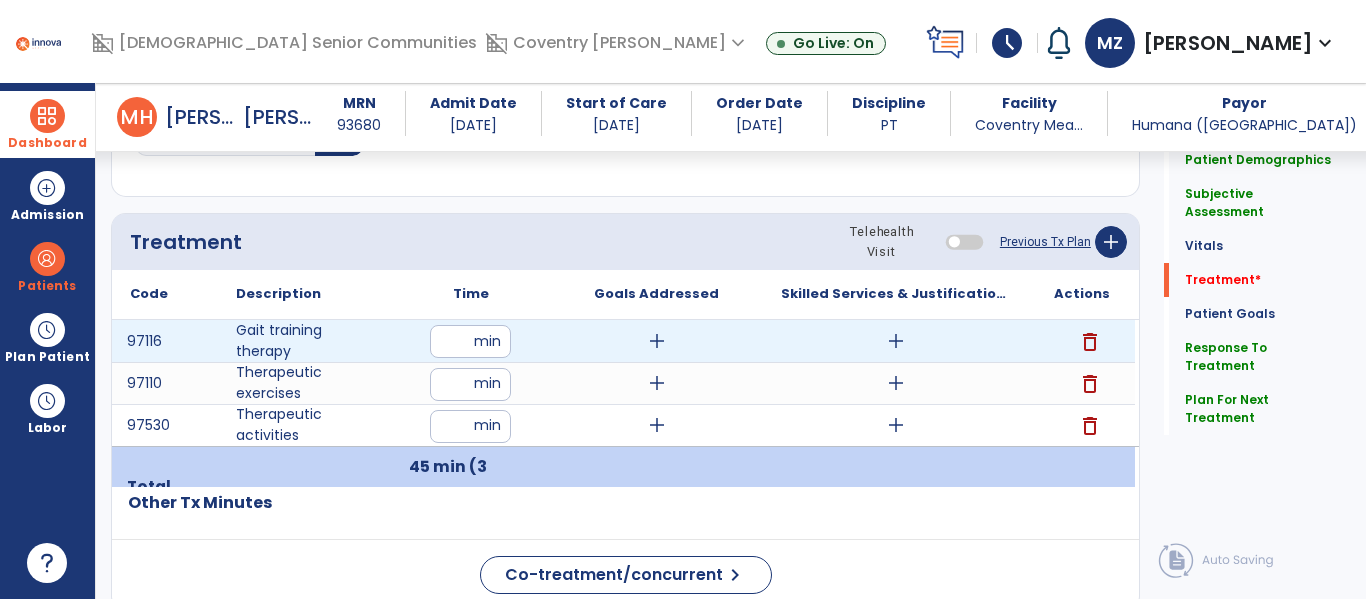 click on "add" at bounding box center [896, 341] 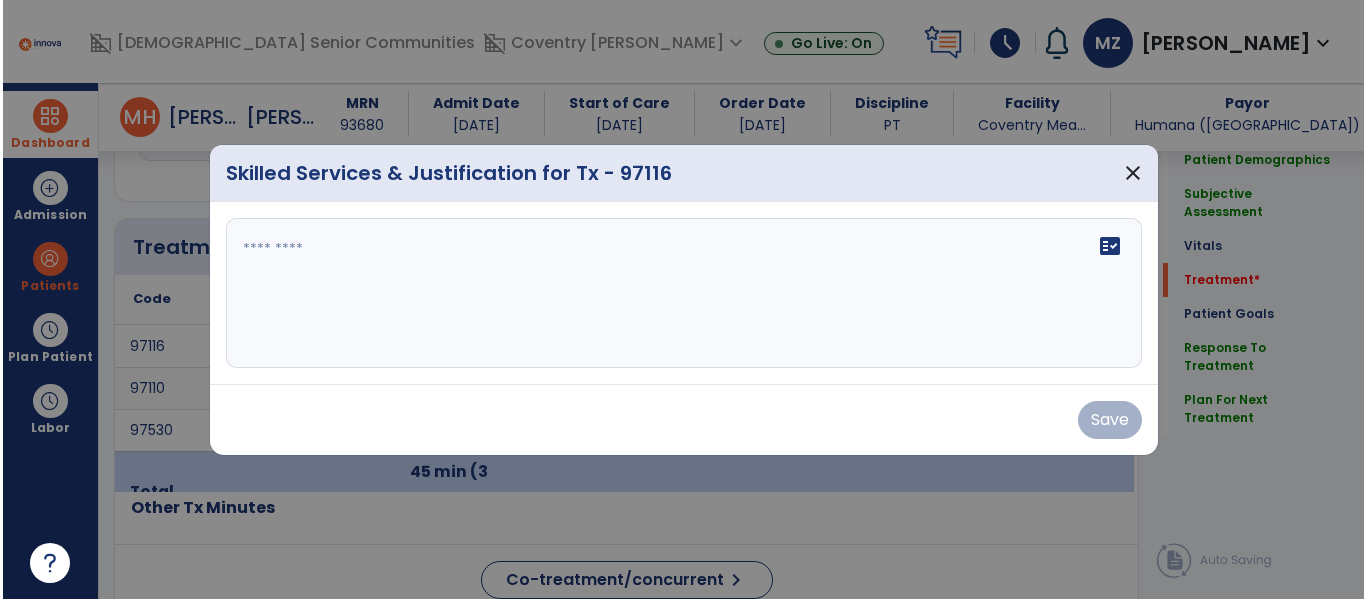 scroll, scrollTop: 1076, scrollLeft: 0, axis: vertical 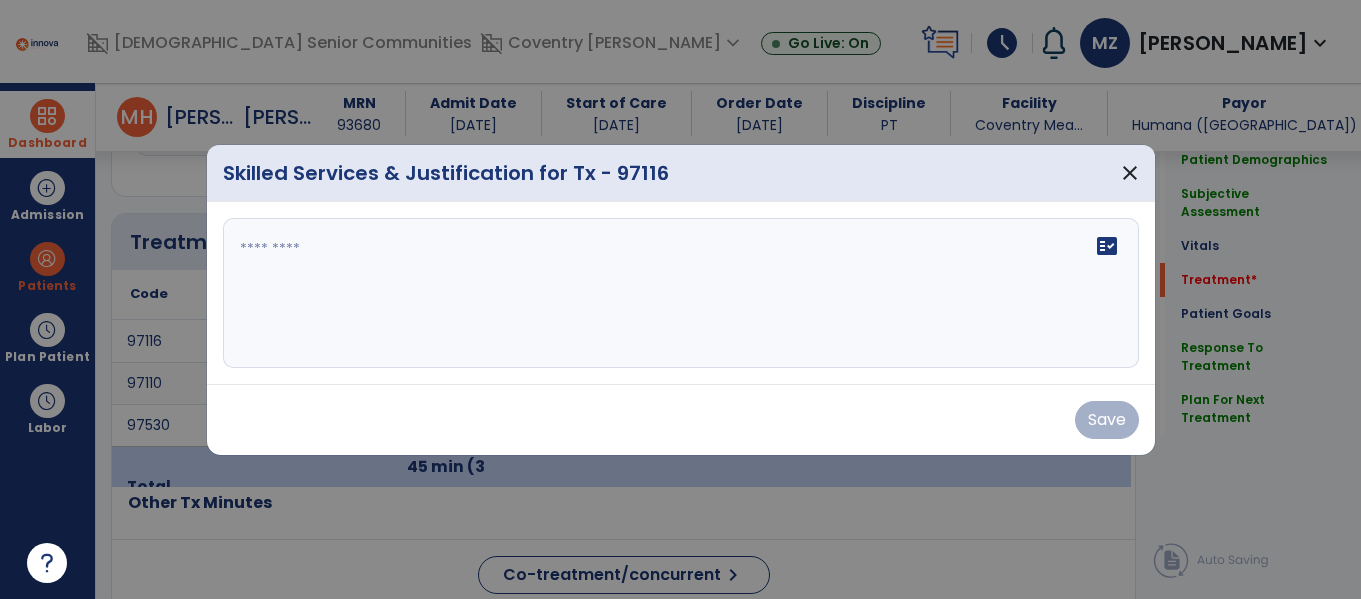 click on "fact_check" at bounding box center [681, 293] 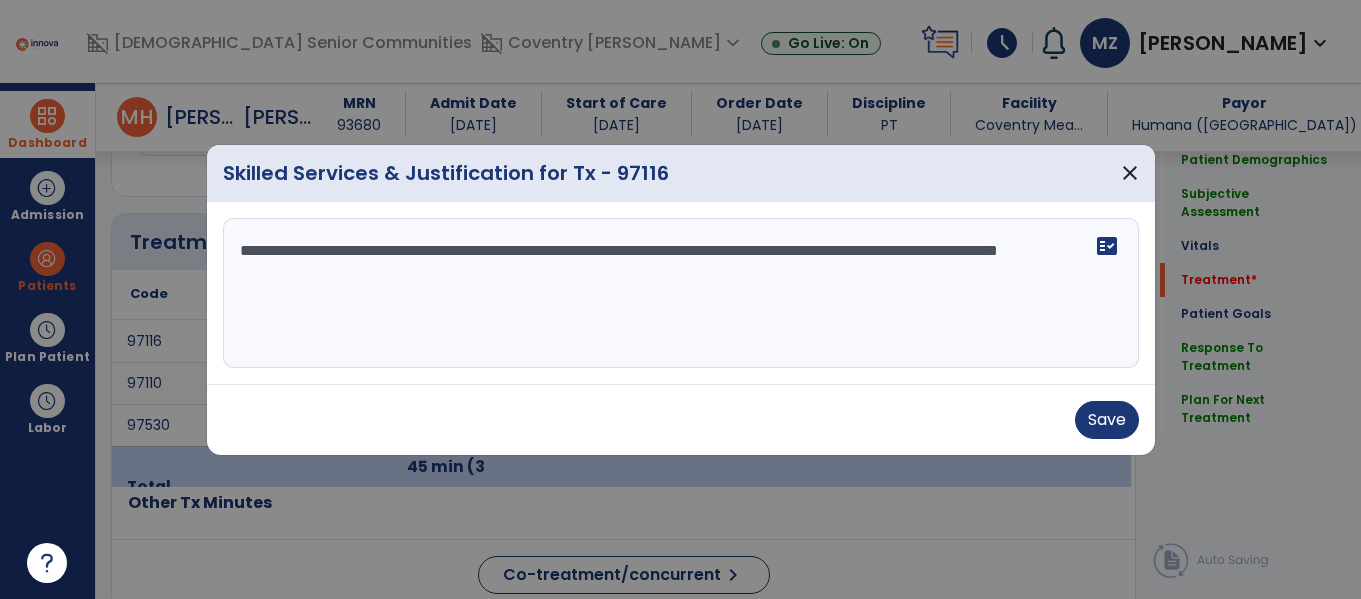 click on "**********" at bounding box center [681, 293] 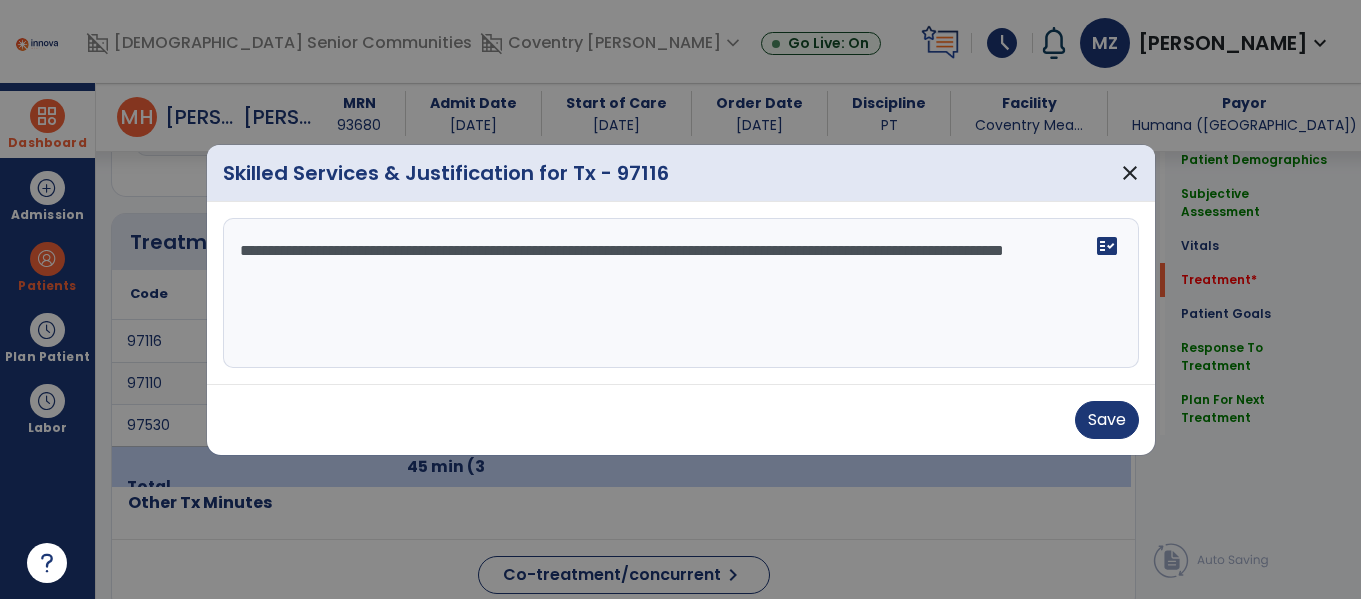 click on "**********" at bounding box center (681, 293) 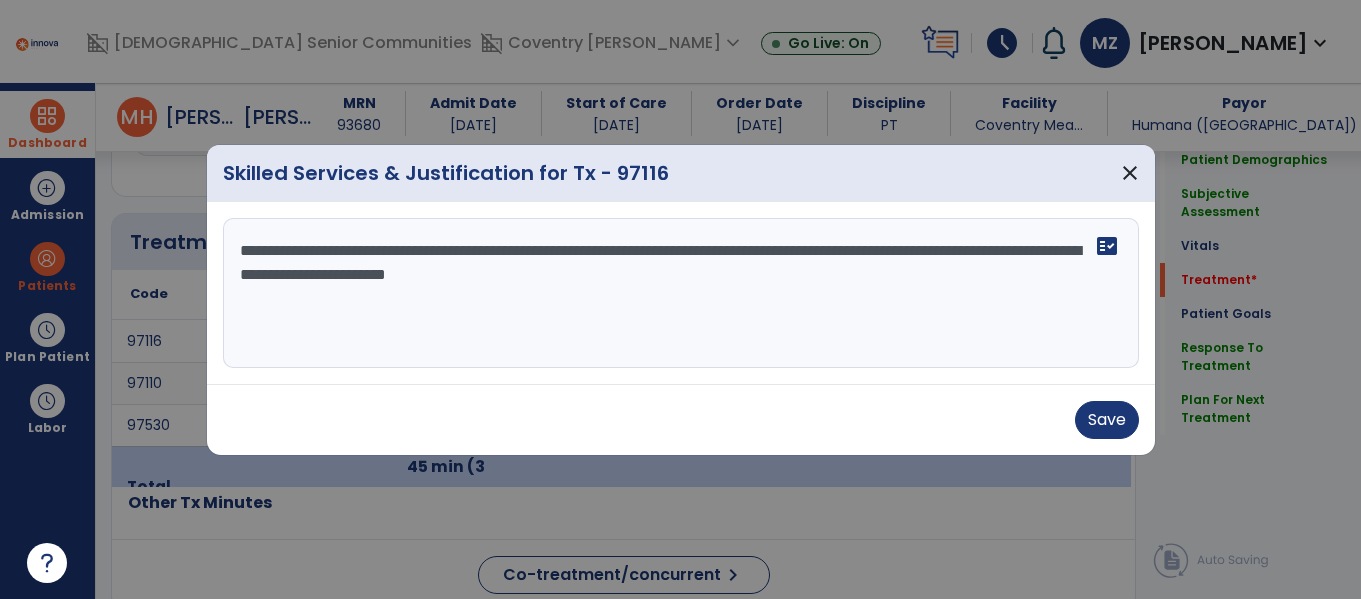 click on "**********" at bounding box center [681, 293] 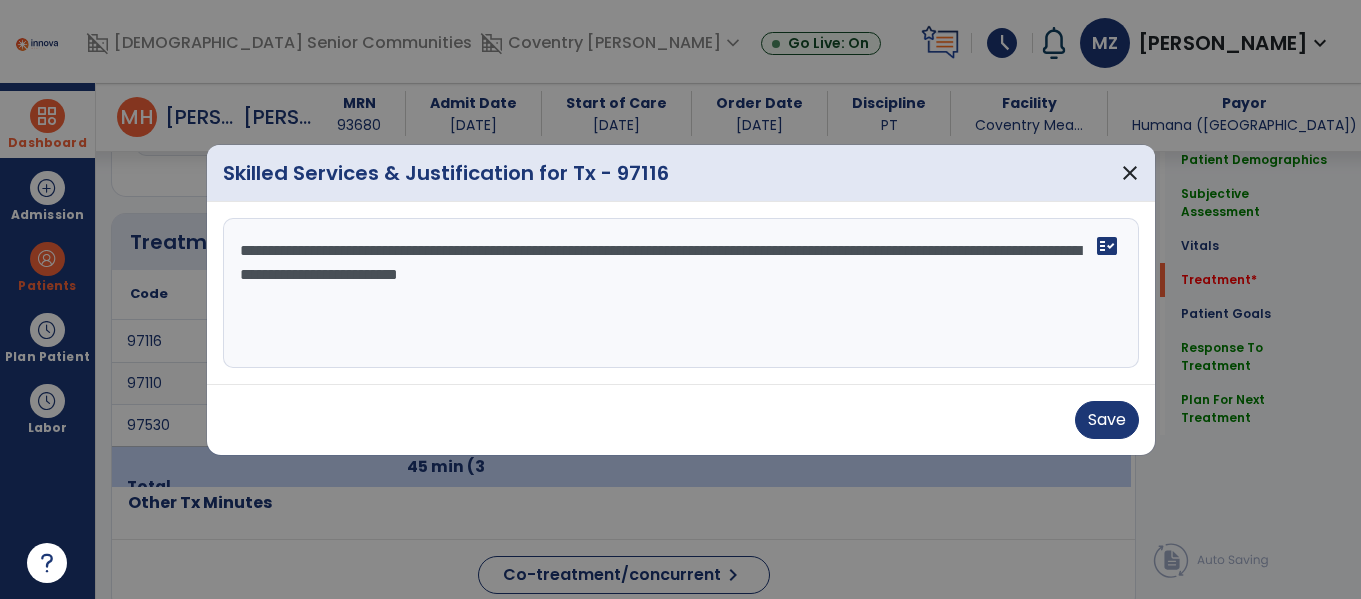 click on "**********" at bounding box center (681, 293) 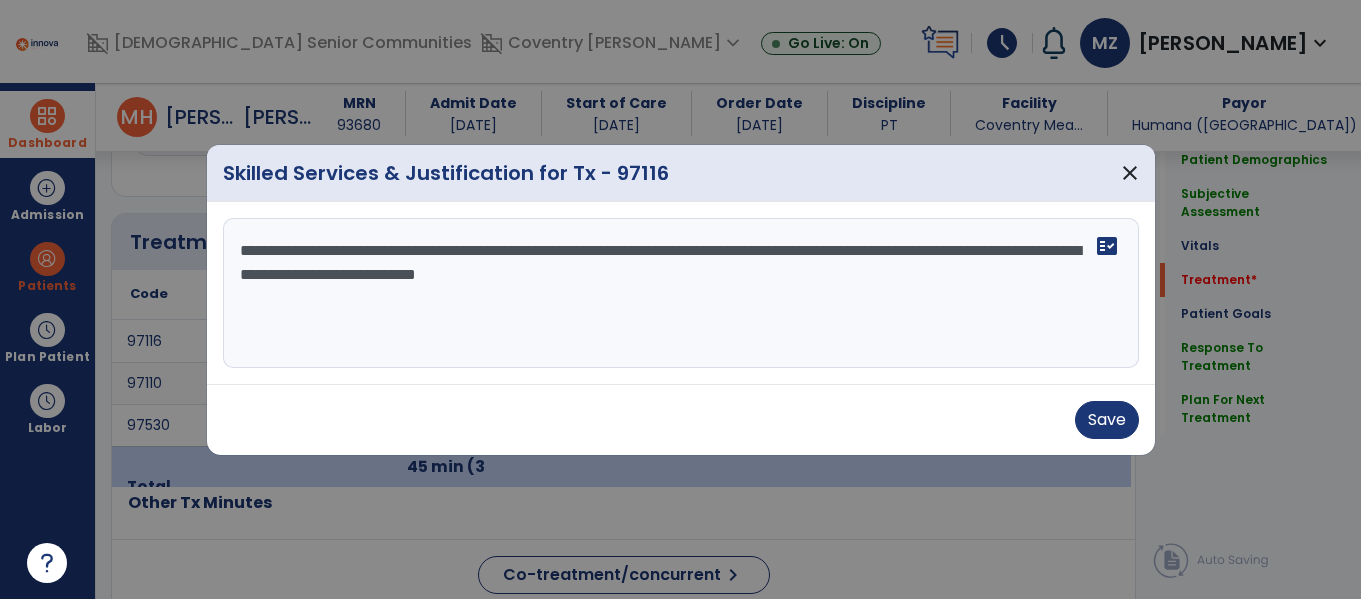 click on "**********" at bounding box center [681, 293] 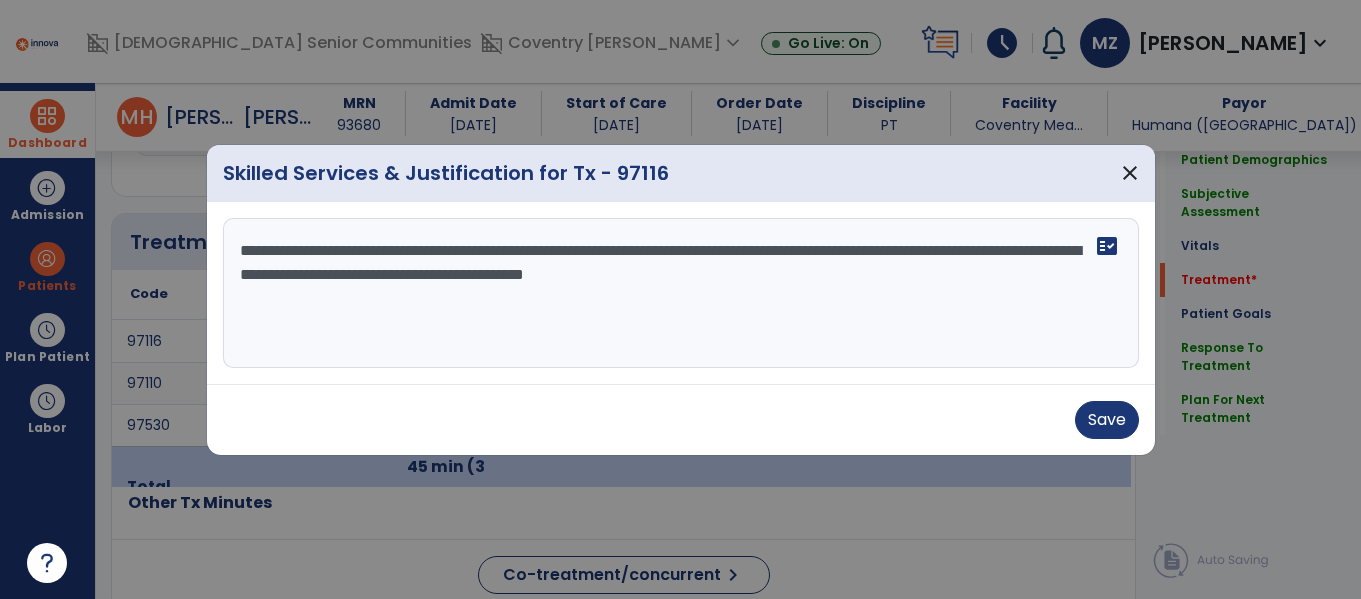 click on "**********" at bounding box center [681, 293] 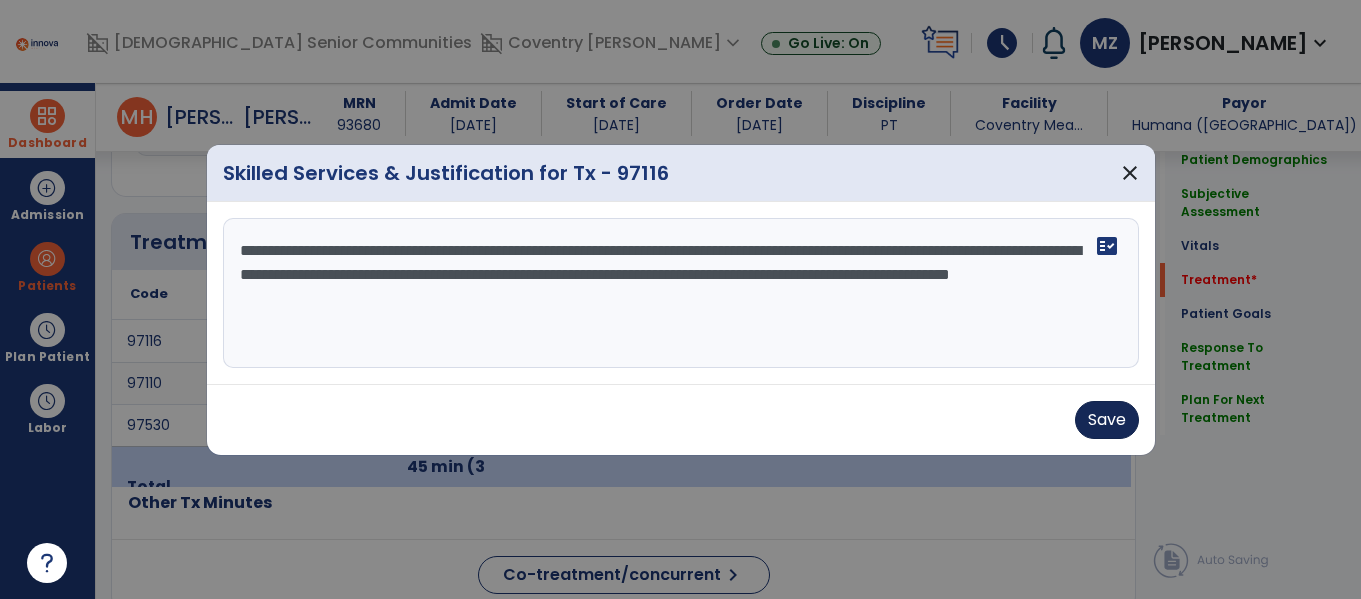 type on "**********" 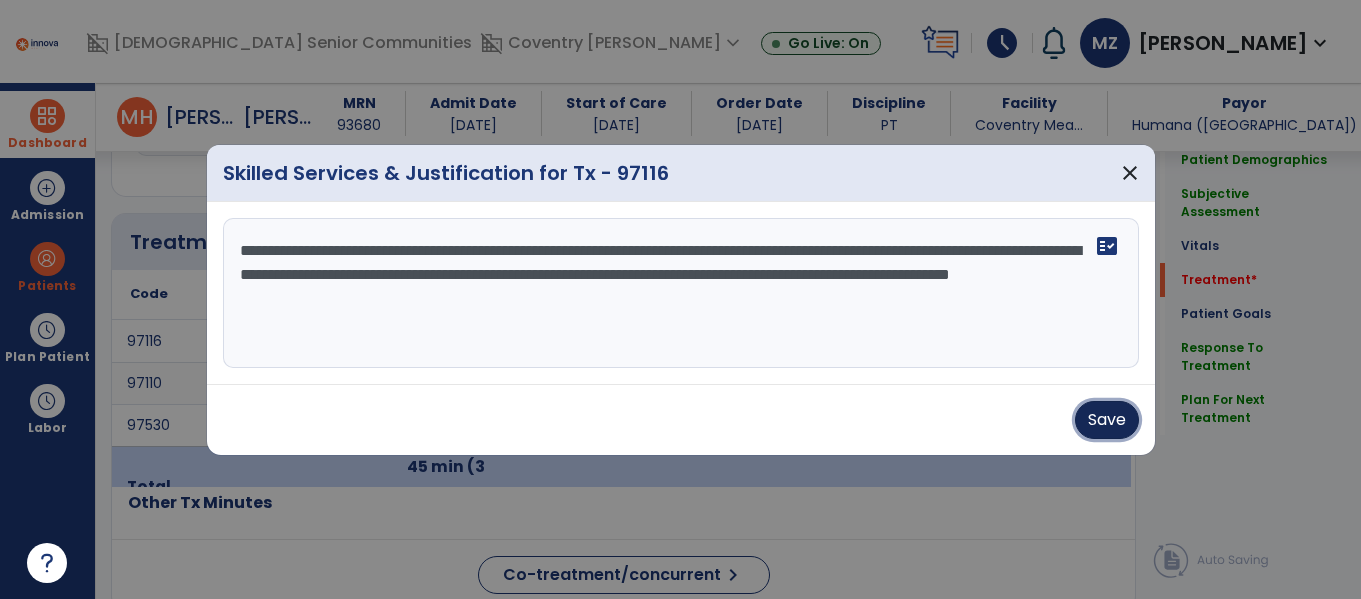 click on "Save" at bounding box center [1107, 420] 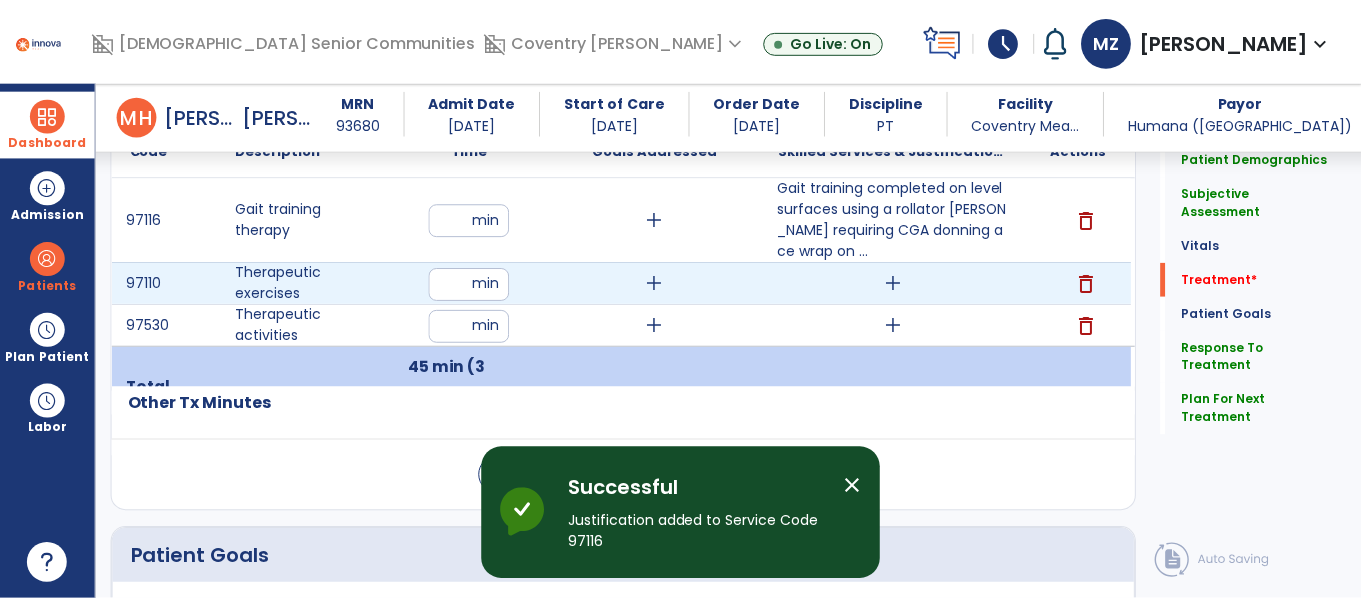 scroll, scrollTop: 1232, scrollLeft: 0, axis: vertical 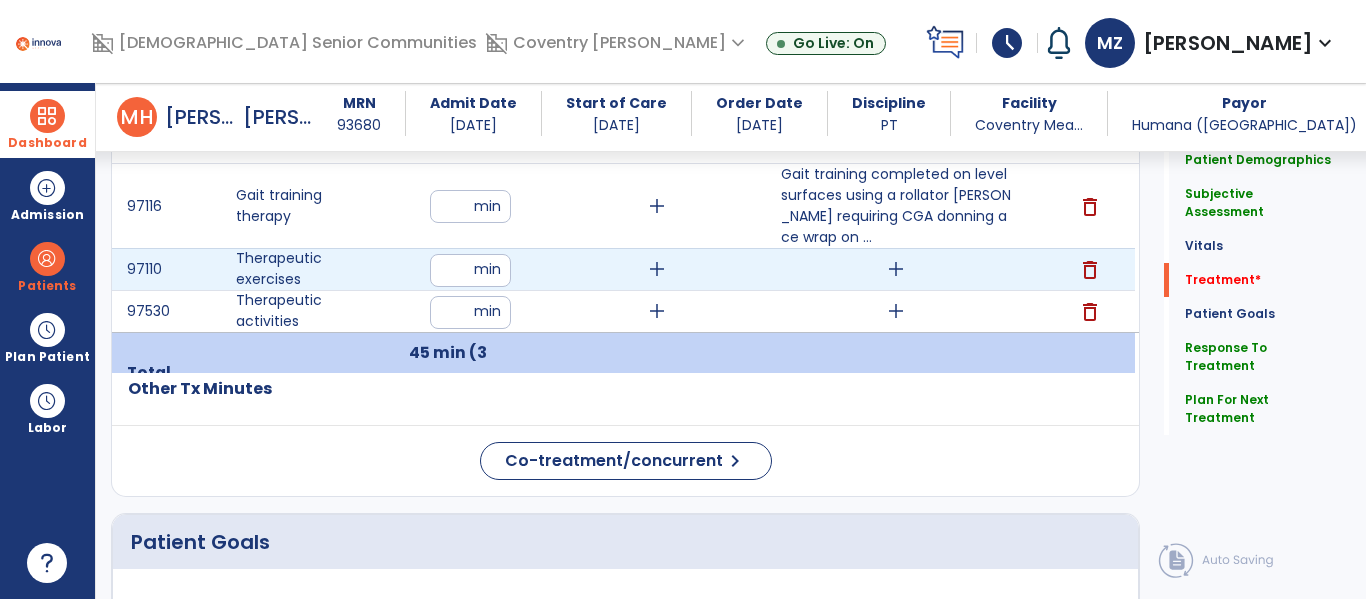 click on "add" at bounding box center (896, 269) 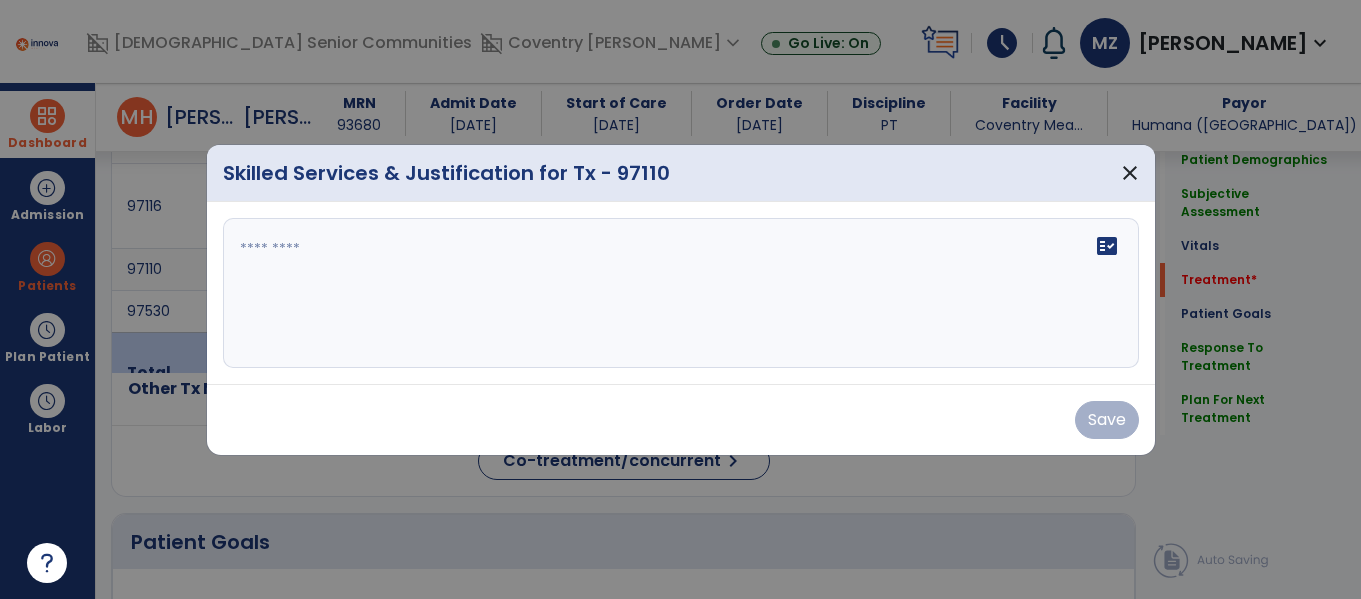 scroll, scrollTop: 1232, scrollLeft: 0, axis: vertical 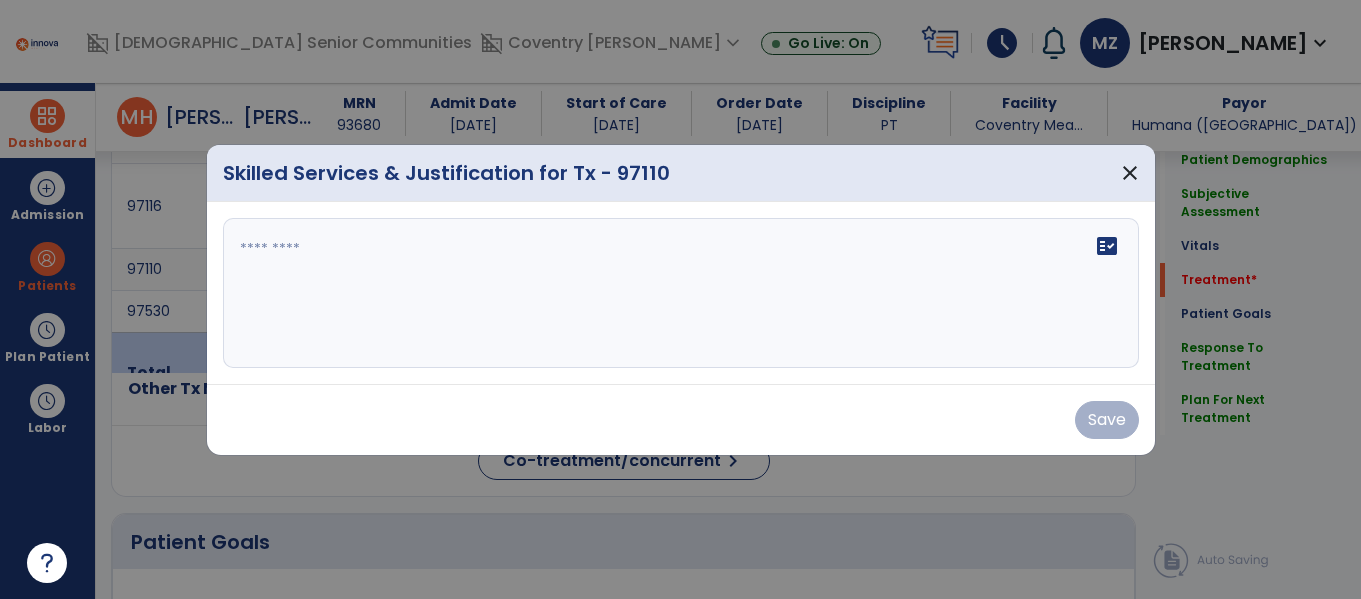 click on "fact_check" at bounding box center [681, 293] 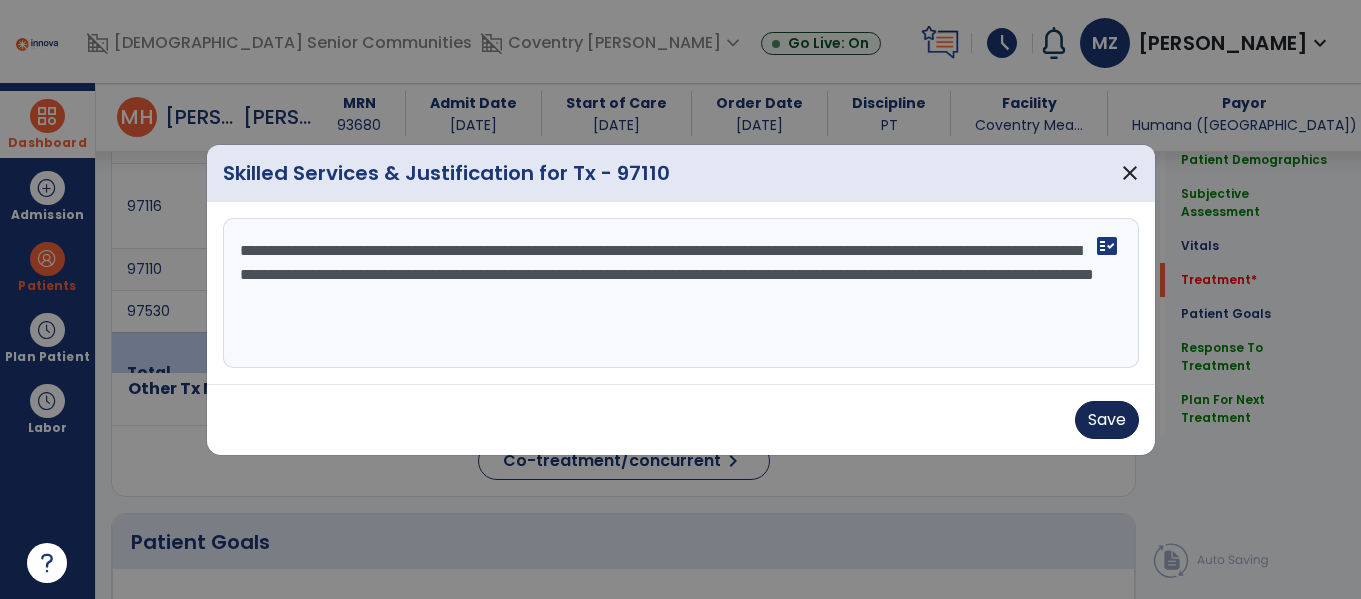 type on "**********" 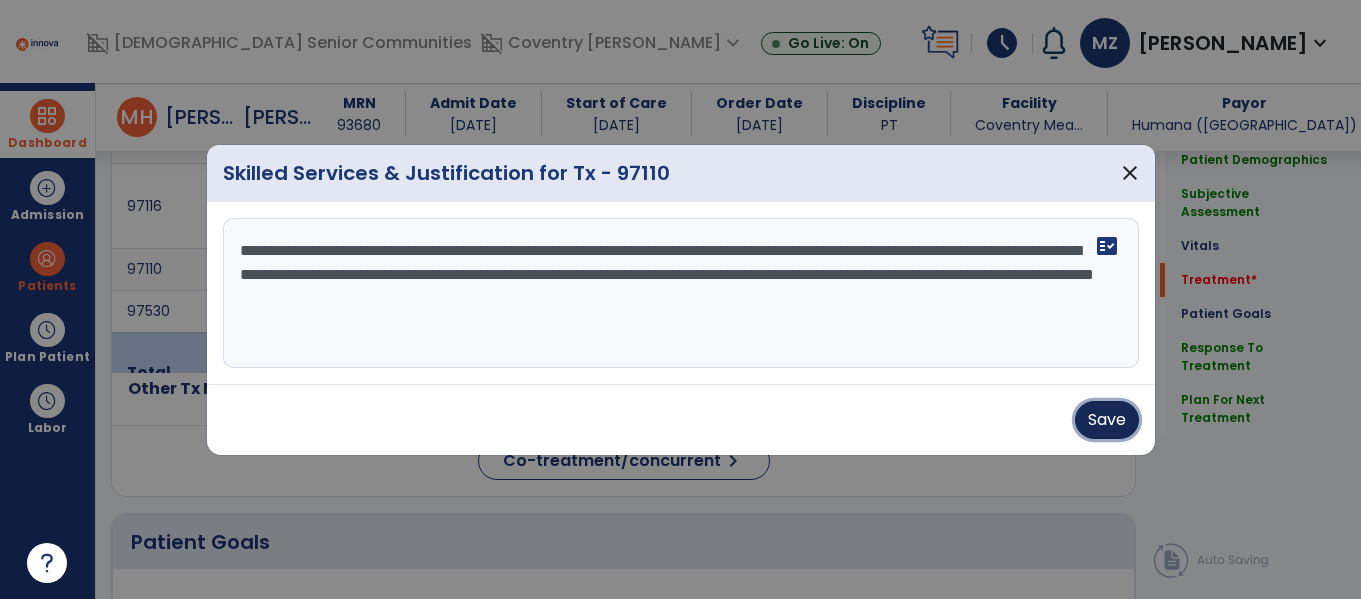 click on "Save" at bounding box center [1107, 420] 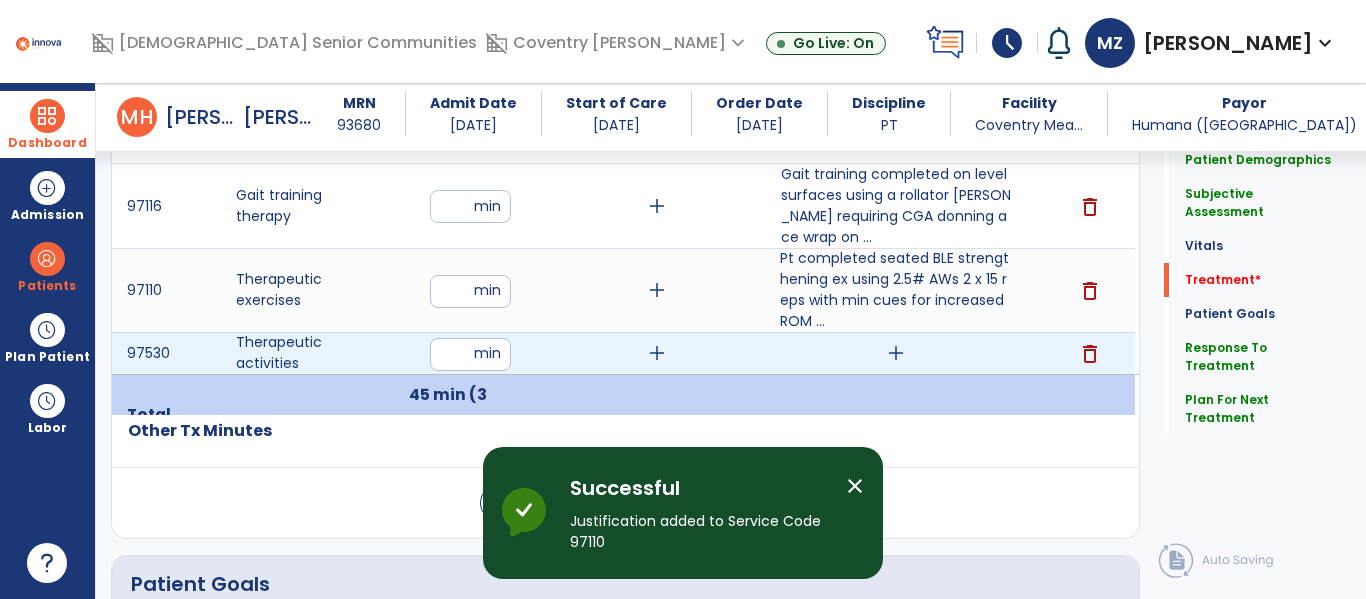 click on "add" at bounding box center [896, 353] 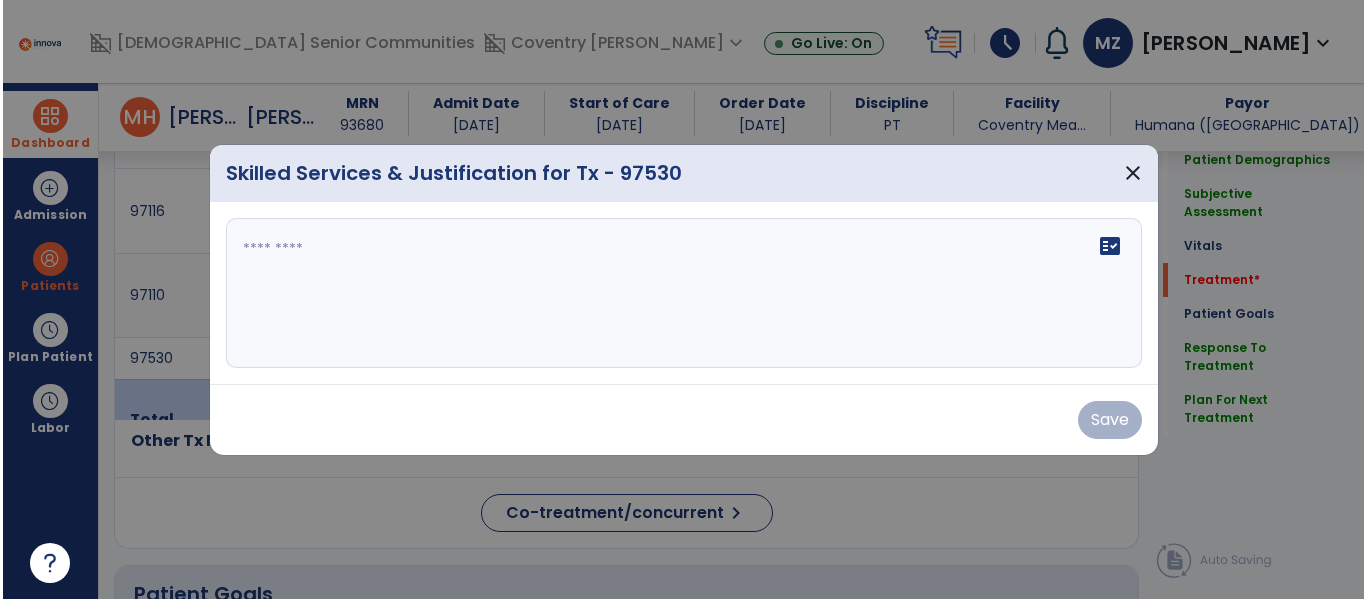 scroll, scrollTop: 1232, scrollLeft: 0, axis: vertical 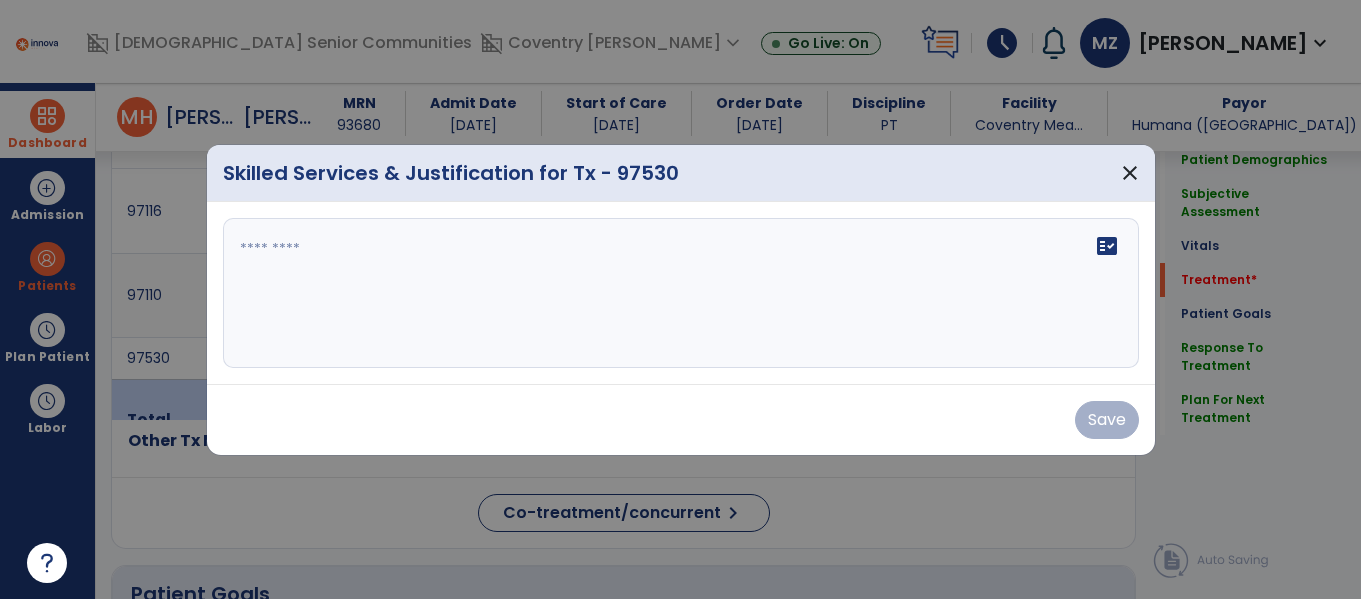 click on "fact_check" at bounding box center (681, 293) 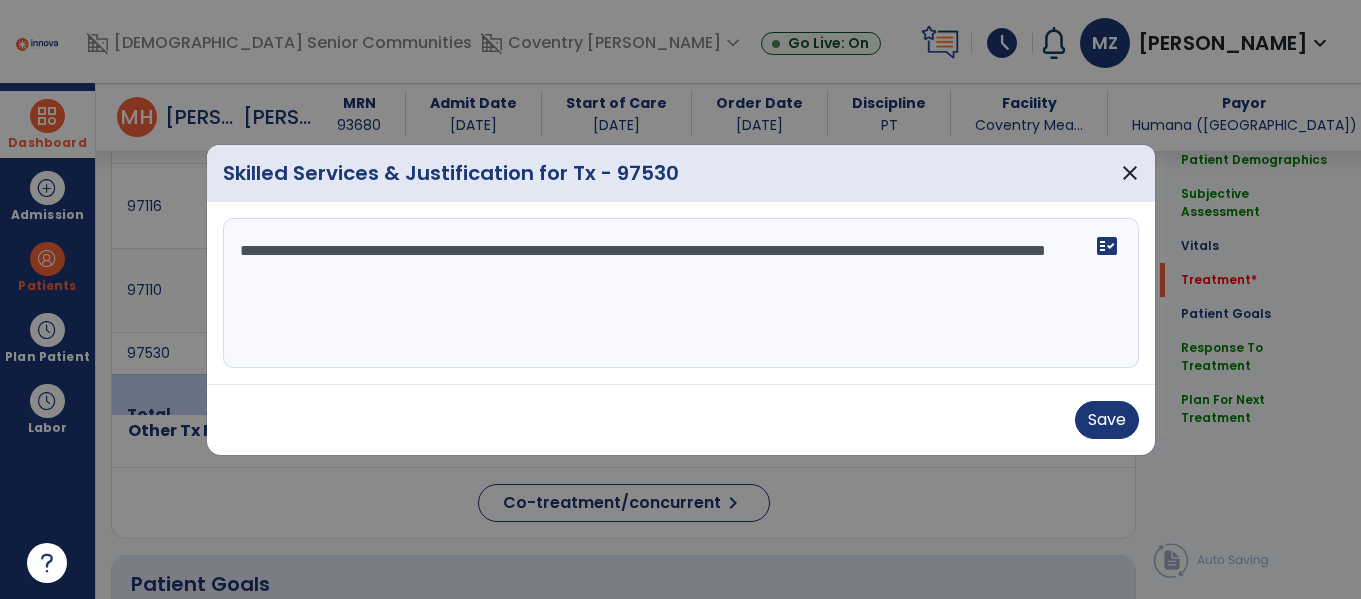 click on "**********" at bounding box center [681, 293] 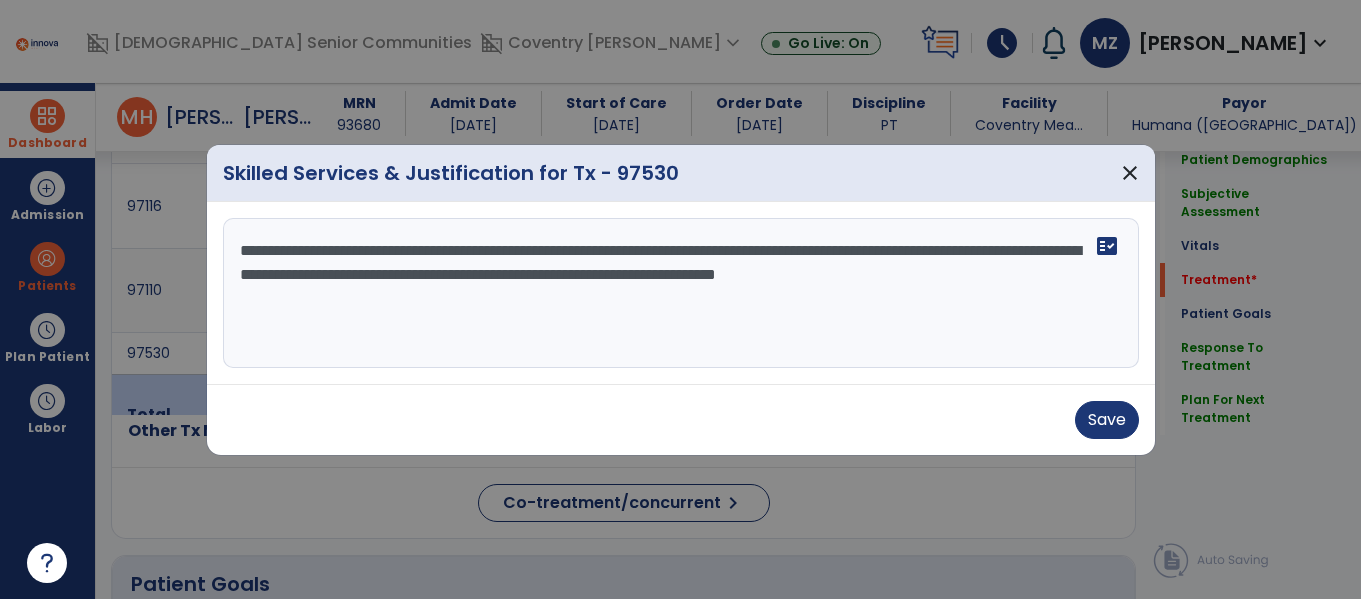 type on "**********" 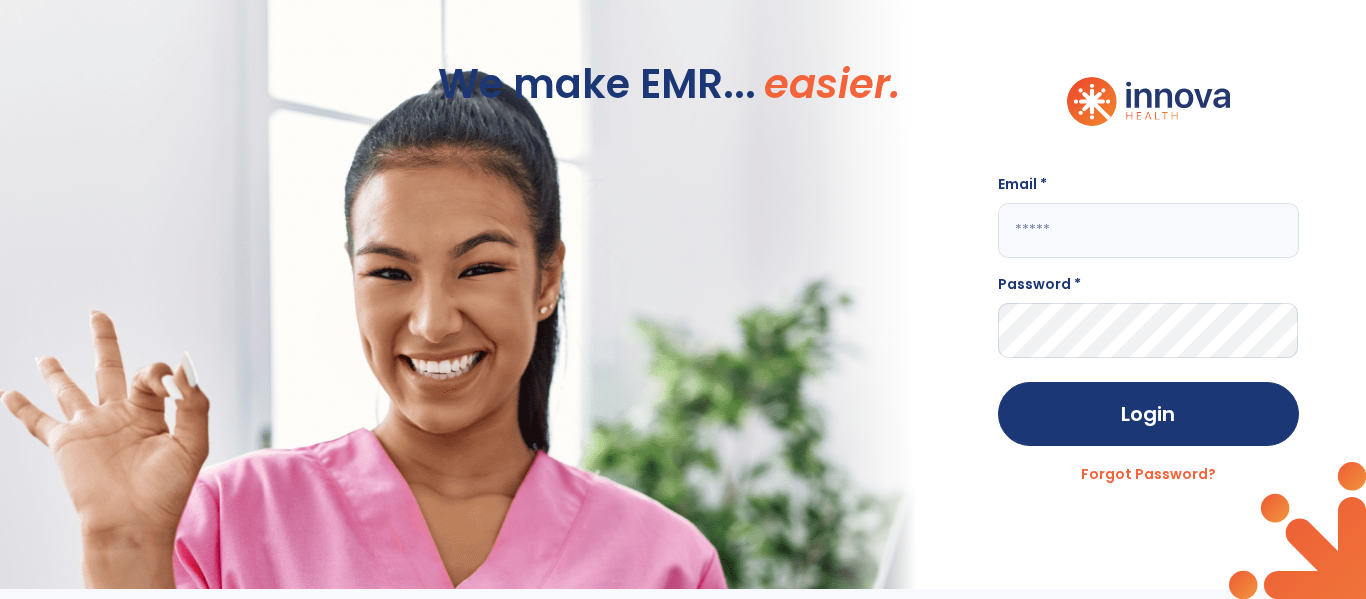 scroll, scrollTop: 0, scrollLeft: 0, axis: both 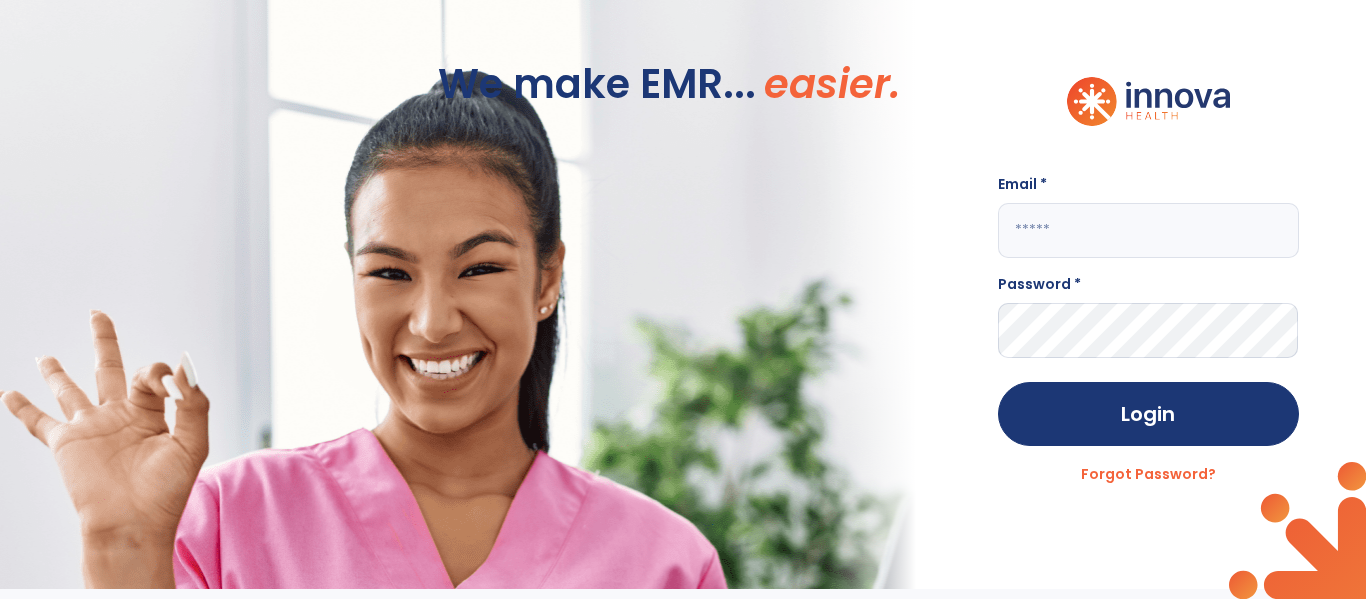 click 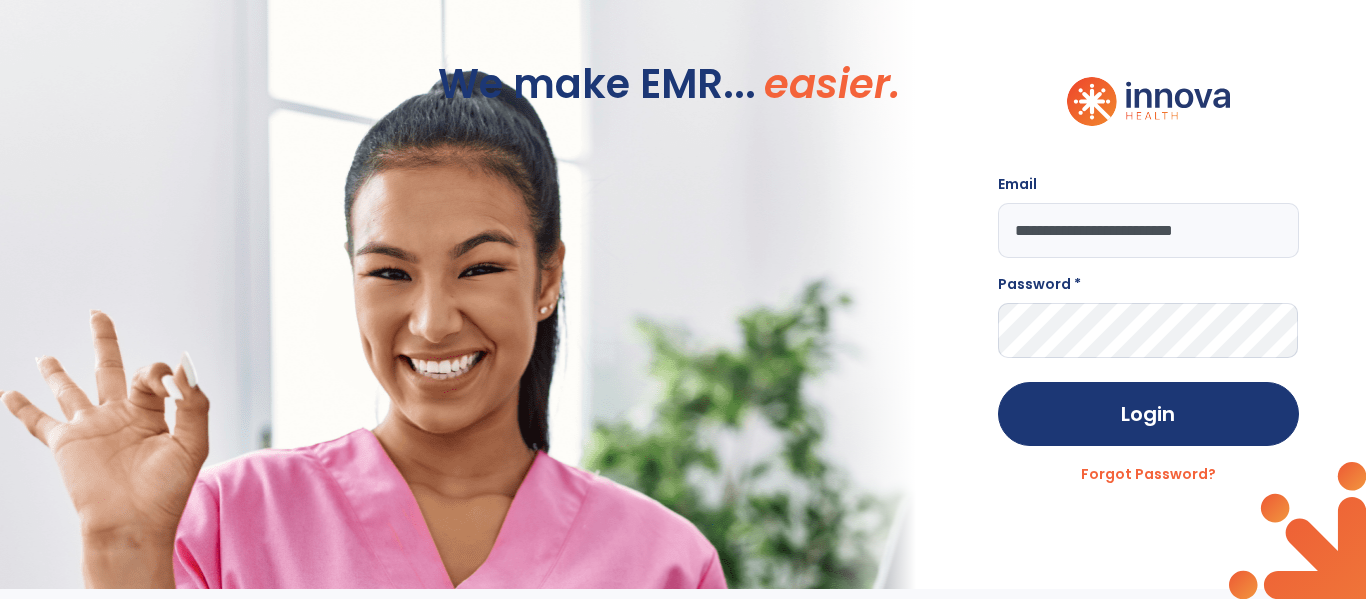 scroll, scrollTop: 0, scrollLeft: 7, axis: horizontal 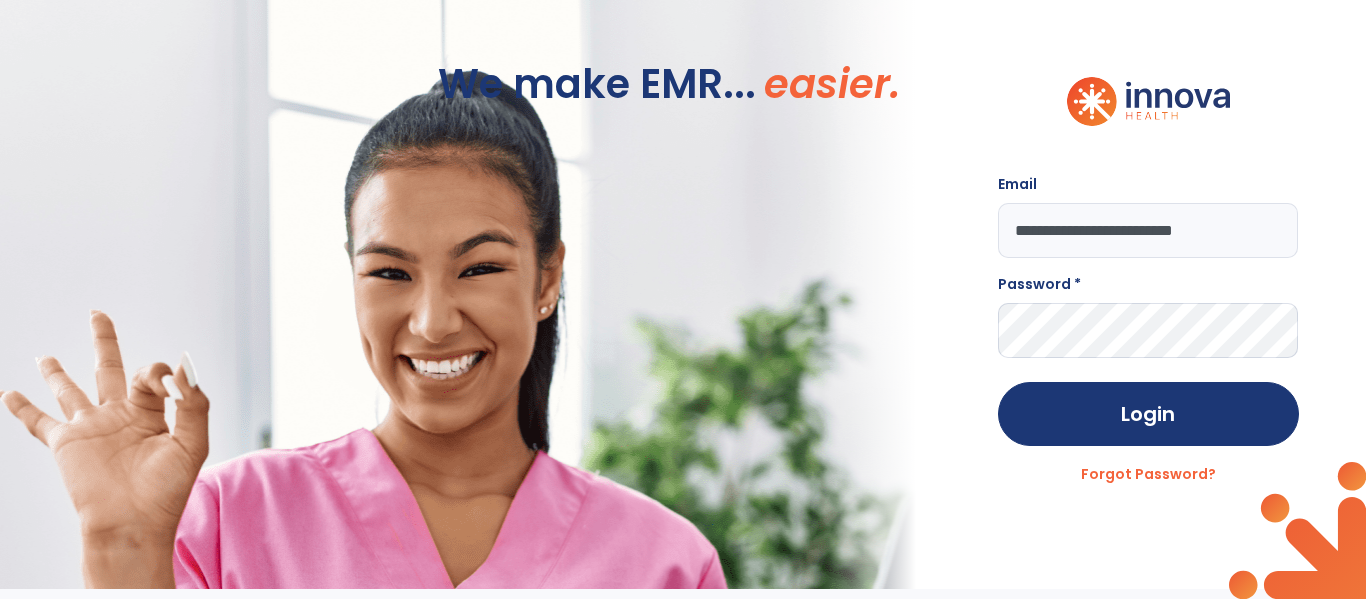 type on "**********" 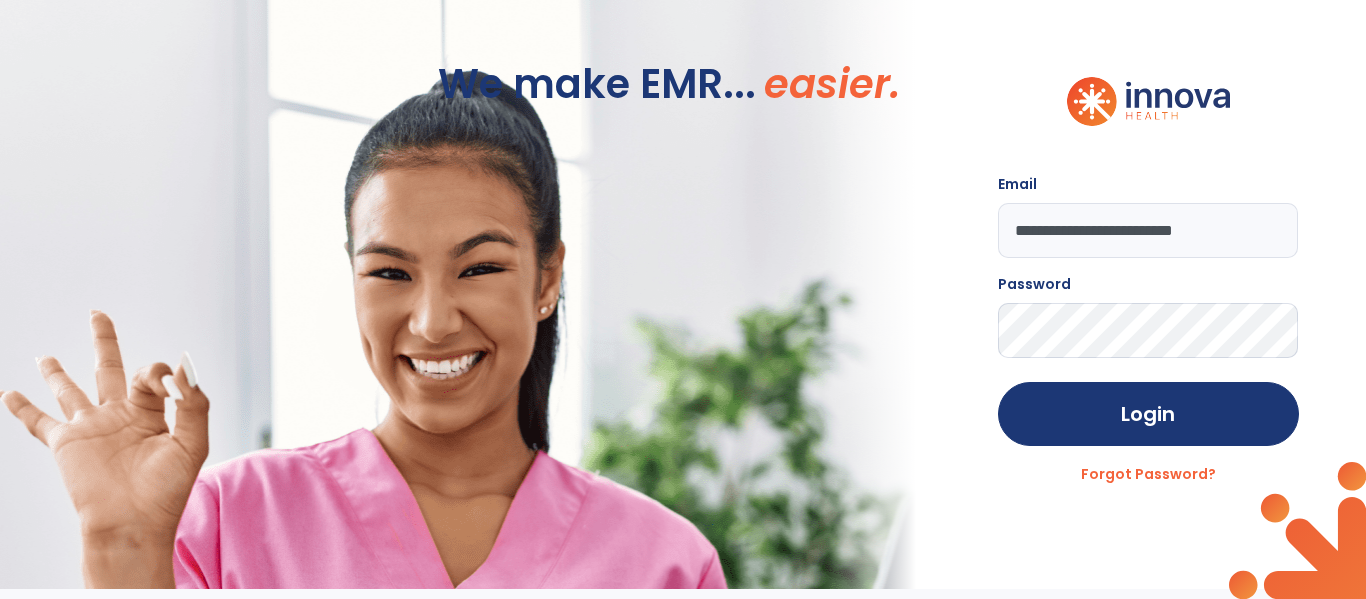 click on "Login" 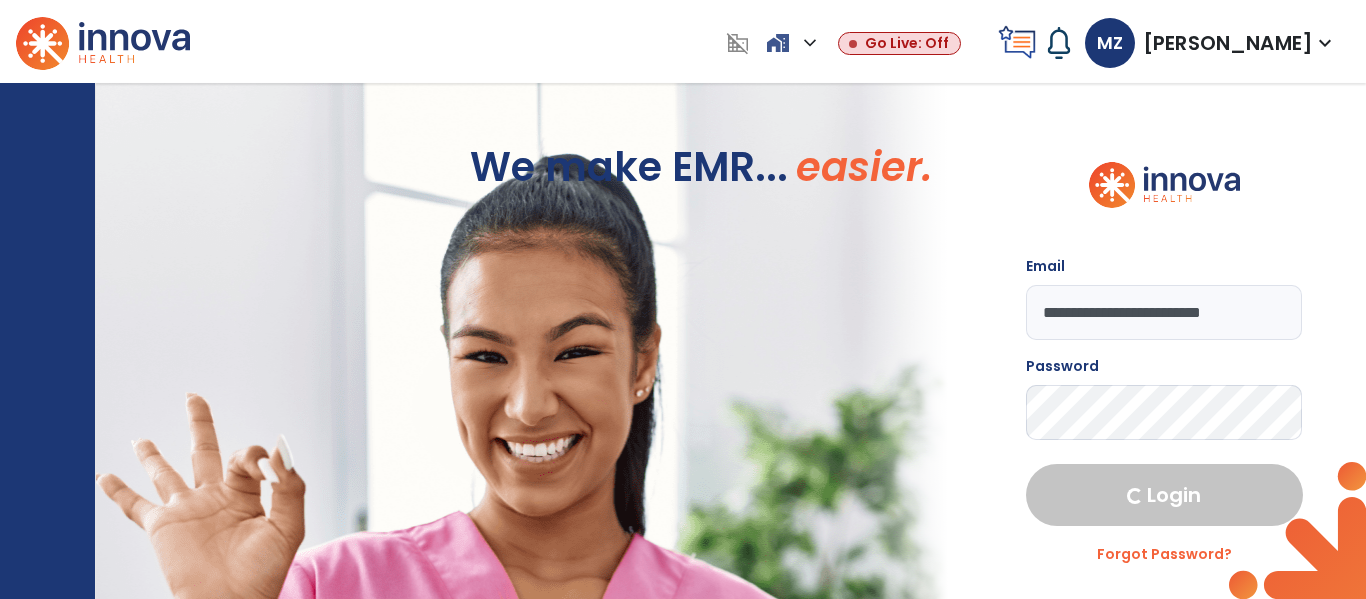select on "****" 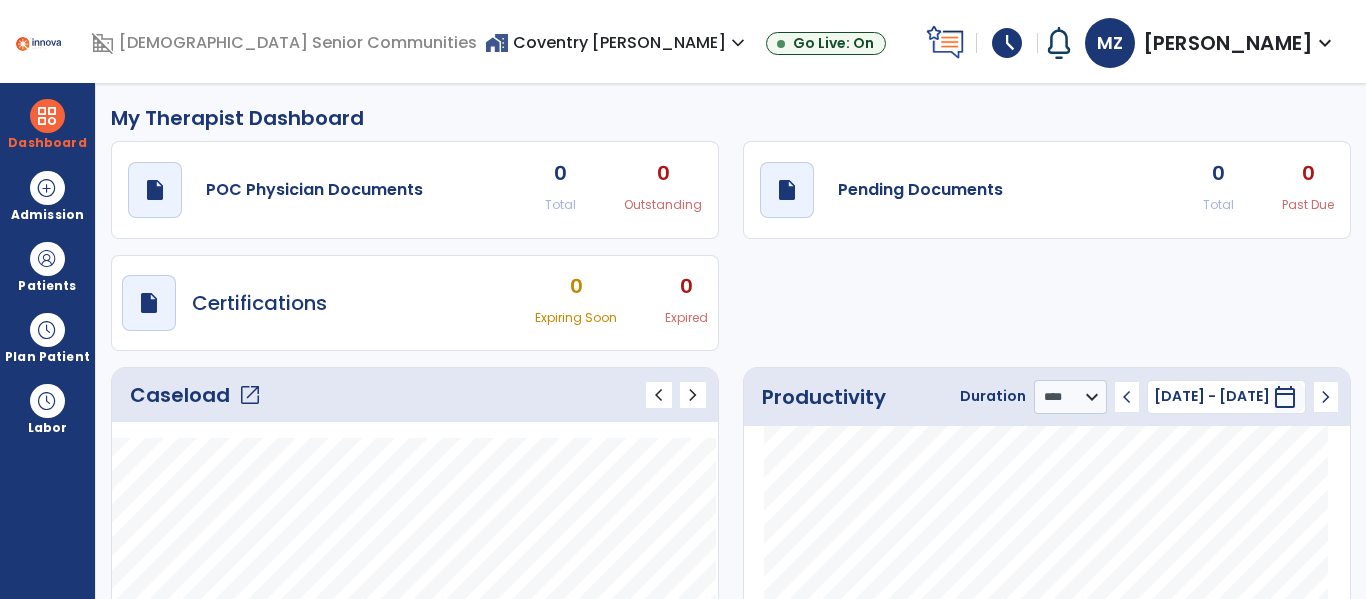 click on "open_in_new" 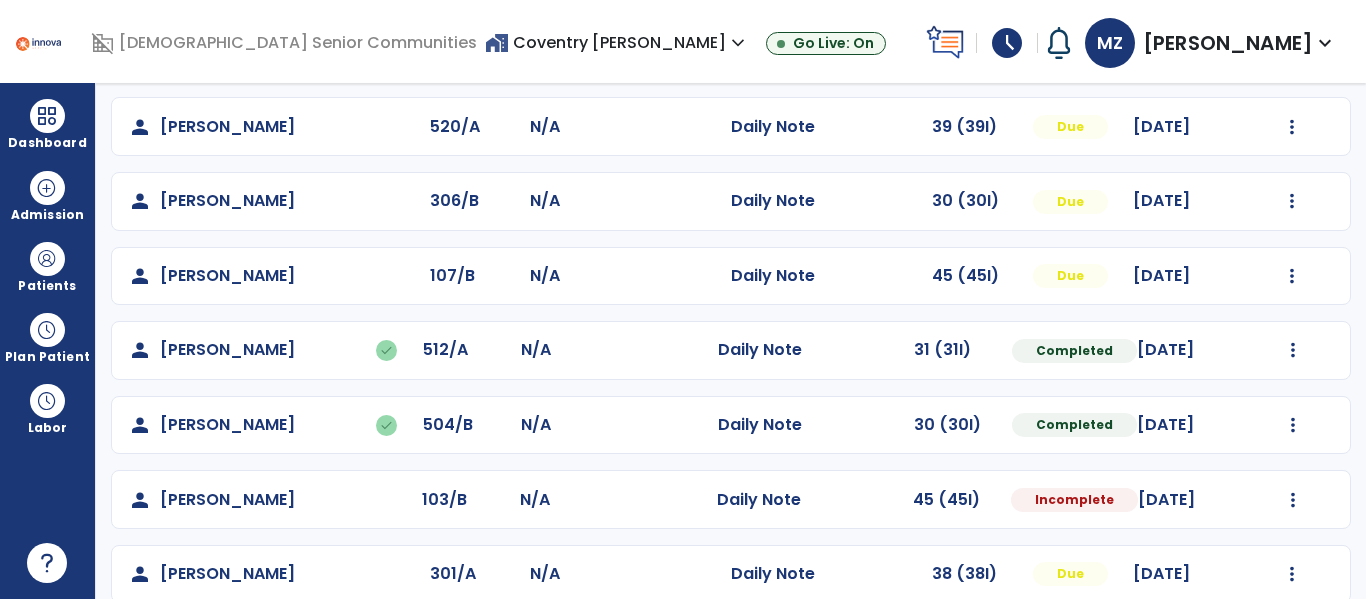 scroll, scrollTop: 712, scrollLeft: 0, axis: vertical 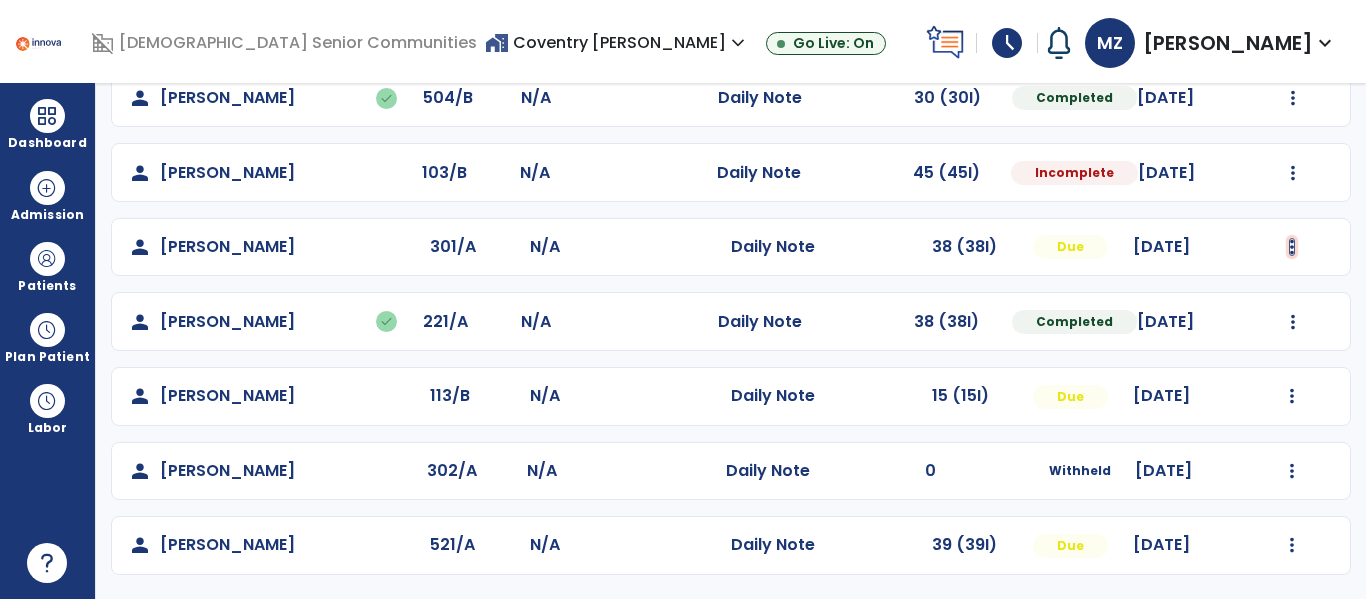 click at bounding box center (1292, -424) 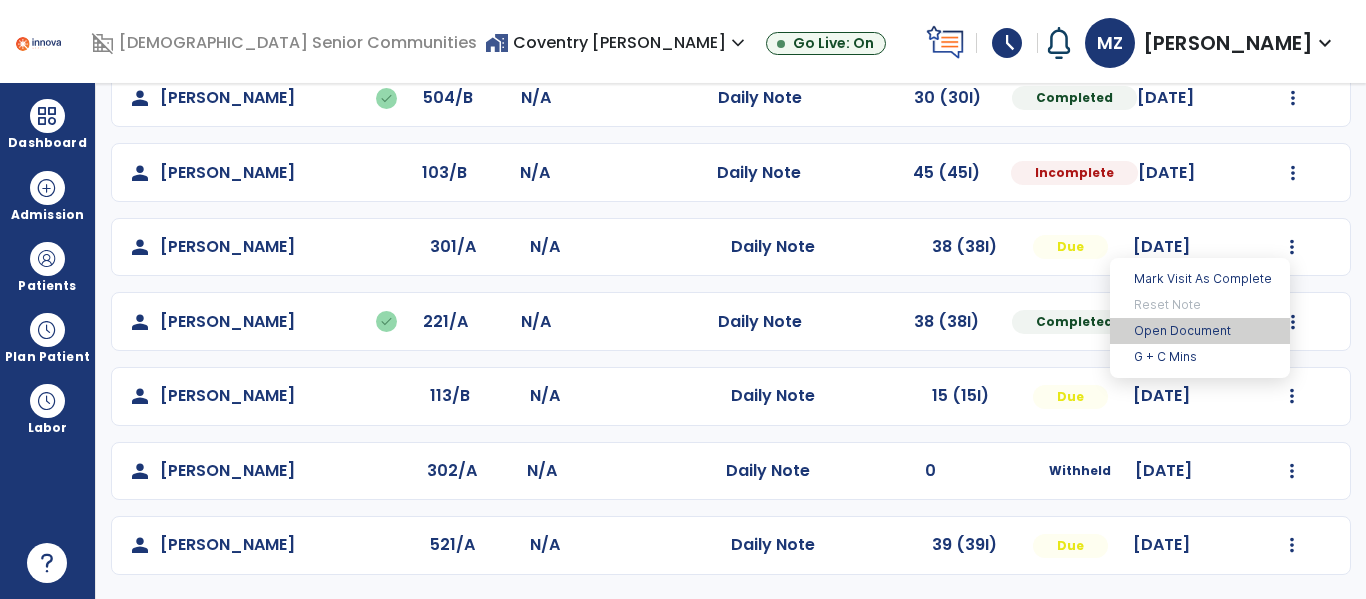 click on "Open Document" at bounding box center [1200, 331] 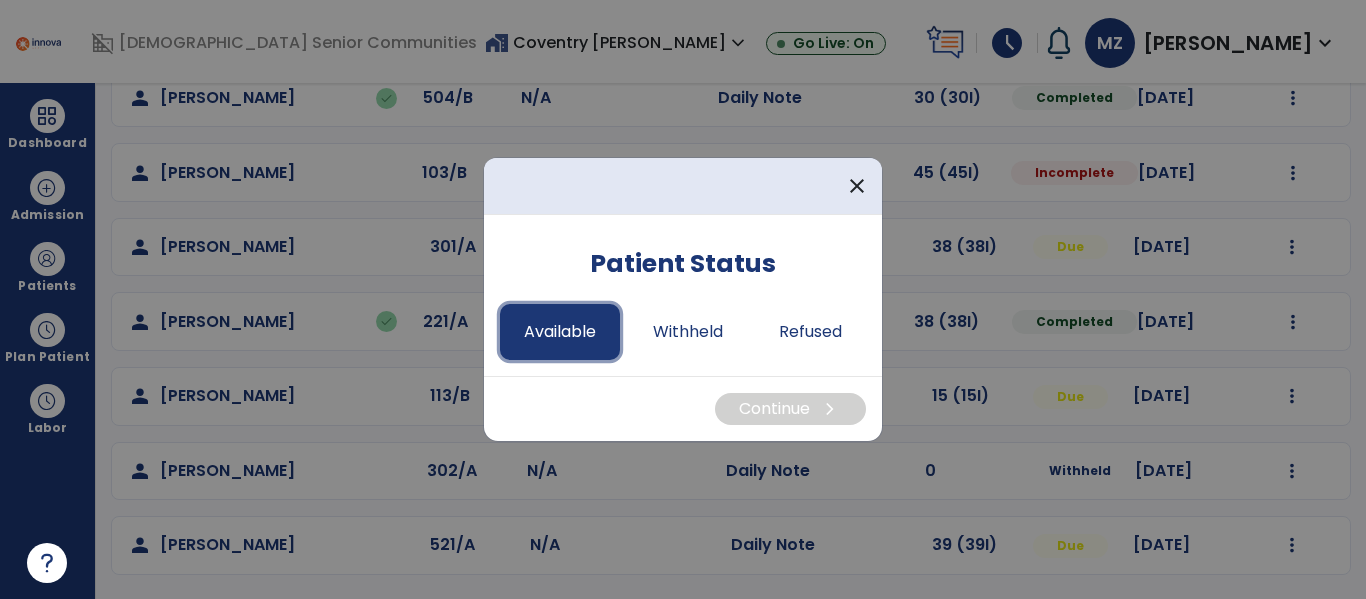 click on "Available" at bounding box center [560, 332] 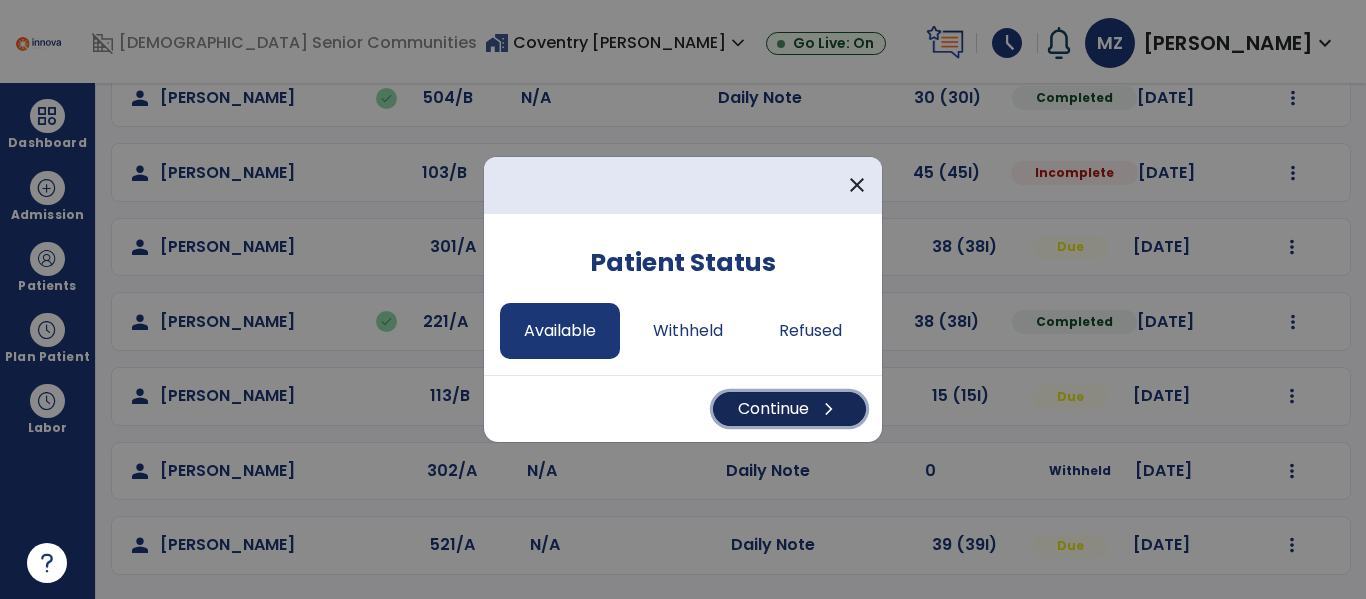 click on "Continue   chevron_right" at bounding box center (789, 409) 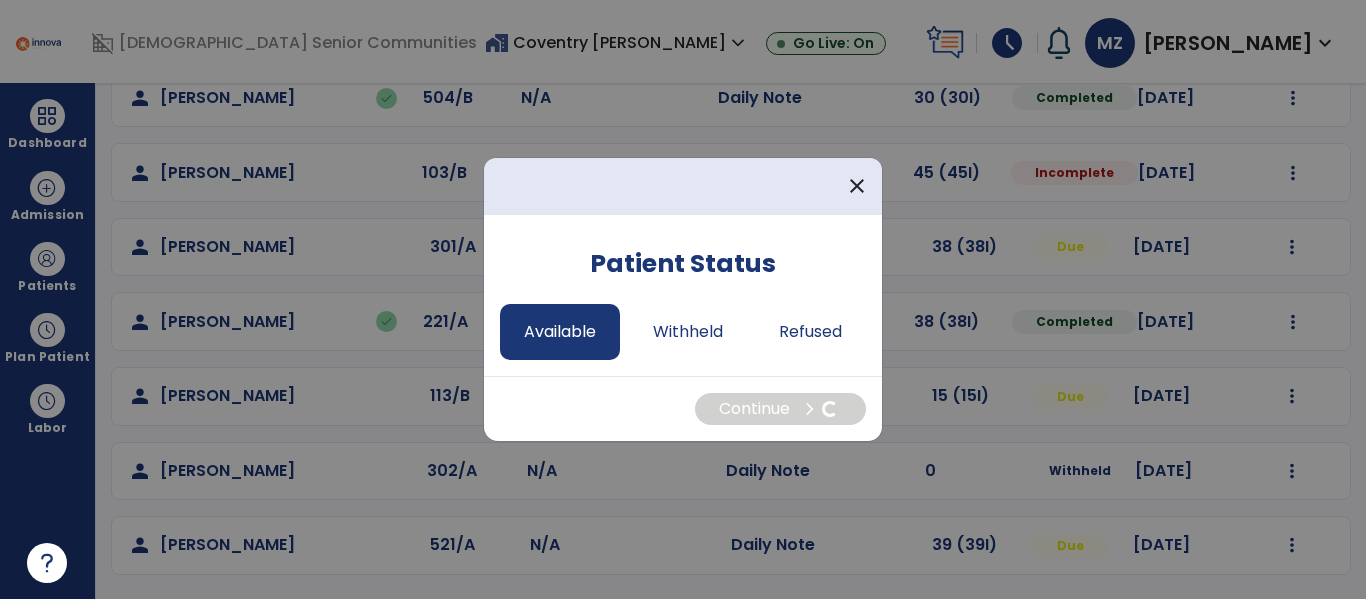 select on "*" 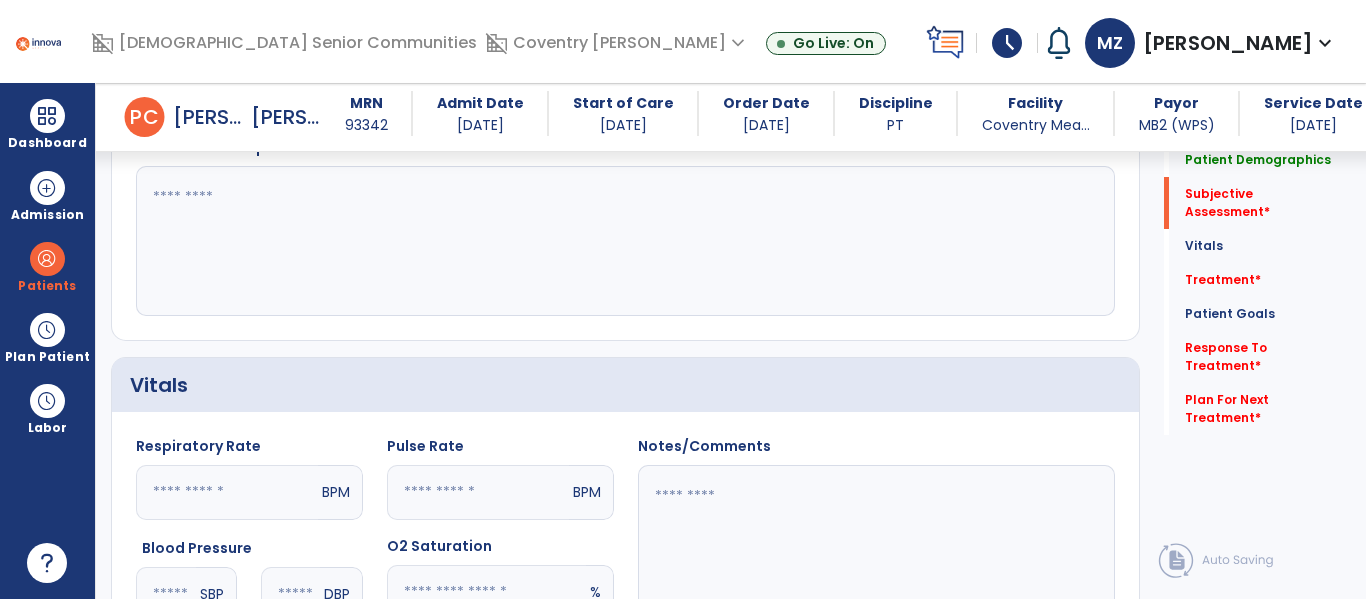 scroll, scrollTop: 516, scrollLeft: 0, axis: vertical 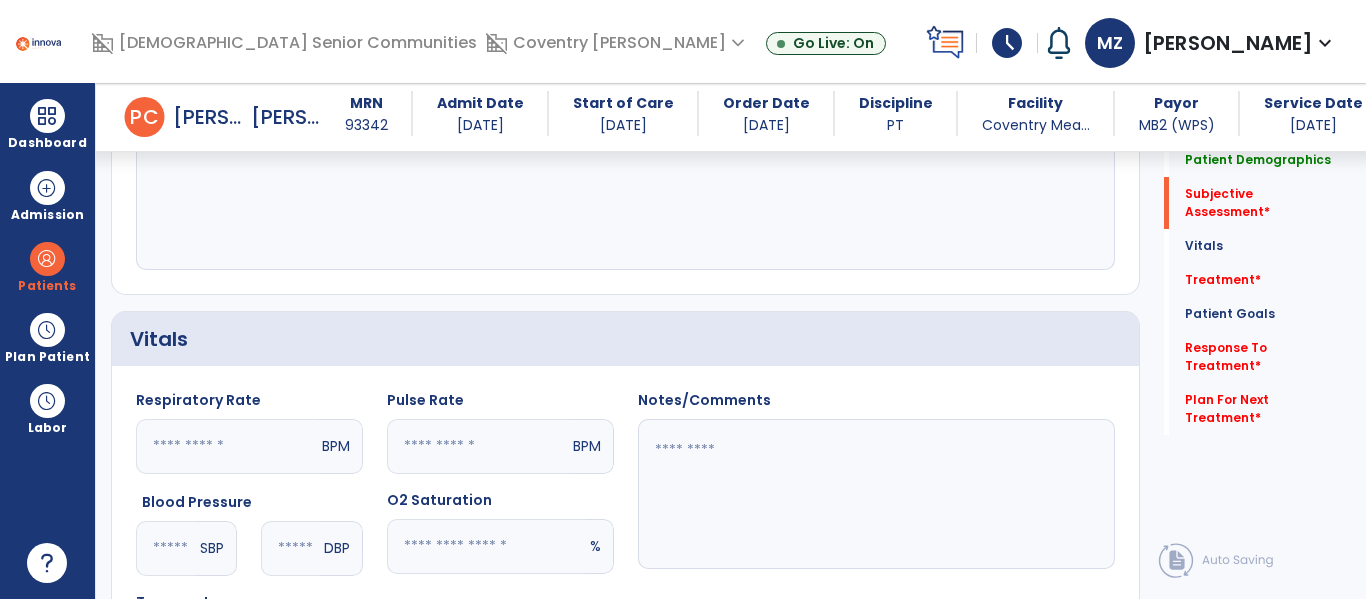 click 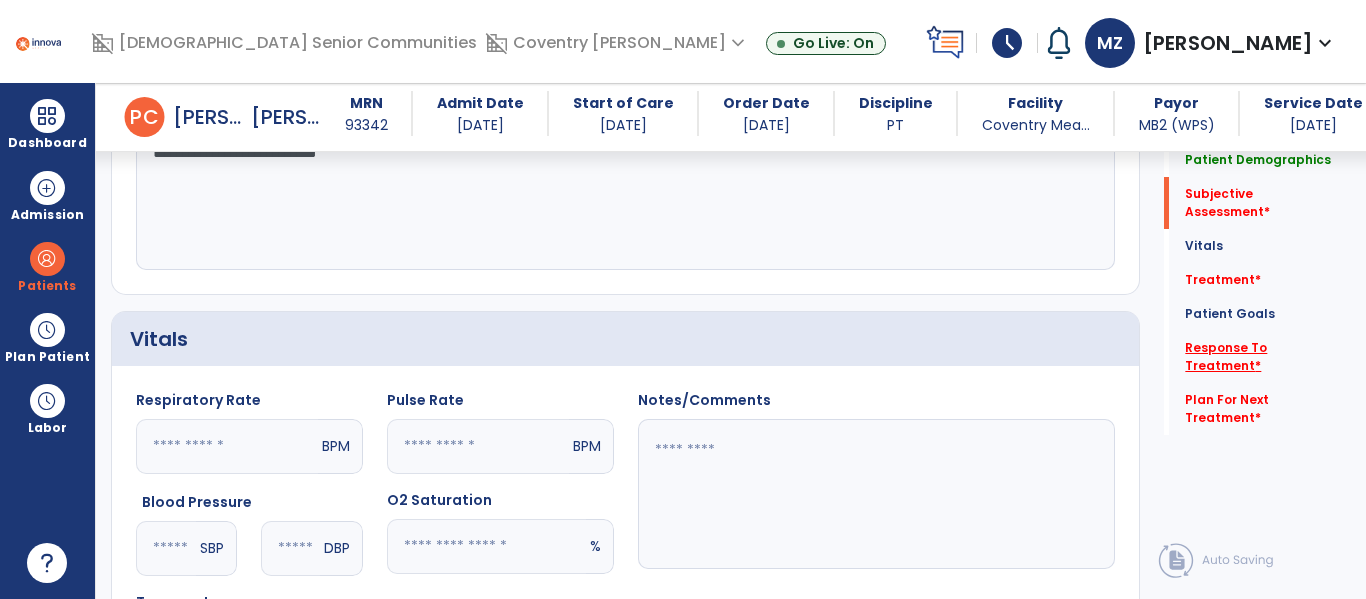 type on "**********" 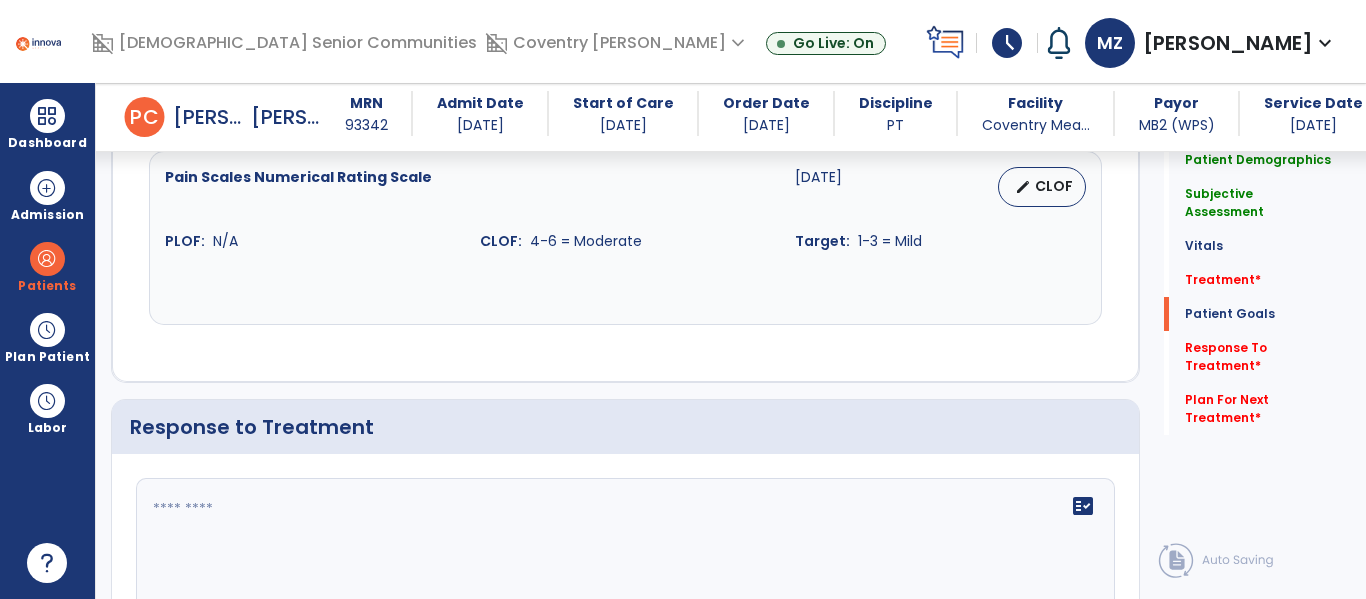 scroll, scrollTop: 2971, scrollLeft: 0, axis: vertical 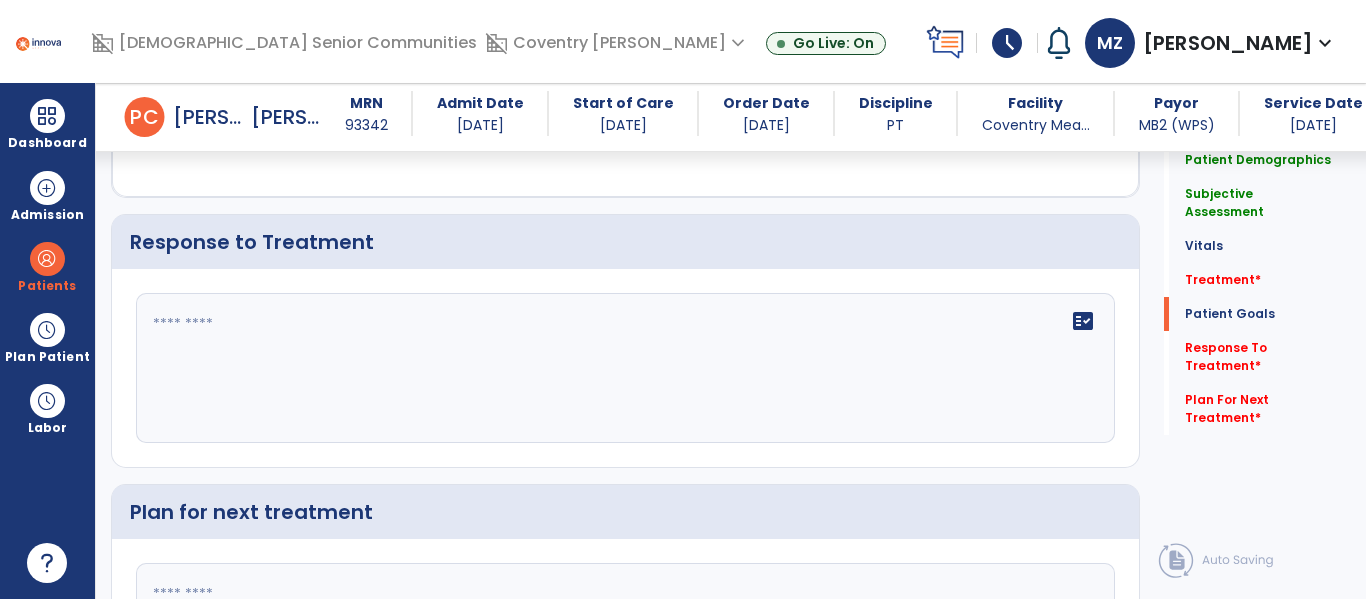 click on "fact_check" 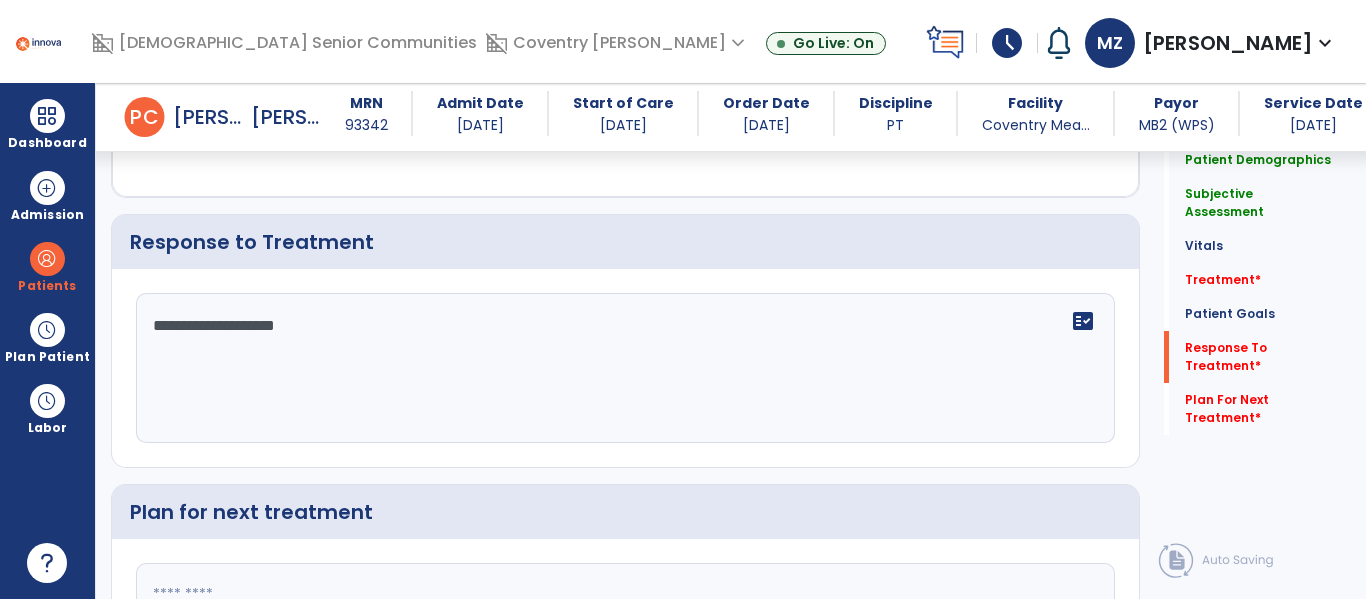 type on "**********" 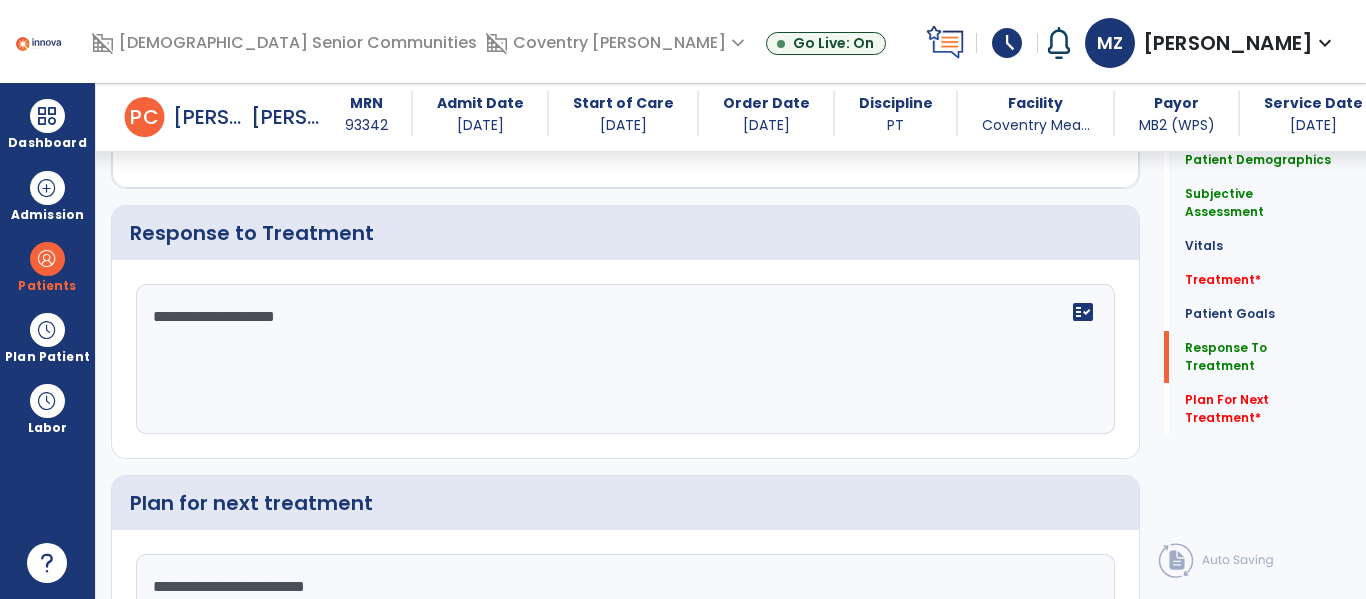 type on "**********" 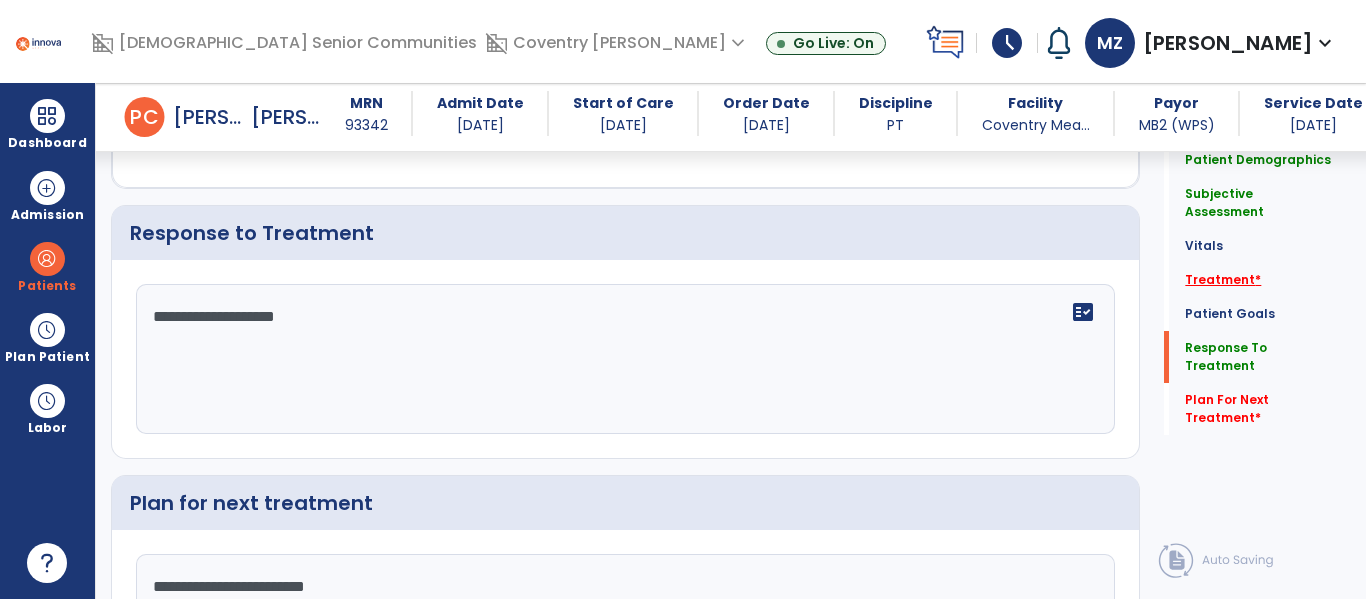 click on "Treatment   *" 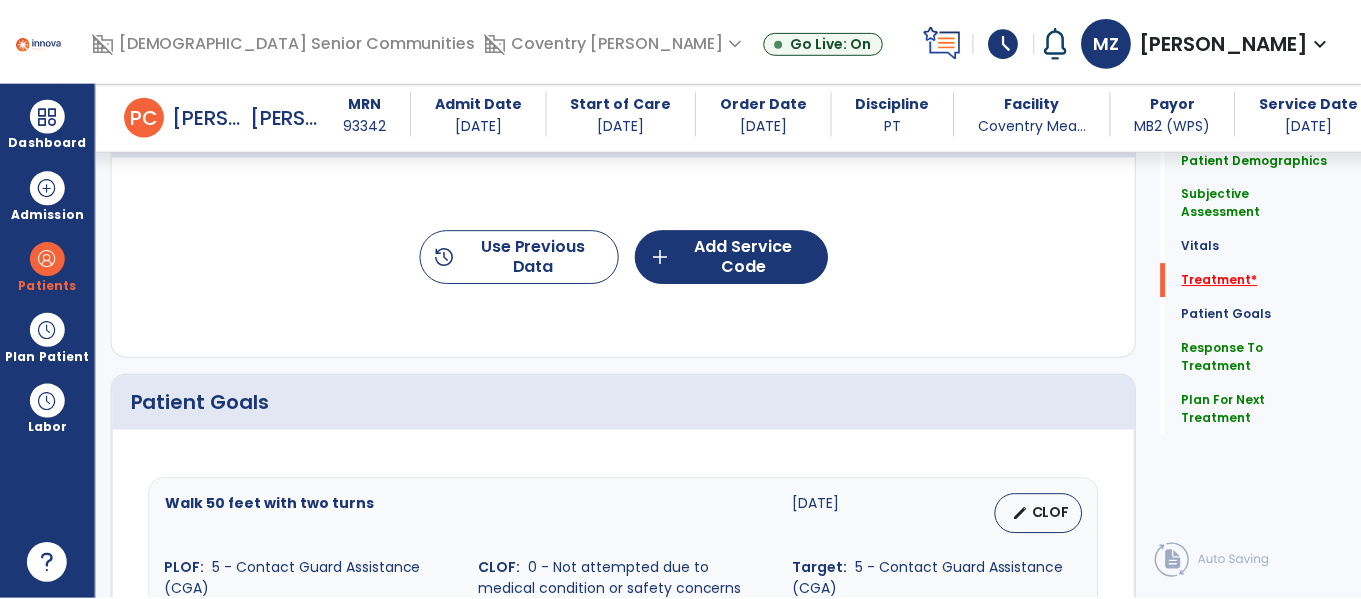 scroll, scrollTop: 1036, scrollLeft: 0, axis: vertical 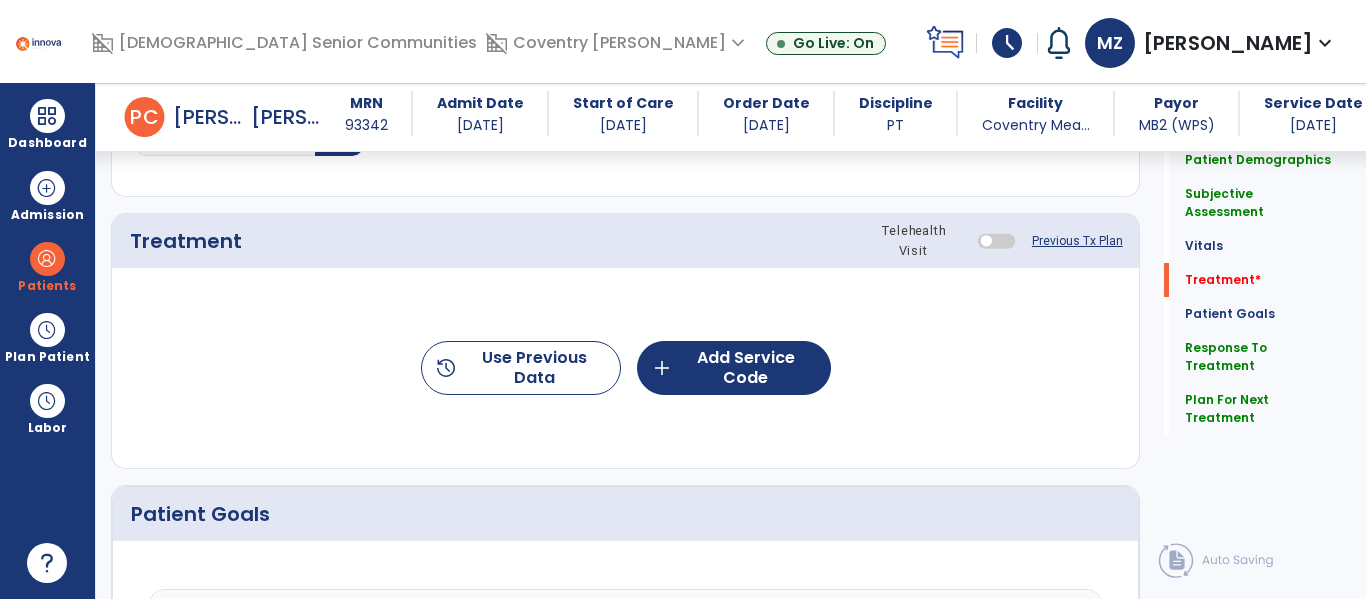 click on "history  Use Previous Data  add  Add Service Code" 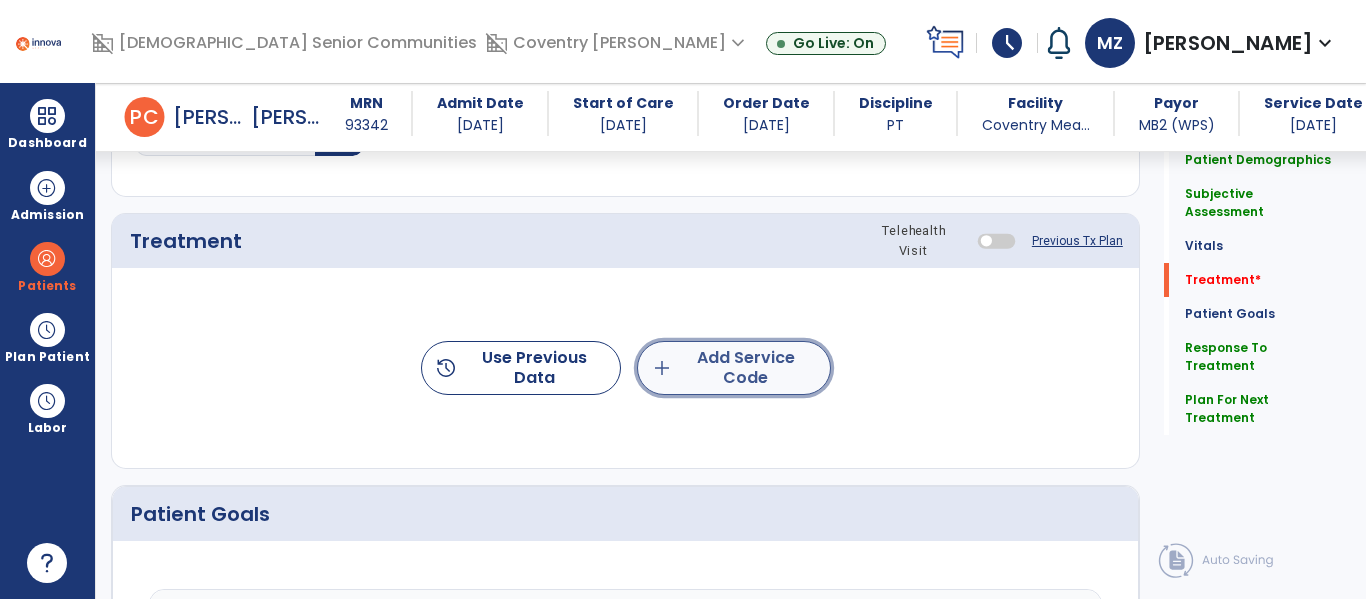 click on "add  Add Service Code" 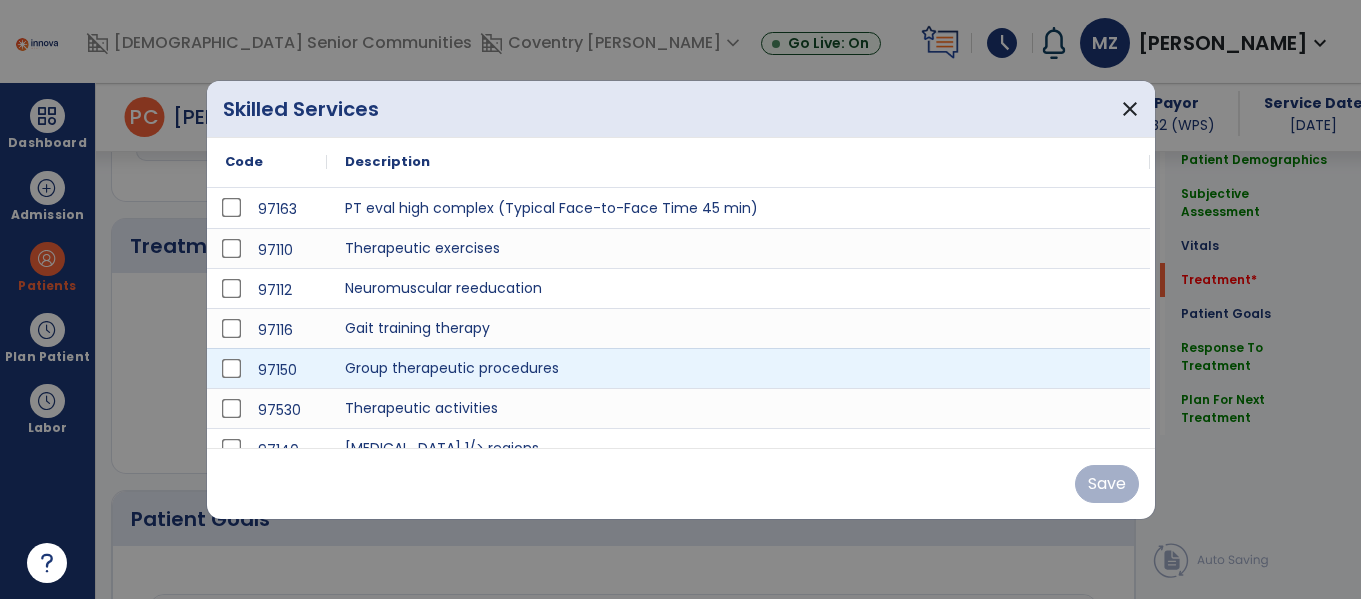 scroll, scrollTop: 1036, scrollLeft: 0, axis: vertical 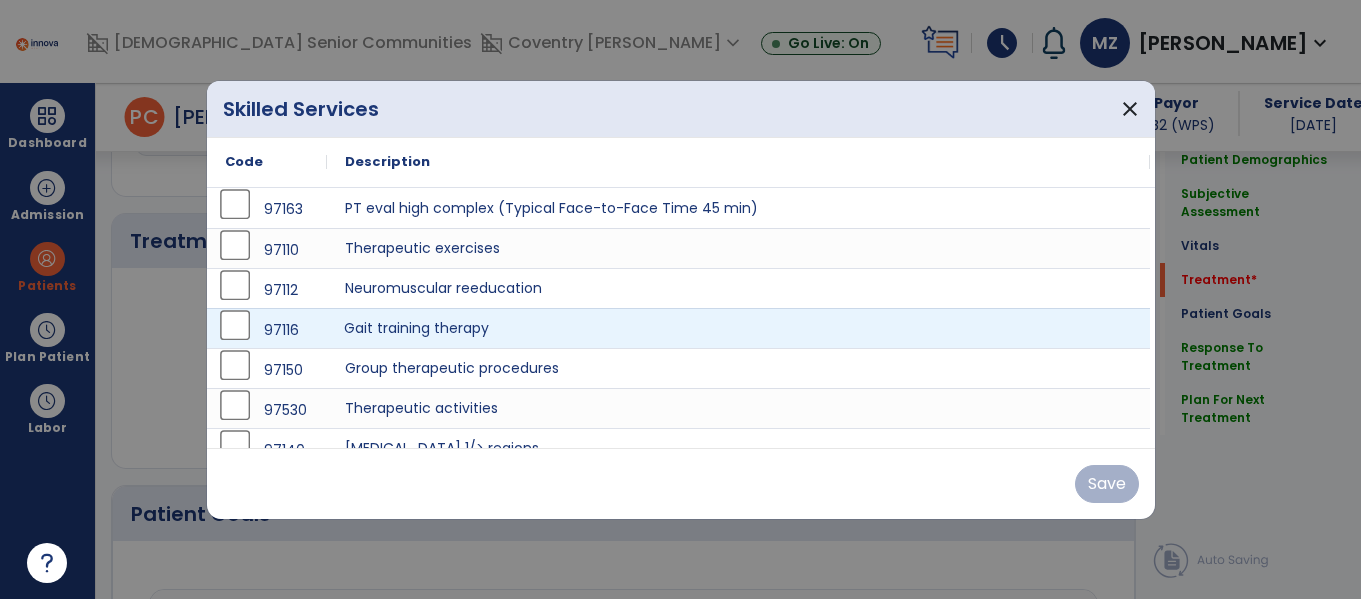 click on "Gait training therapy" at bounding box center (738, 328) 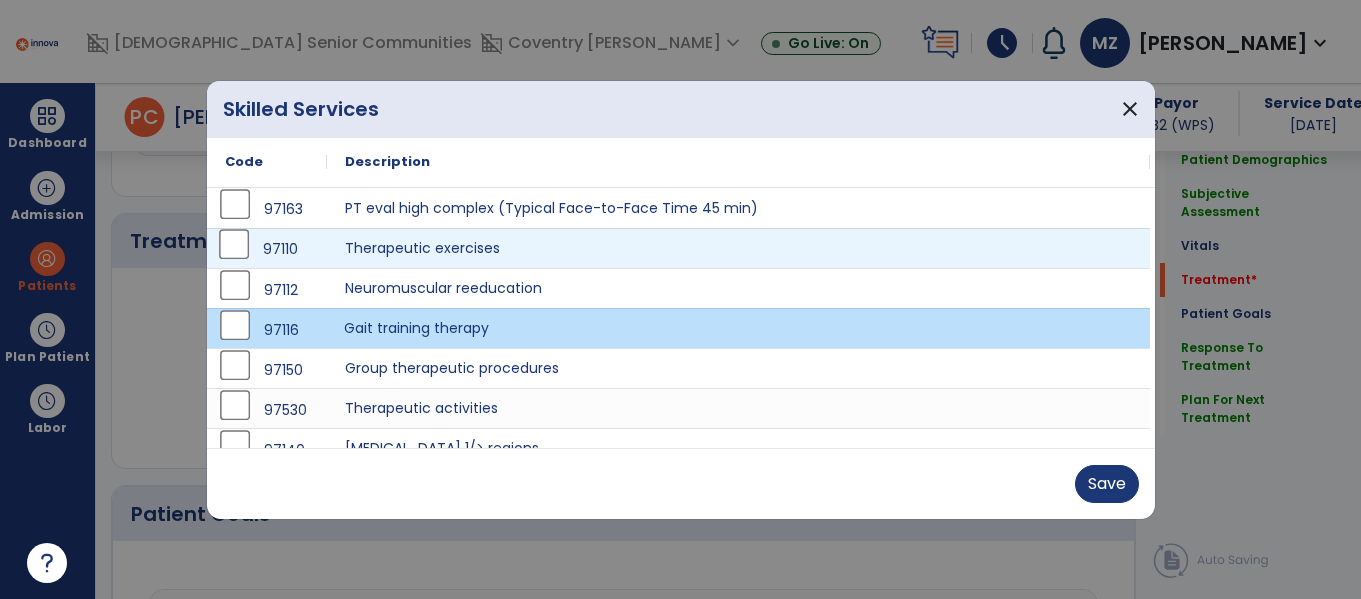 click on "97110" at bounding box center (267, 249) 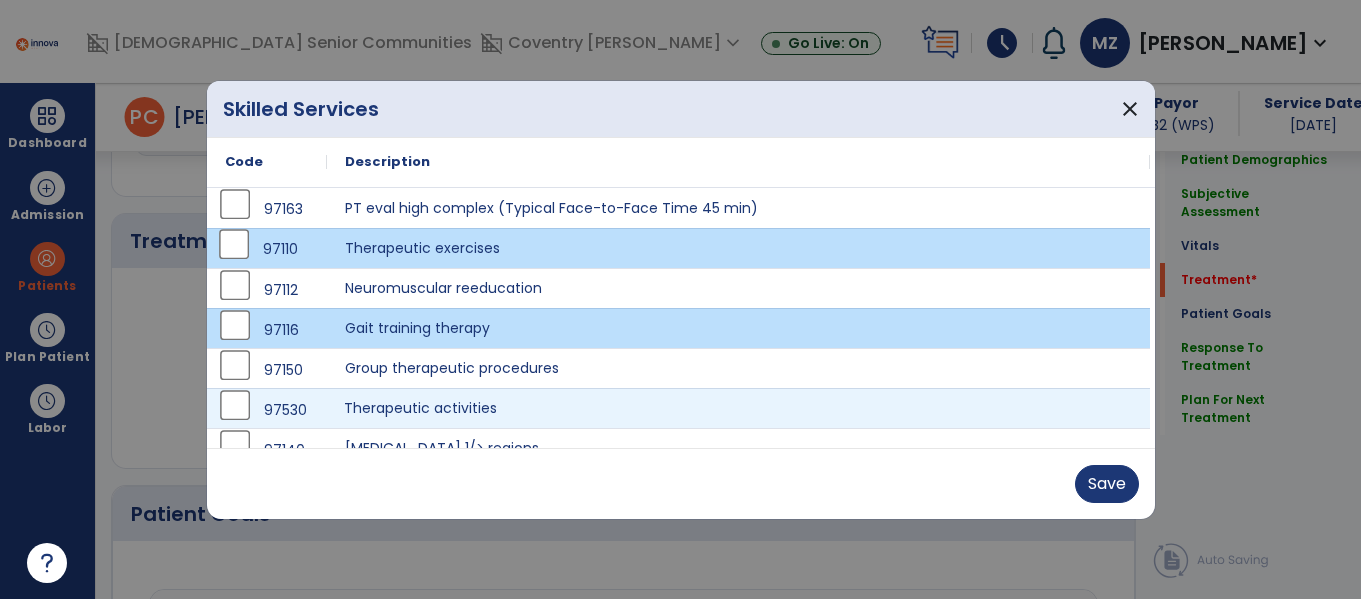 click on "Therapeutic activities" at bounding box center (738, 408) 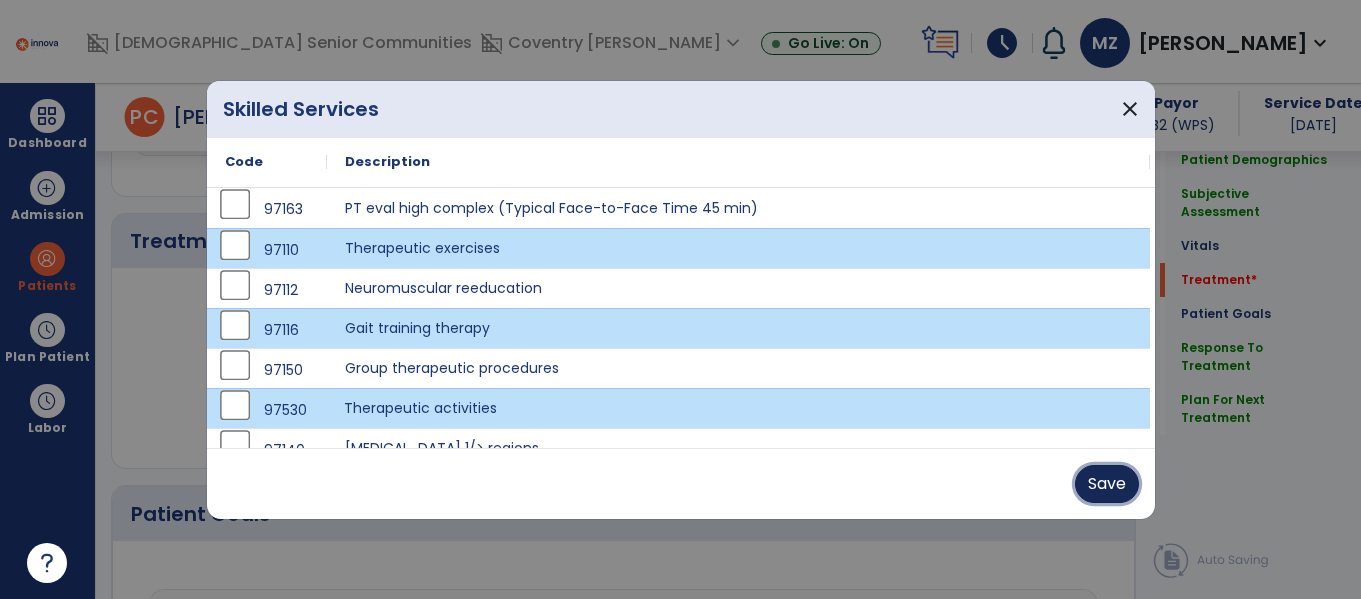 click on "Save" at bounding box center (1107, 484) 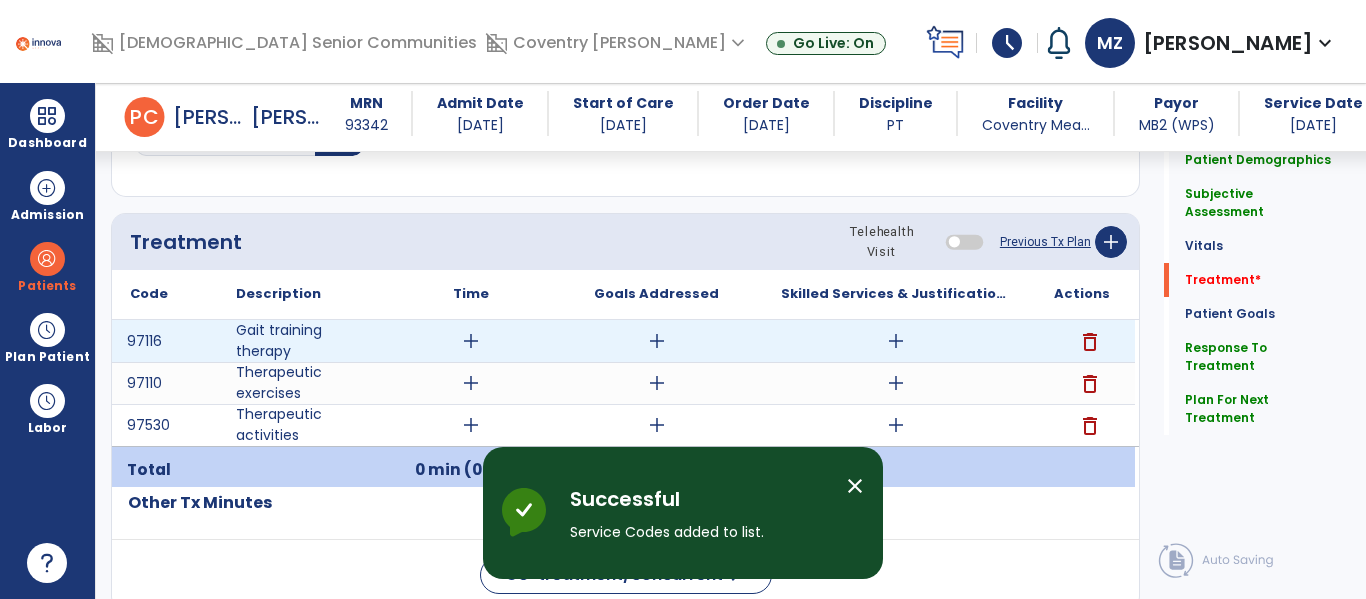 click on "add" at bounding box center [471, 341] 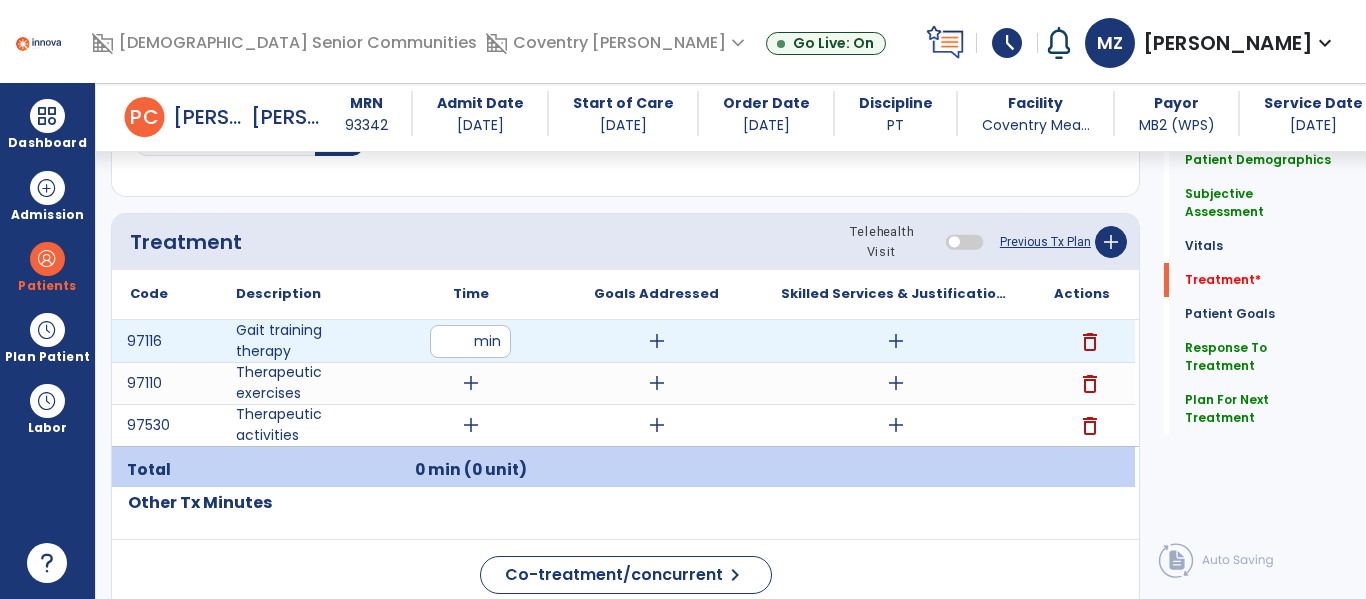 type on "**" 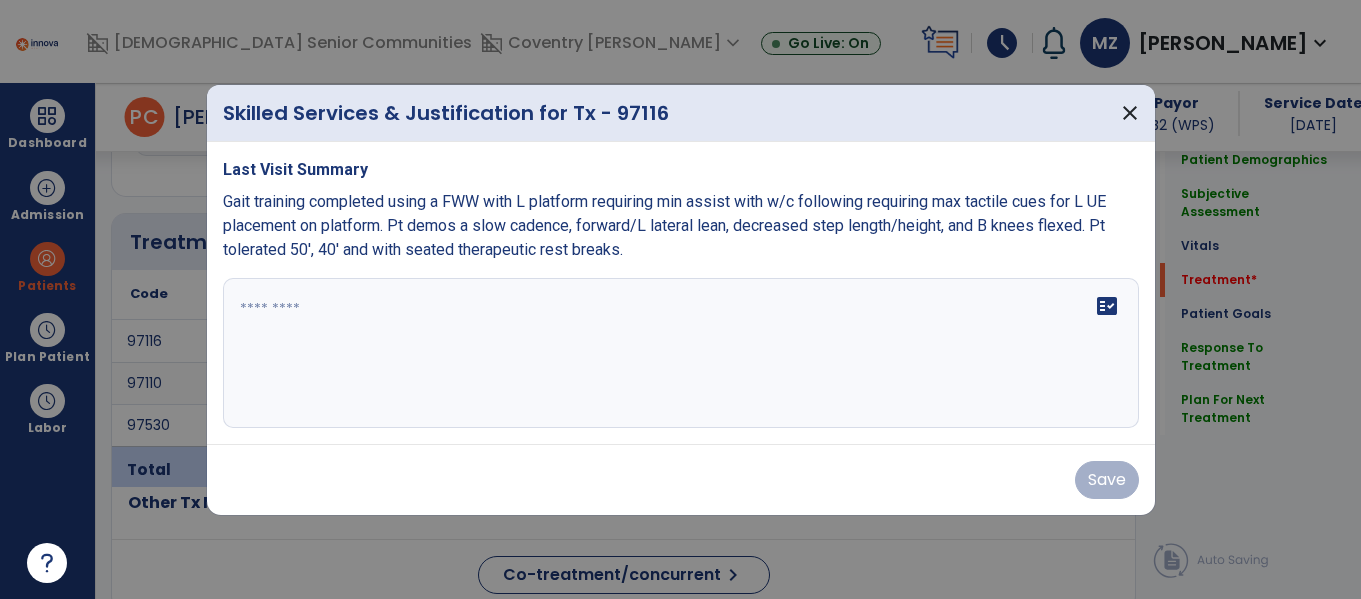 scroll, scrollTop: 1036, scrollLeft: 0, axis: vertical 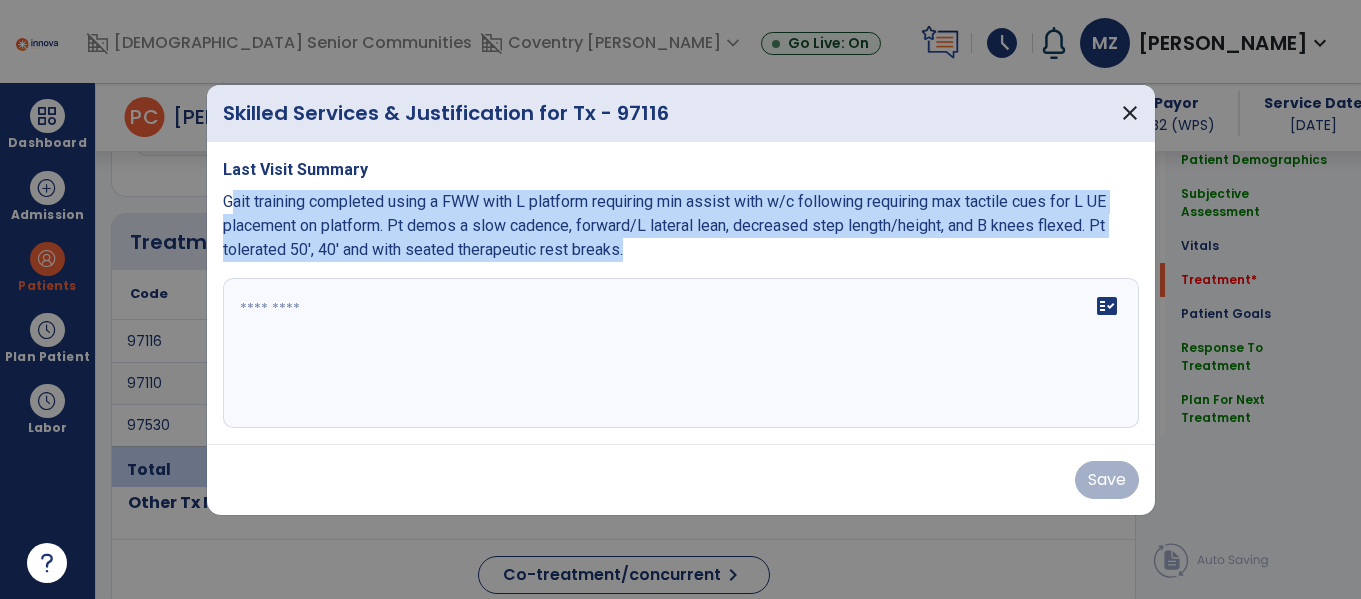 drag, startPoint x: 228, startPoint y: 204, endPoint x: 472, endPoint y: 337, distance: 277.89386 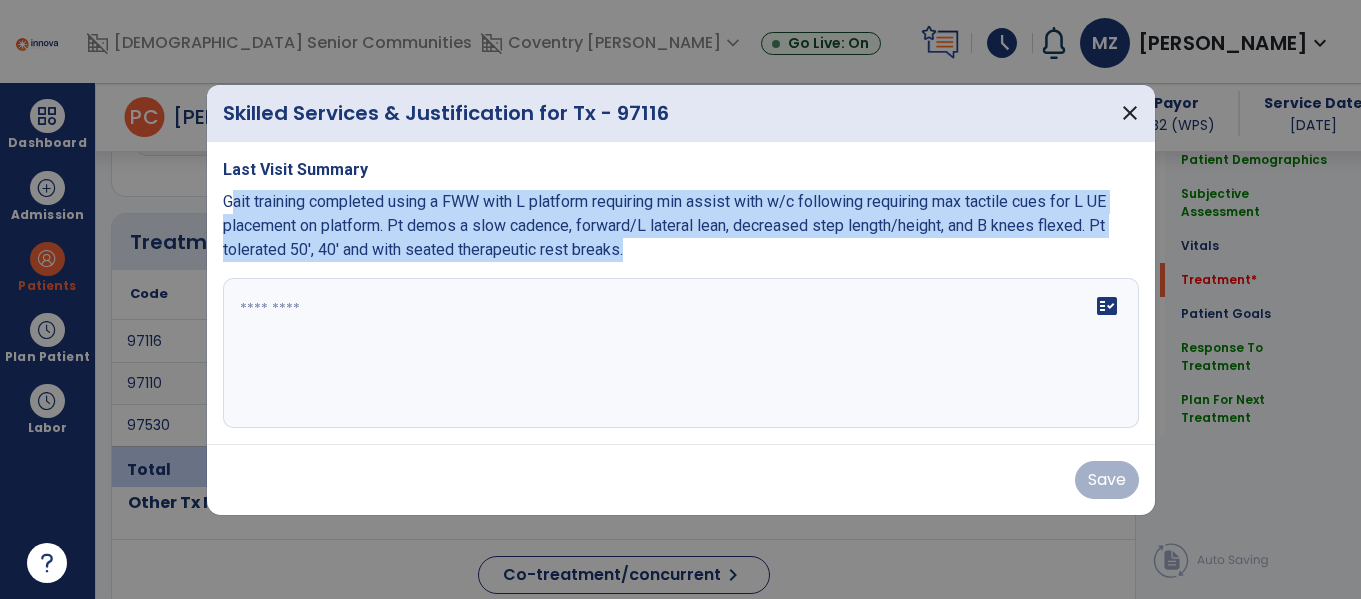 click on "Last Visit Summary Gait training completed using a FWW with L platform requiring min assist with w/c following requiring max tactile cues for L UE placement on platform. Pt demos a slow cadence, forward/L lateral lean, decreased step length/height, and B knees flexed. Pt tolerated 50', 40' and  with seated therapeutic rest breaks.   fact_check" at bounding box center (681, 293) 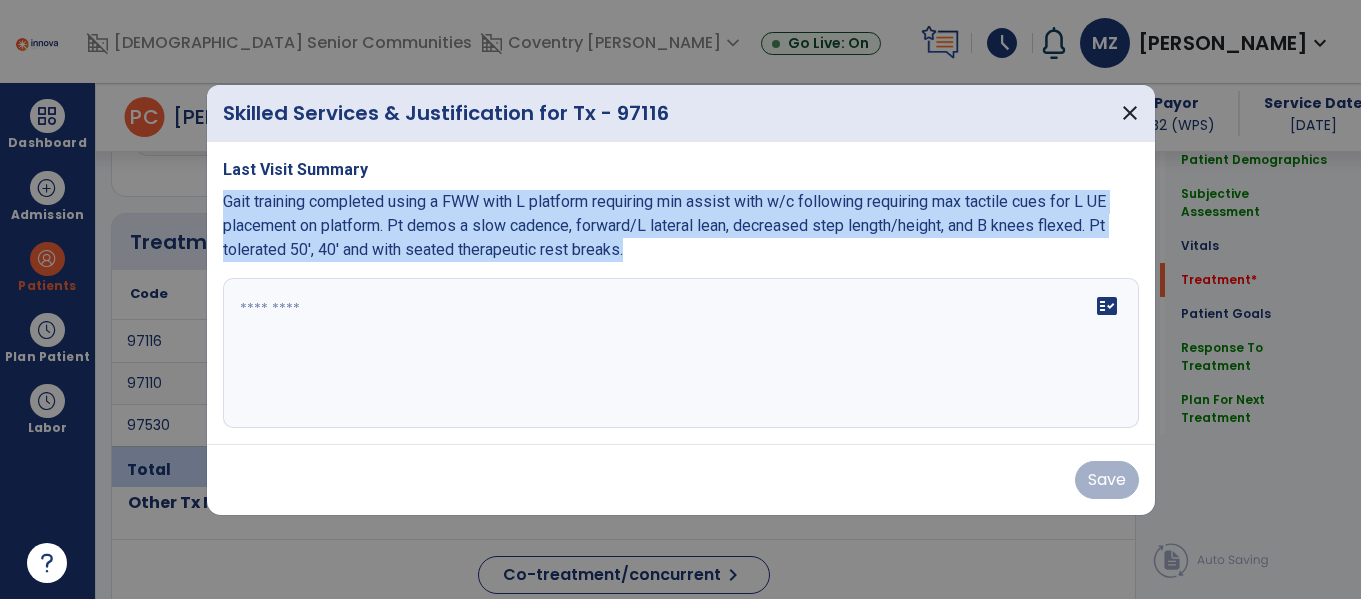 drag, startPoint x: 227, startPoint y: 193, endPoint x: 553, endPoint y: 297, distance: 342.18707 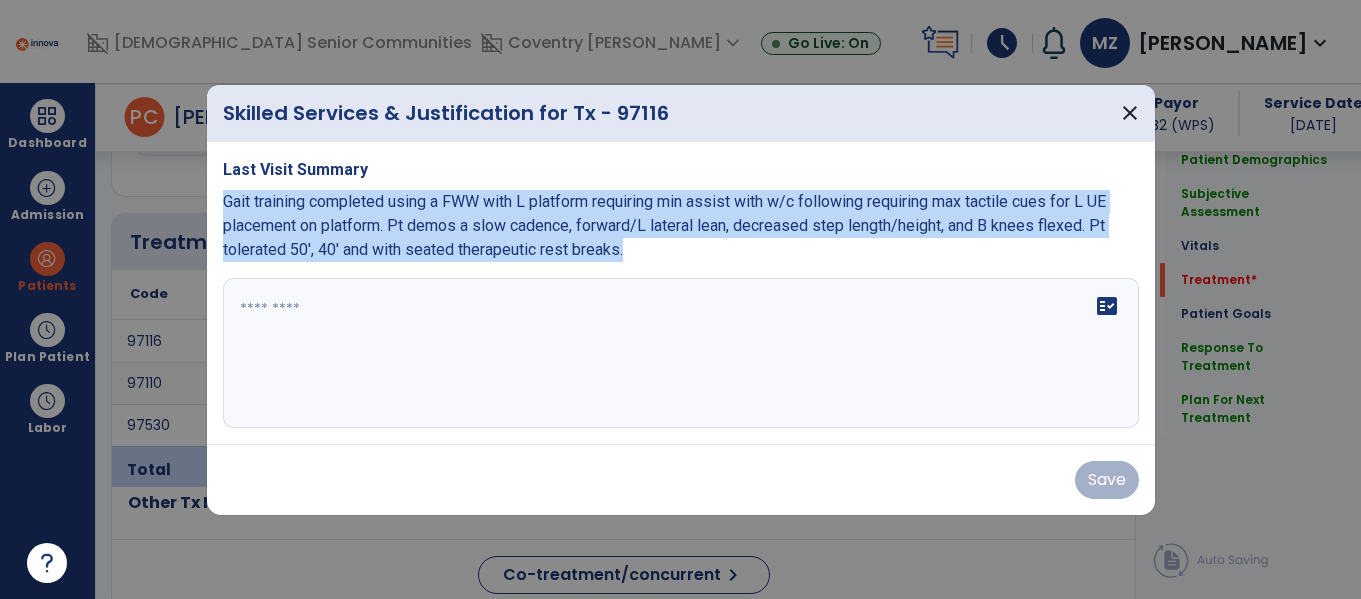 click on "Last Visit Summary Gait training completed using a FWW with L platform requiring min assist with w/c following requiring max tactile cues for L UE placement on platform. Pt demos a slow cadence, forward/L lateral lean, decreased step length/height, and B knees flexed. Pt tolerated 50', 40' and  with seated therapeutic rest breaks.   fact_check" at bounding box center [681, 293] 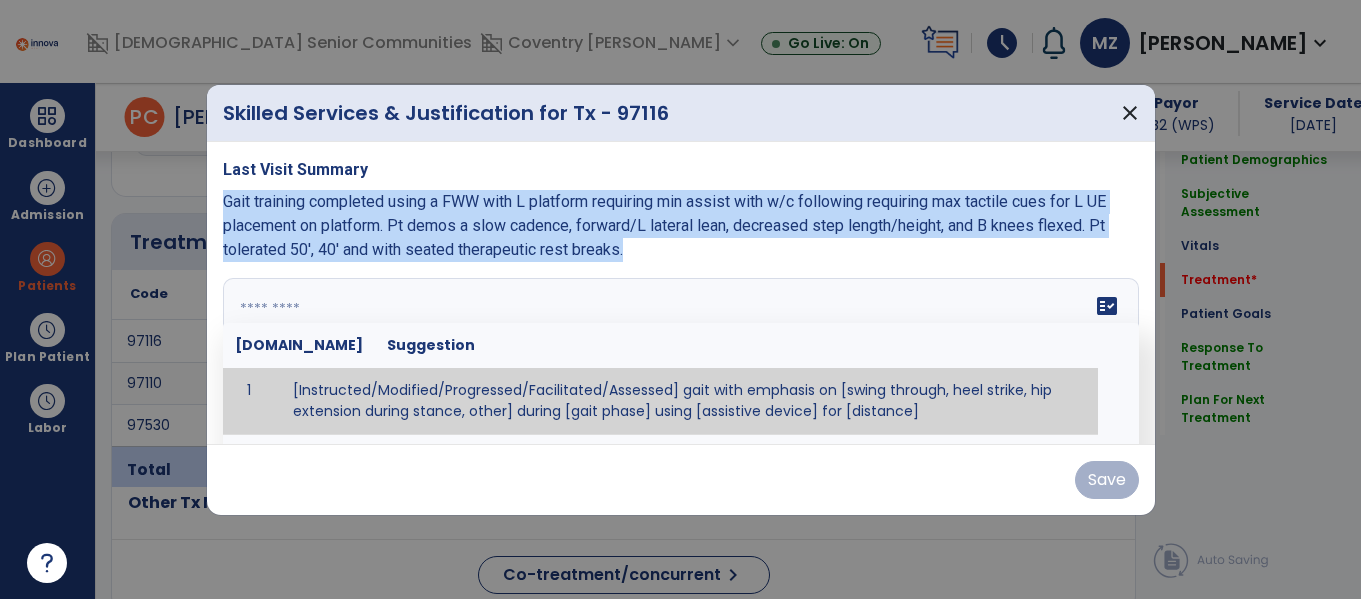 click on "fact_check  [DOMAIN_NAME] Suggestion 1 [Instructed/Modified/Progressed/Facilitated/Assessed] gait with emphasis on [swing through, heel strike, hip extension during stance, other] during [gait phase] using [assistive device] for [distance] 2 [Instructed/Modified/Progressed/Facilitated/Assessed] use of [assistive device] and [NWB, PWB, step-to gait pattern, step through gait pattern] 3 [Instructed/Modified/Progressed/Facilitated/Assessed] patient's ability to [ascend/descend # of steps, perform directional changes, walk on even/uneven surfaces, pick-up objects off floor, velocity changes, other] using [assistive device]. 4 [Instructed/Modified/Progressed/Facilitated/Assessed] pre-gait activities including [identify exercise] in order to prepare for gait training. 5" at bounding box center [681, 353] 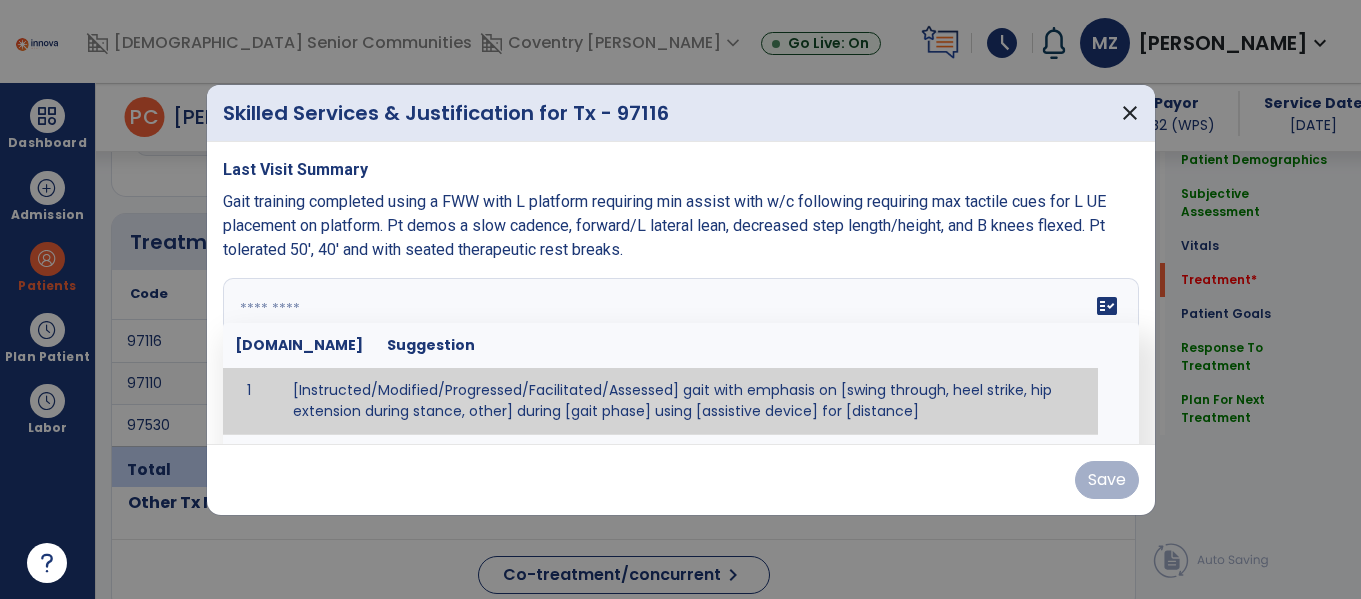 paste on "**********" 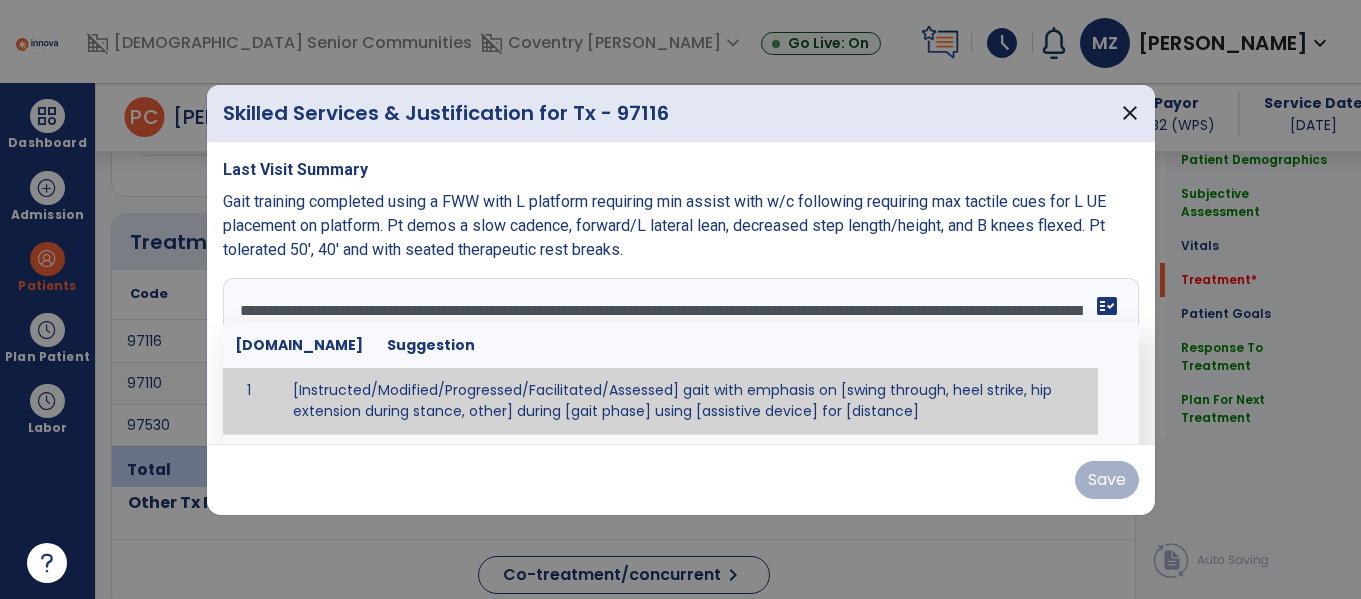 scroll, scrollTop: 16, scrollLeft: 0, axis: vertical 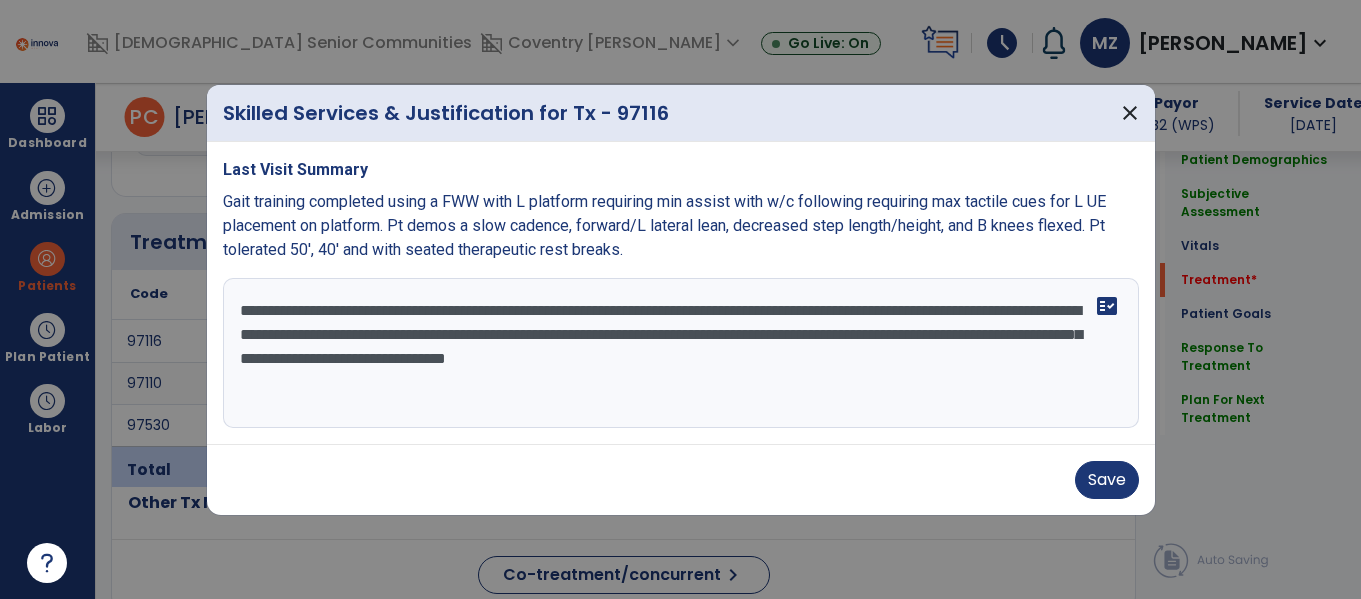 drag, startPoint x: 739, startPoint y: 338, endPoint x: 792, endPoint y: 337, distance: 53.009434 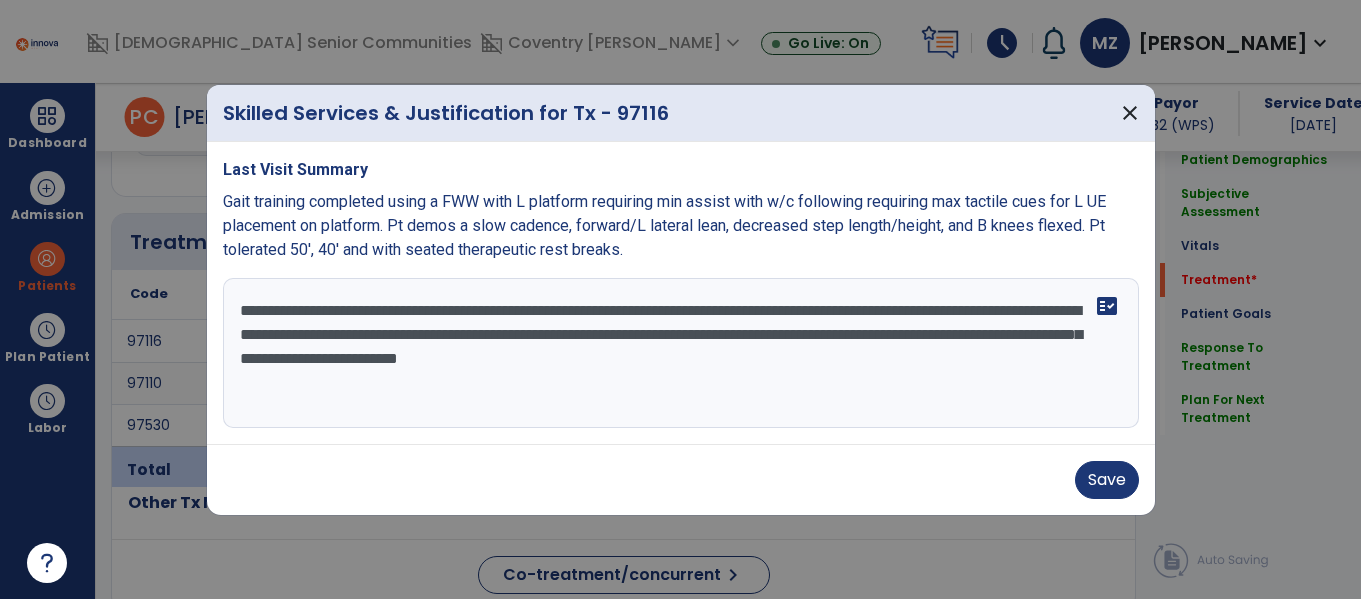 scroll, scrollTop: 0, scrollLeft: 0, axis: both 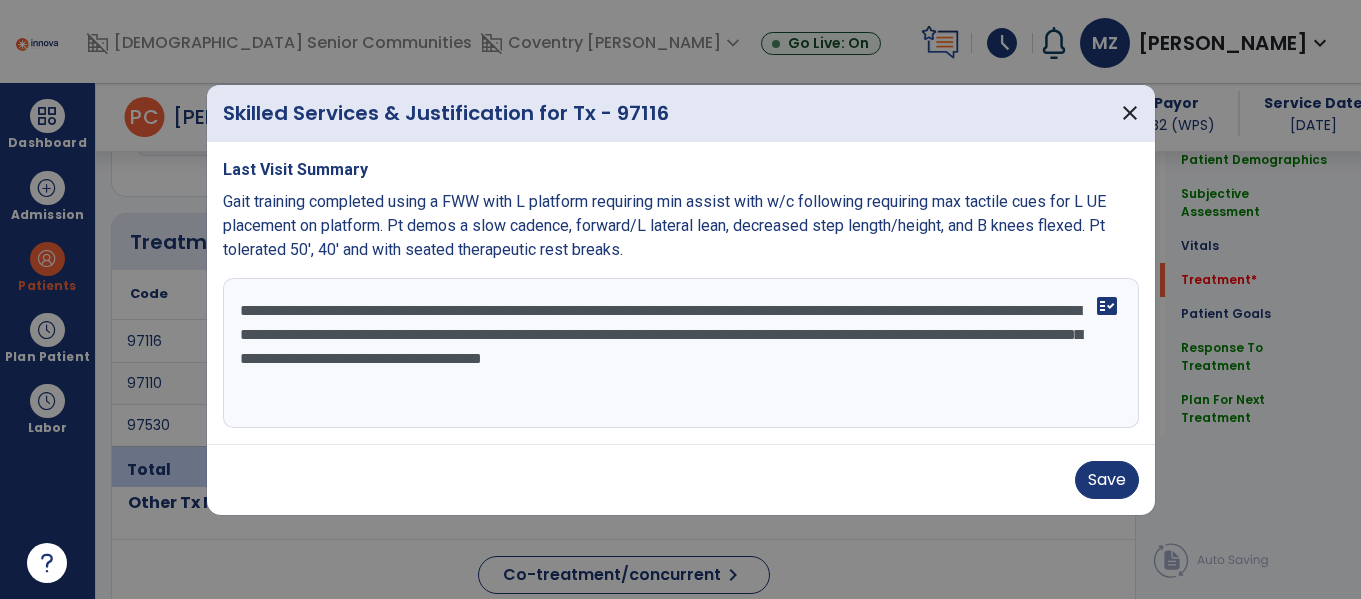 type on "**********" 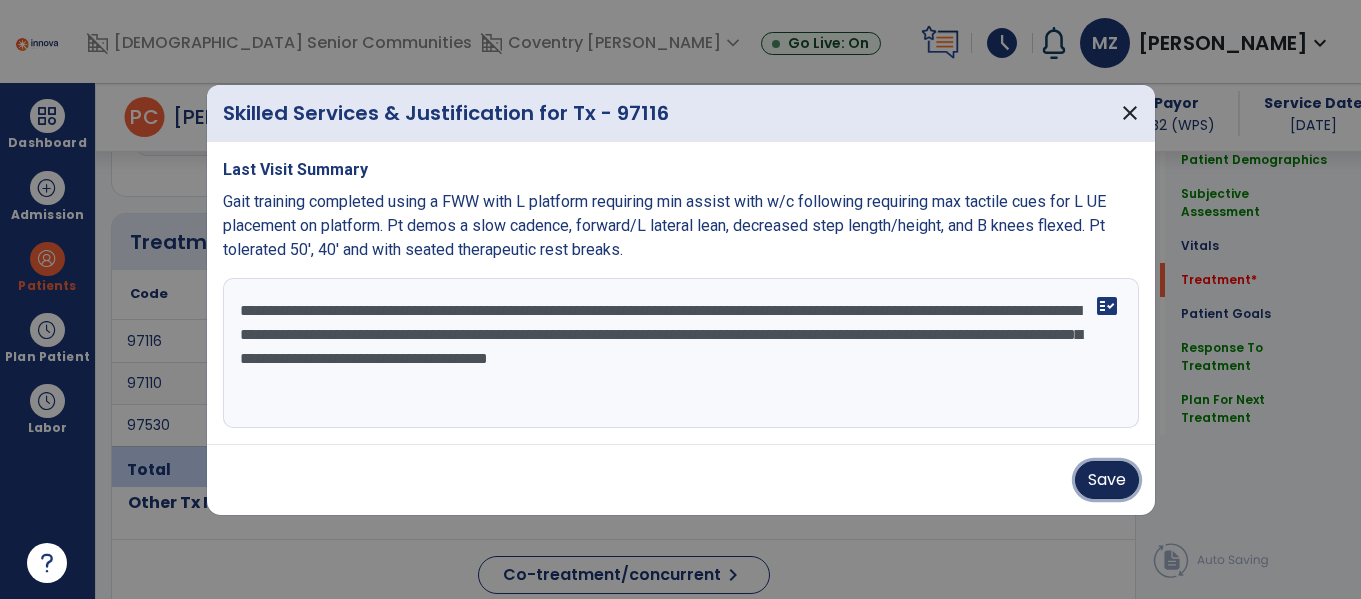 click on "Save" at bounding box center [1107, 480] 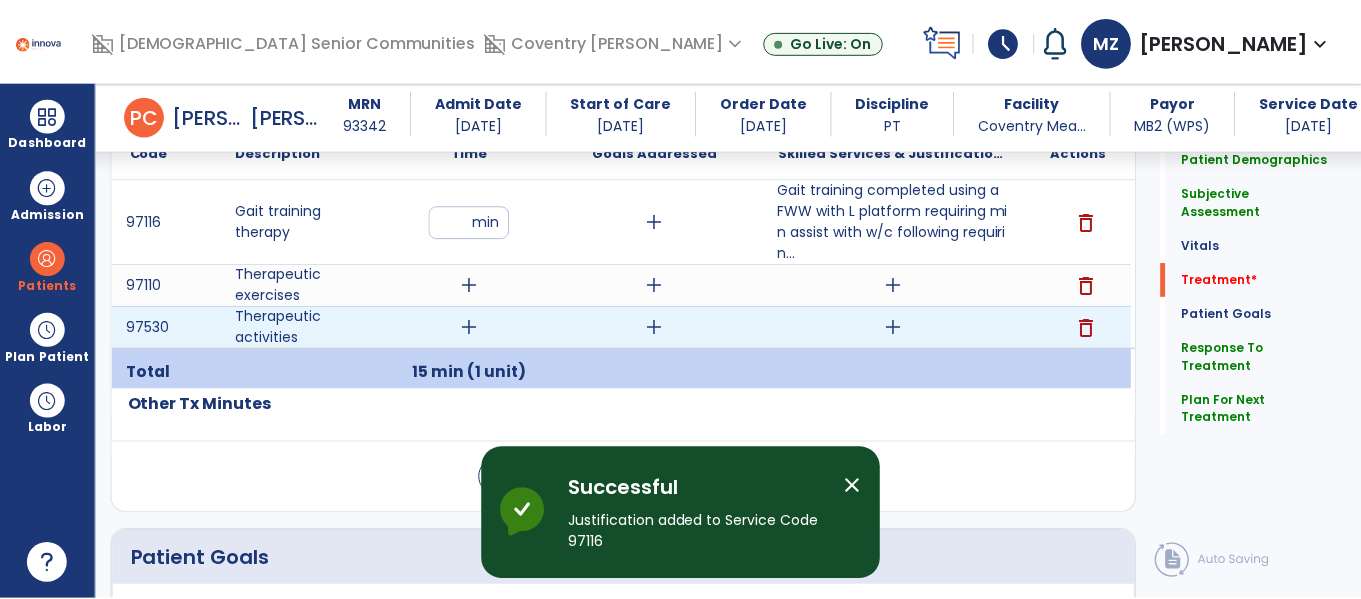 scroll, scrollTop: 1174, scrollLeft: 0, axis: vertical 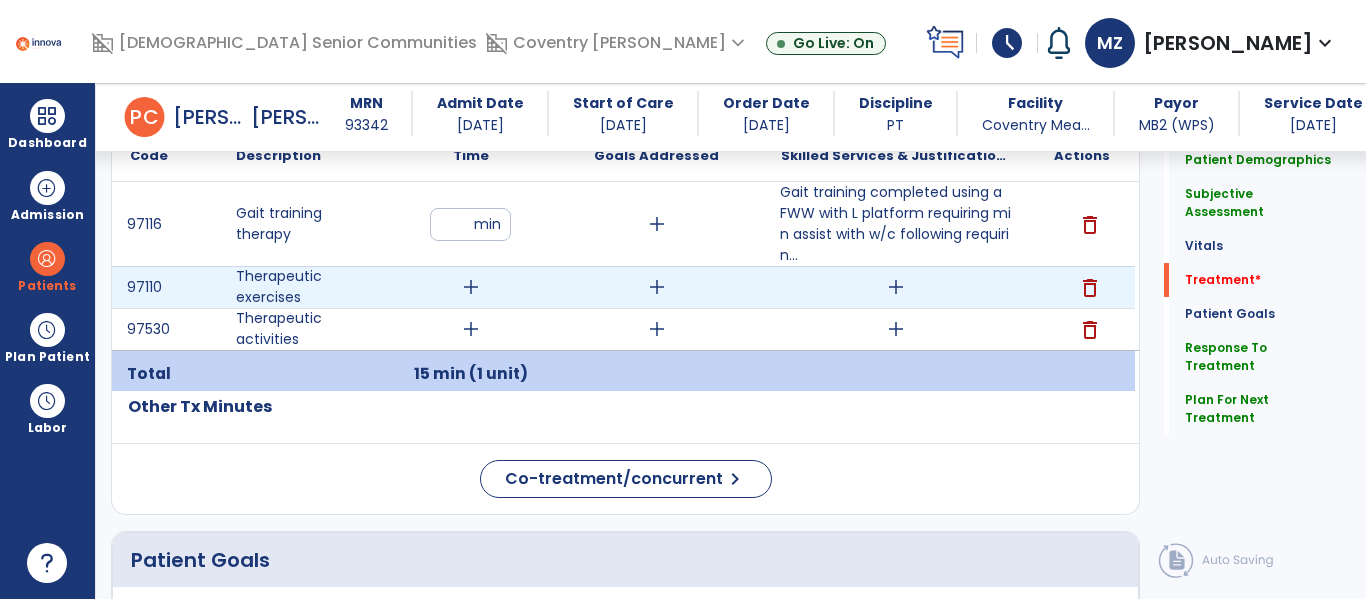 click on "add" at bounding box center [896, 287] 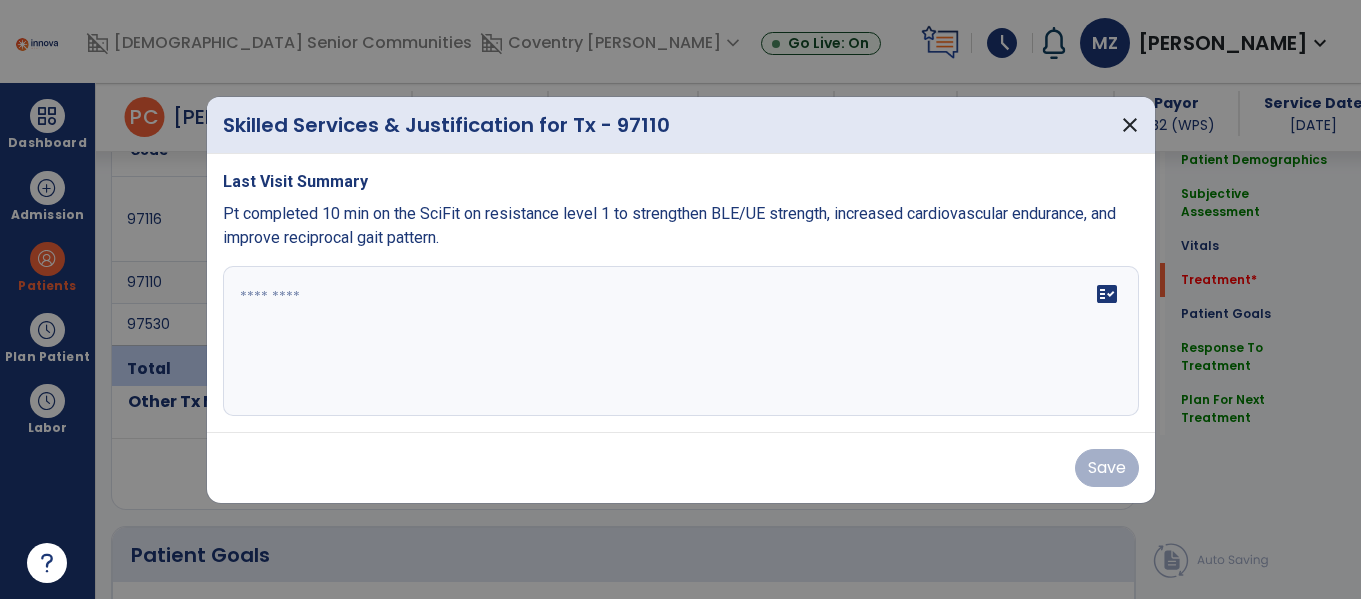 scroll, scrollTop: 1174, scrollLeft: 0, axis: vertical 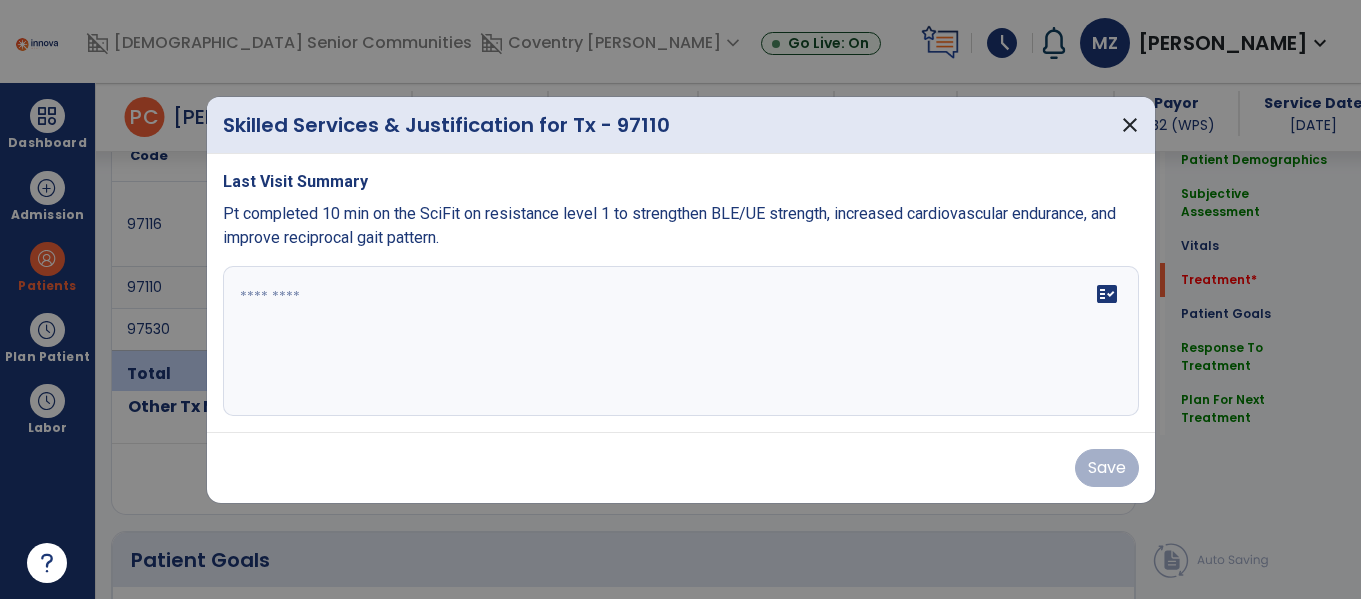 click at bounding box center [681, 341] 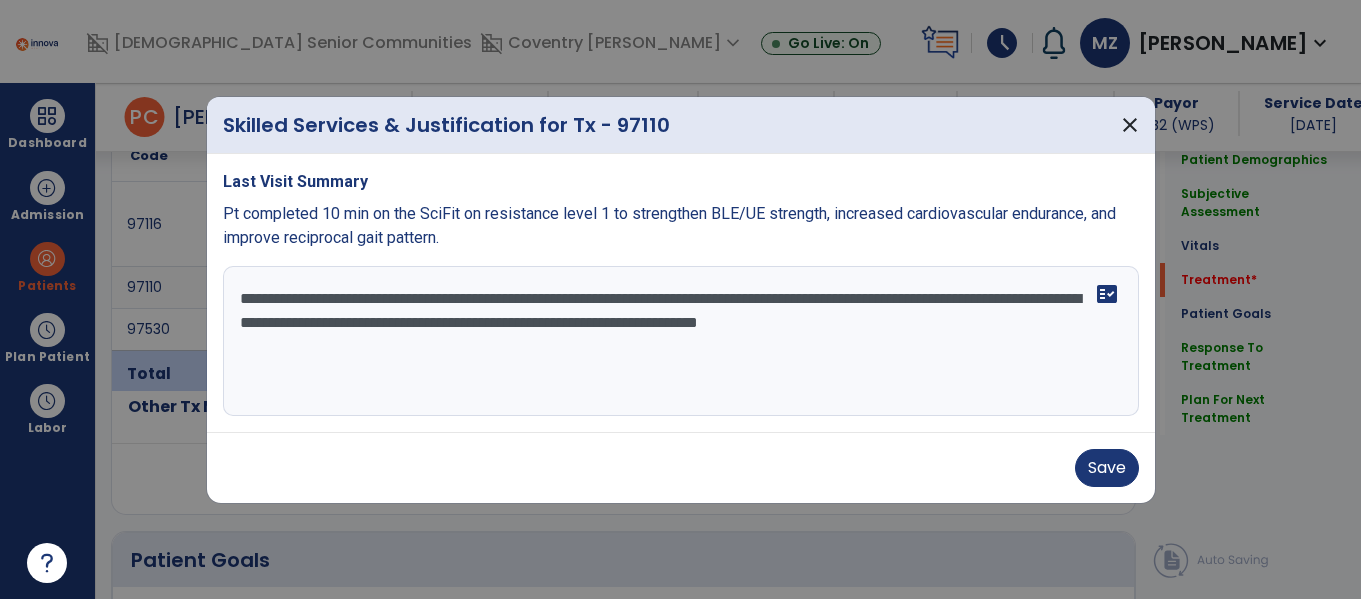click on "**********" at bounding box center (681, 341) 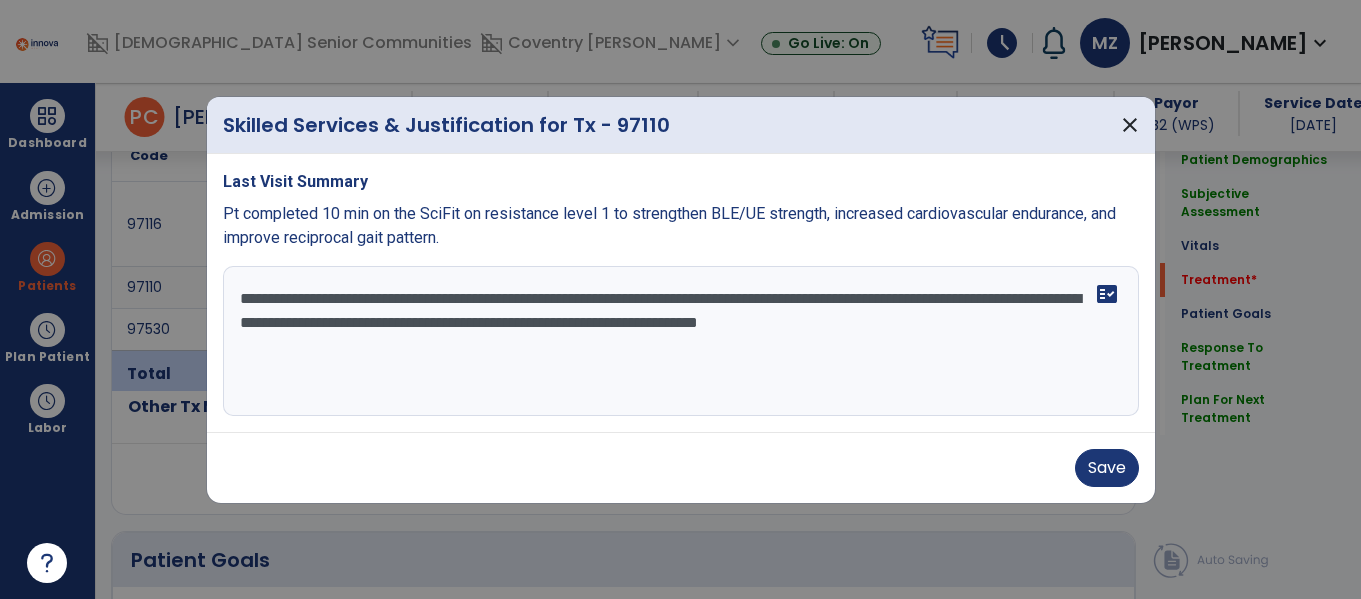 click on "**********" at bounding box center (681, 341) 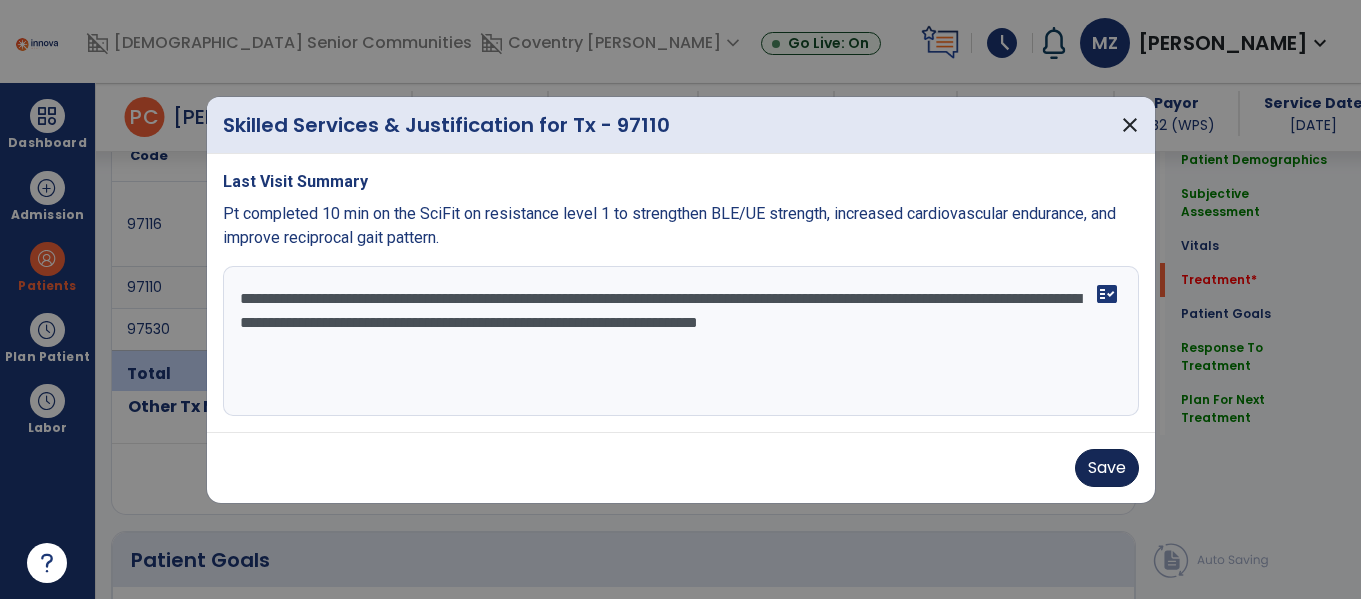 type on "**********" 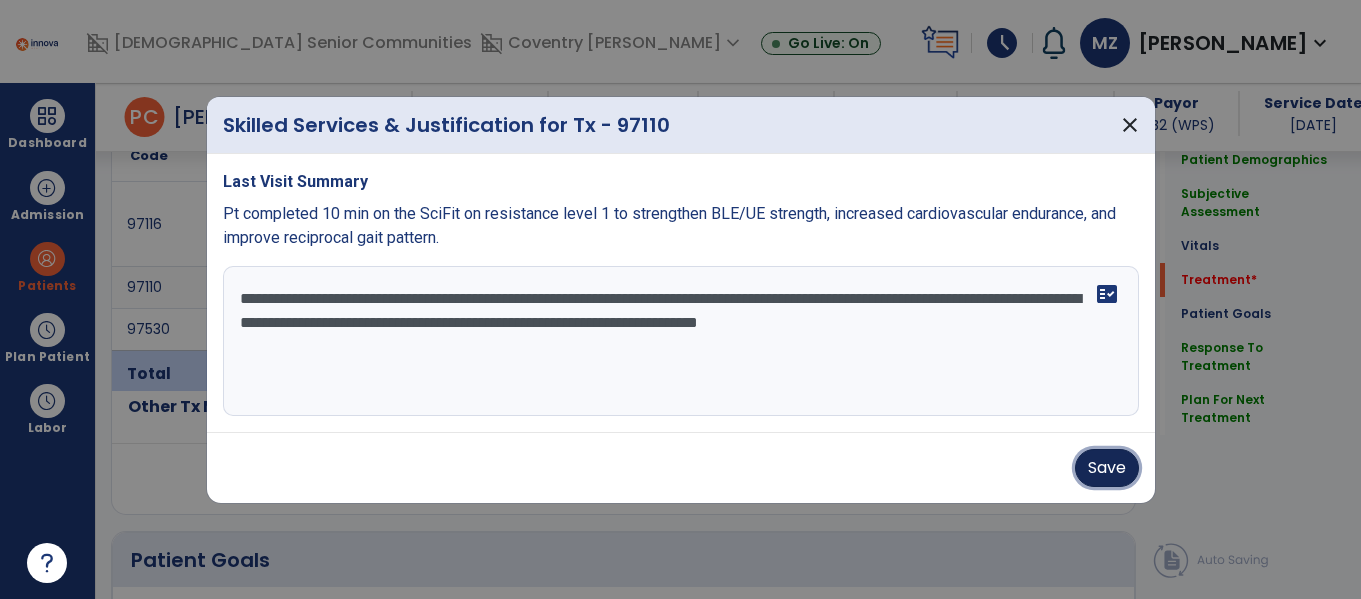 click on "Save" at bounding box center [1107, 468] 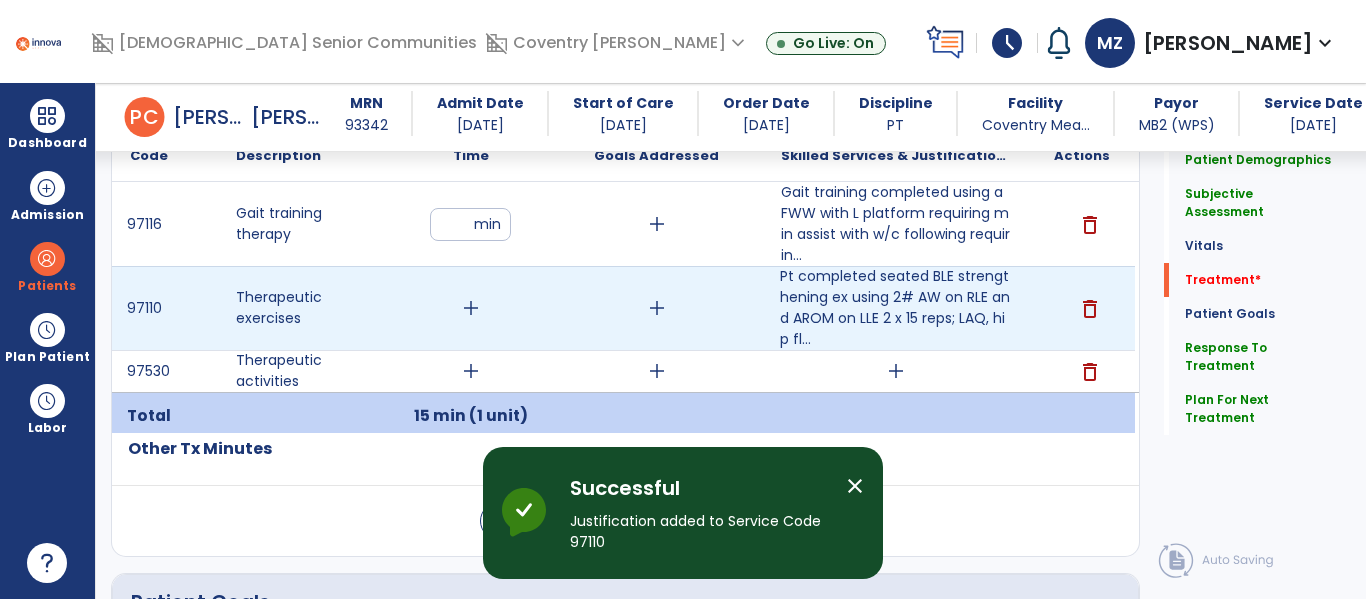 click on "add" at bounding box center (471, 308) 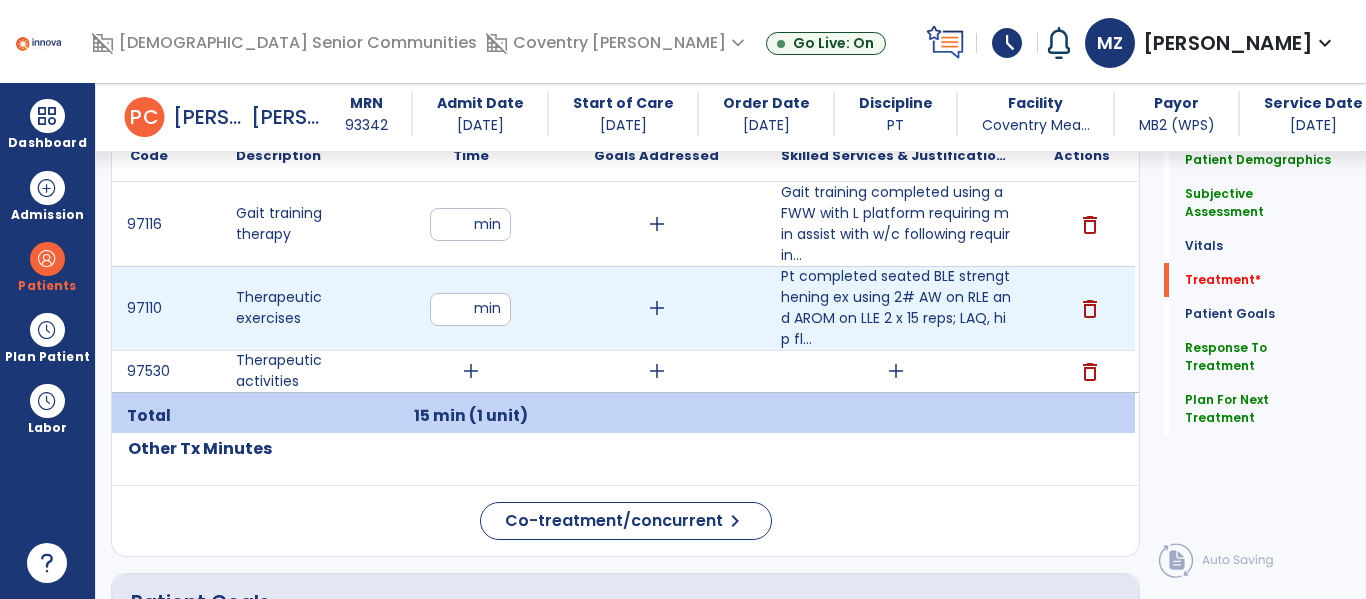 type on "**" 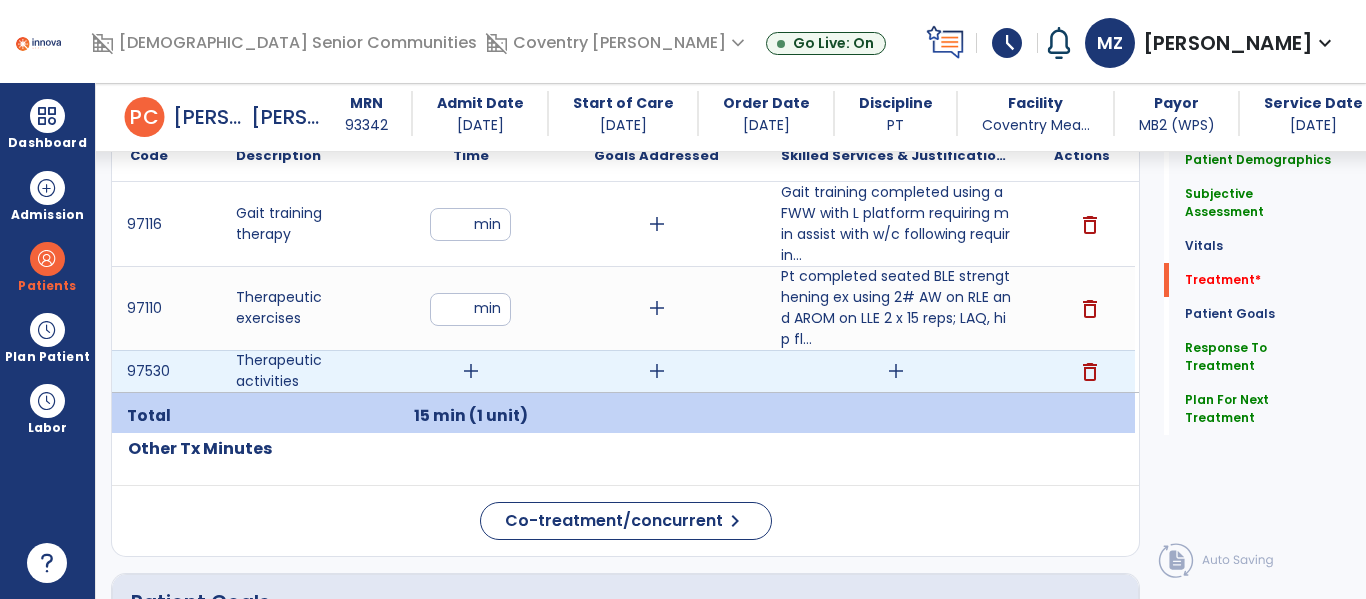 click on "Code
Description
Time" 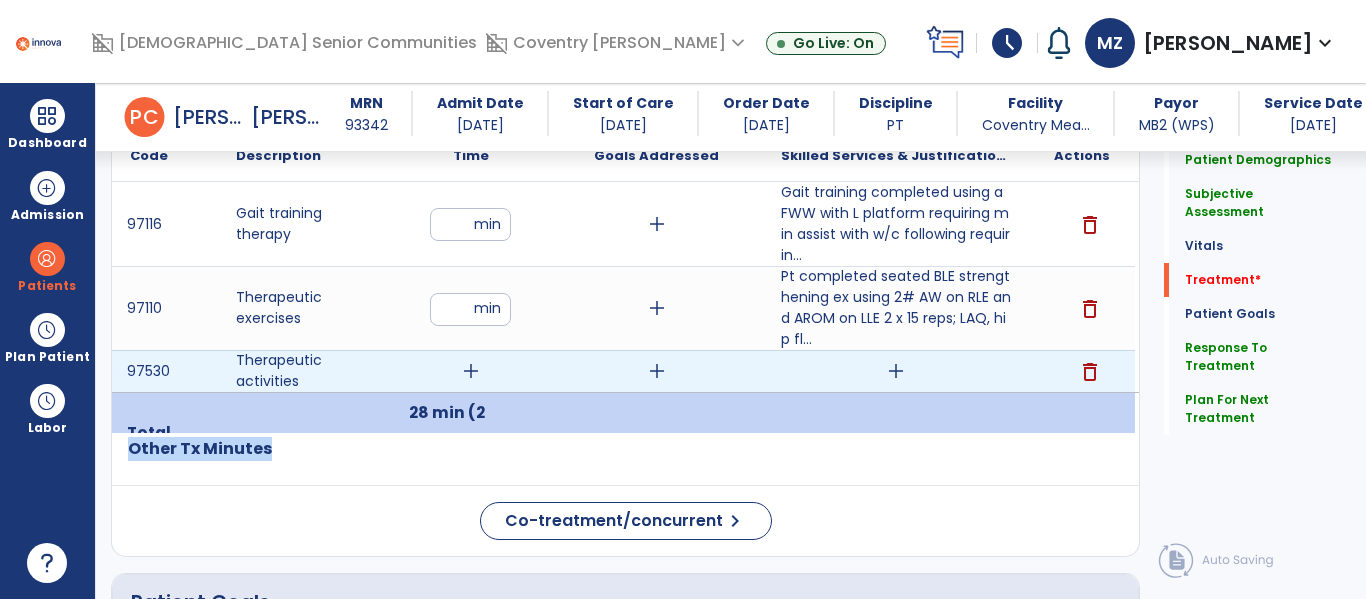 click on "add" at bounding box center (471, 371) 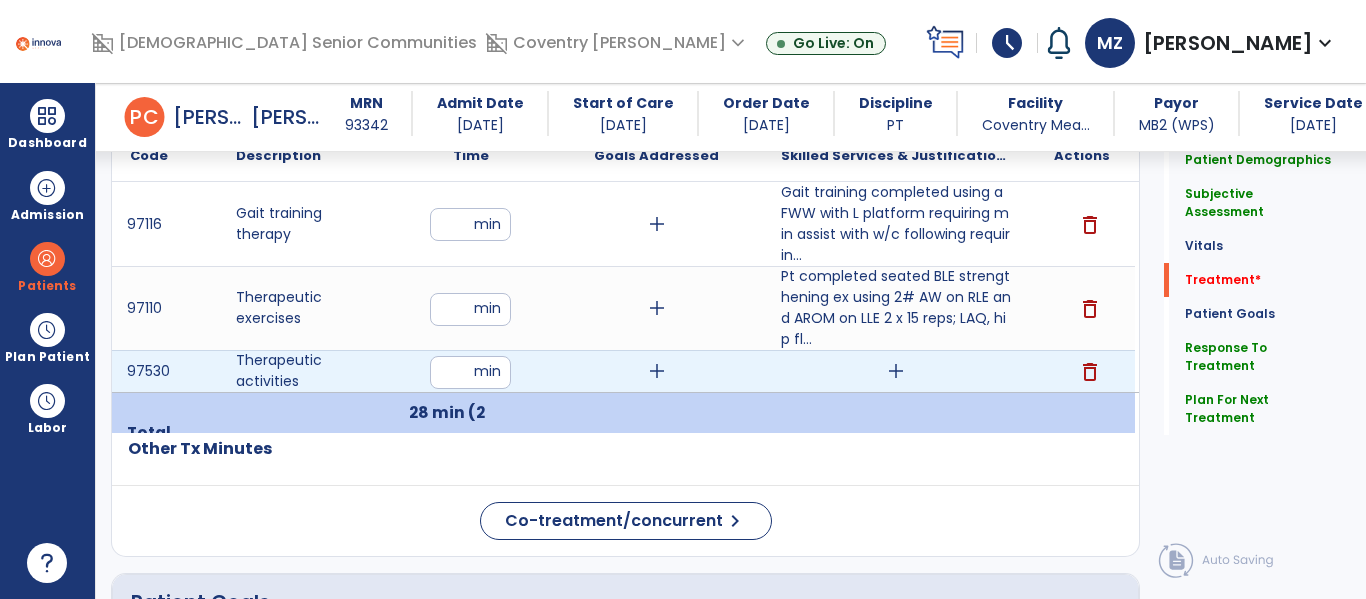 type on "**" 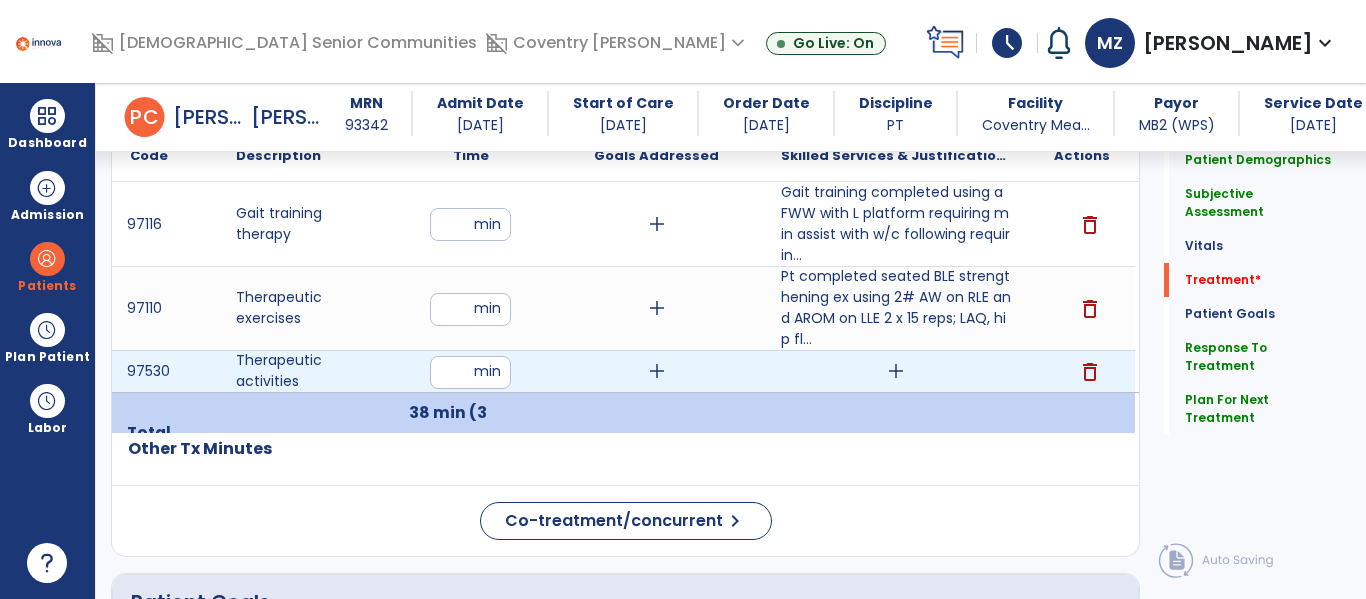 click on "add" at bounding box center (896, 371) 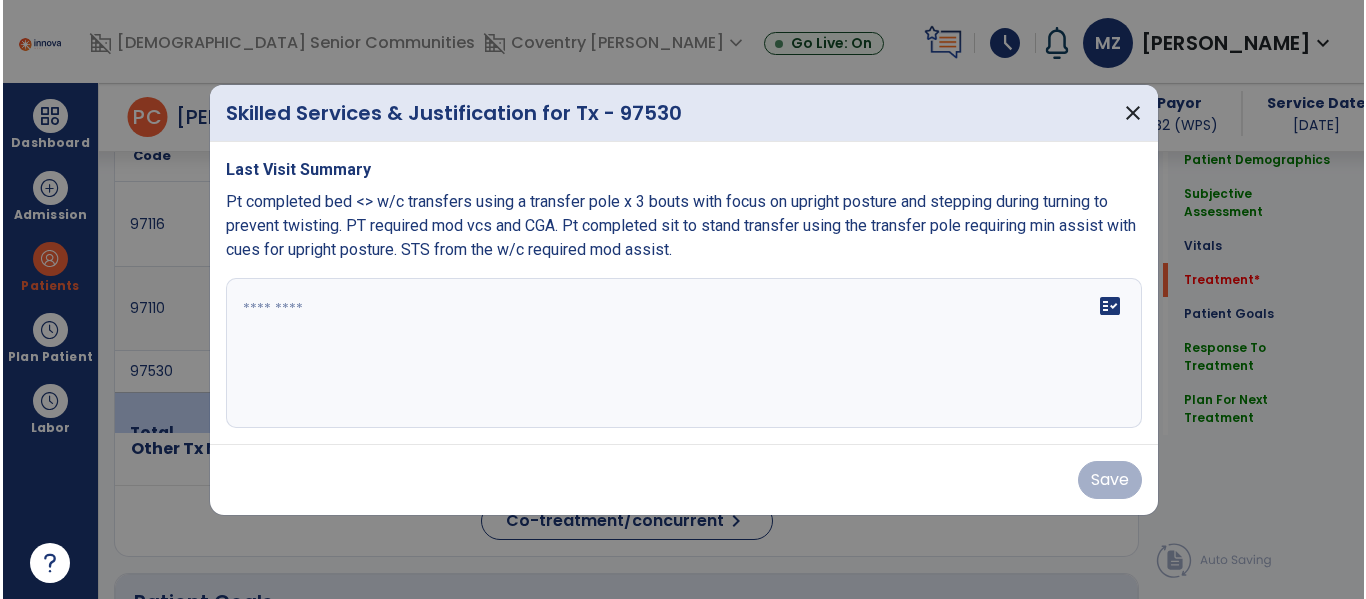 scroll, scrollTop: 1174, scrollLeft: 0, axis: vertical 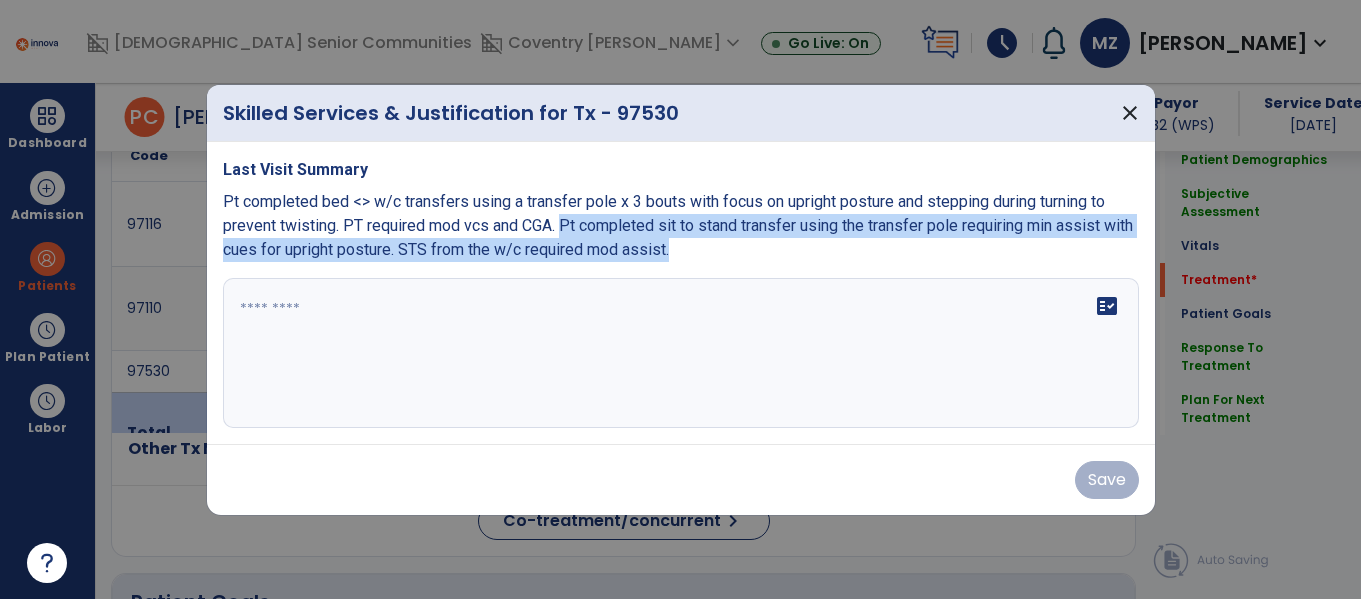 drag, startPoint x: 566, startPoint y: 228, endPoint x: 639, endPoint y: 275, distance: 86.821655 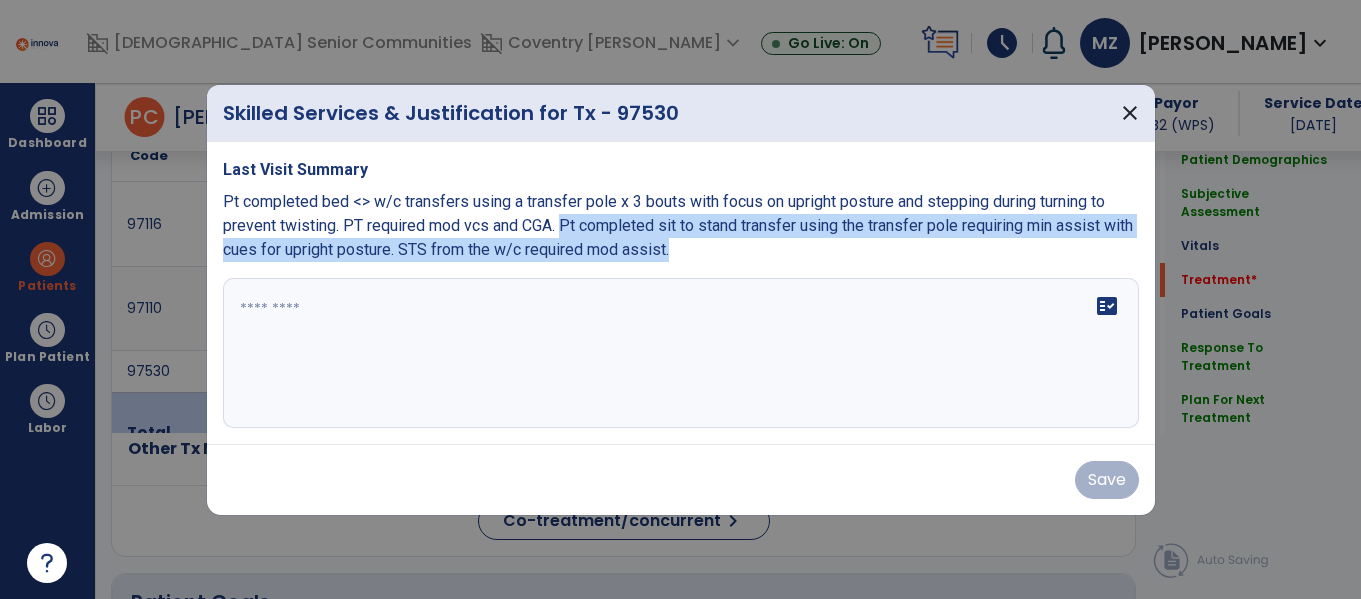 click on "Last Visit Summary Pt completed bed <> w/c transfers using a transfer pole x 3 bouts with focus on upright posture and stepping during turning to prevent twisting. PT required mod vcs and CGA. Pt completed sit to stand transfer using the transfer pole requiring min assist with cues for upright posture. STS from the w/c required mod assist.    fact_check" at bounding box center [681, 293] 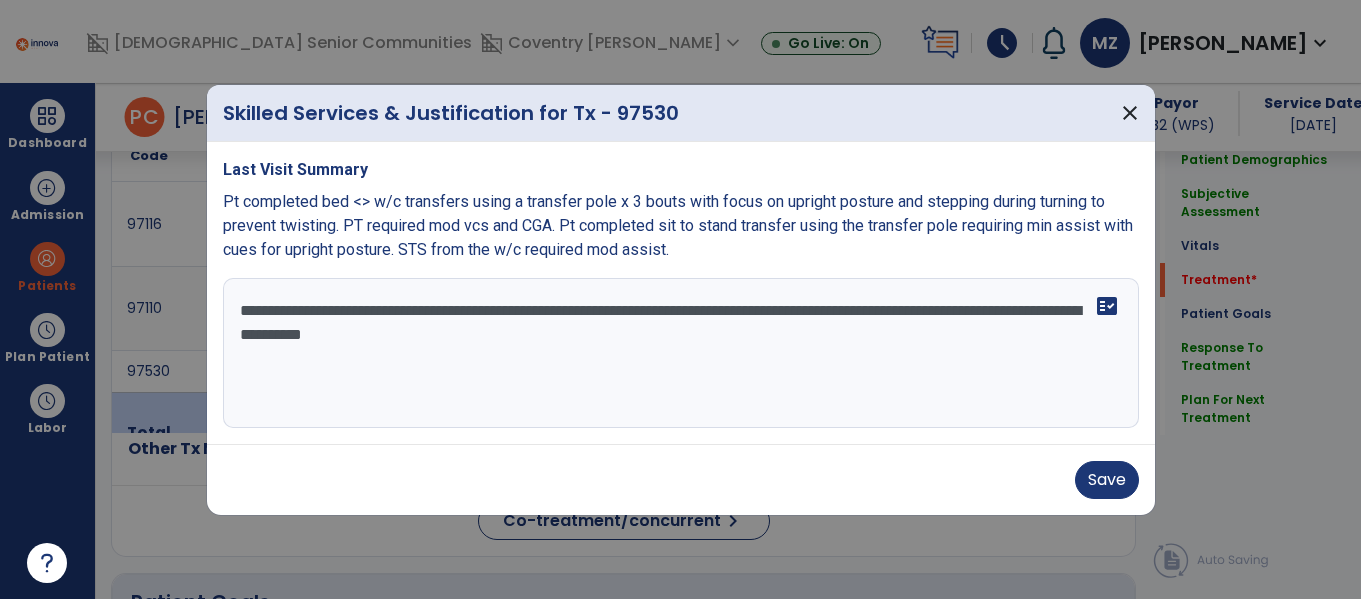 drag, startPoint x: 556, startPoint y: 309, endPoint x: 671, endPoint y: 316, distance: 115.212845 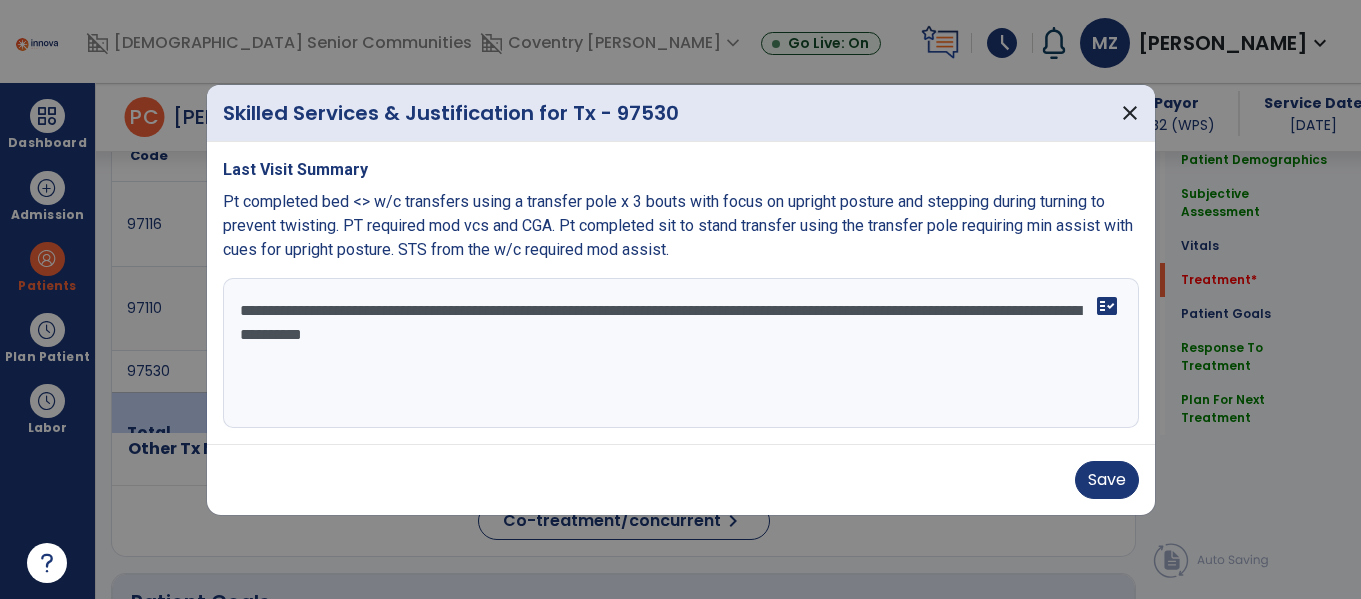 click on "**********" at bounding box center [681, 353] 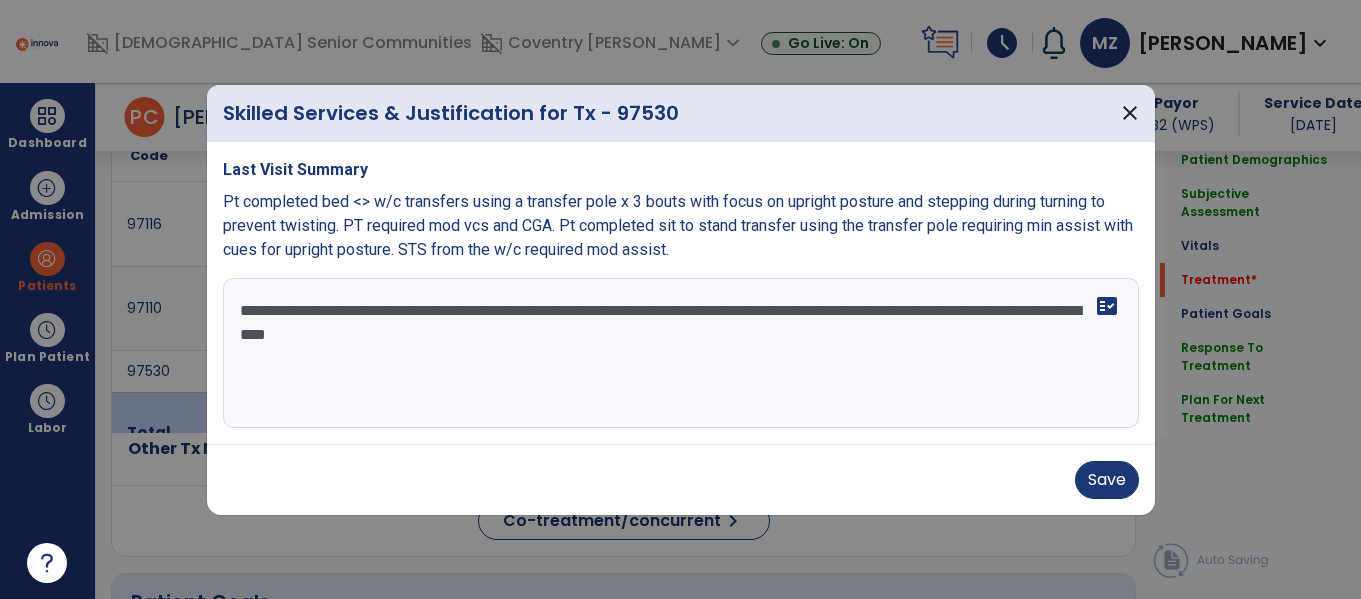 click on "**********" at bounding box center (681, 353) 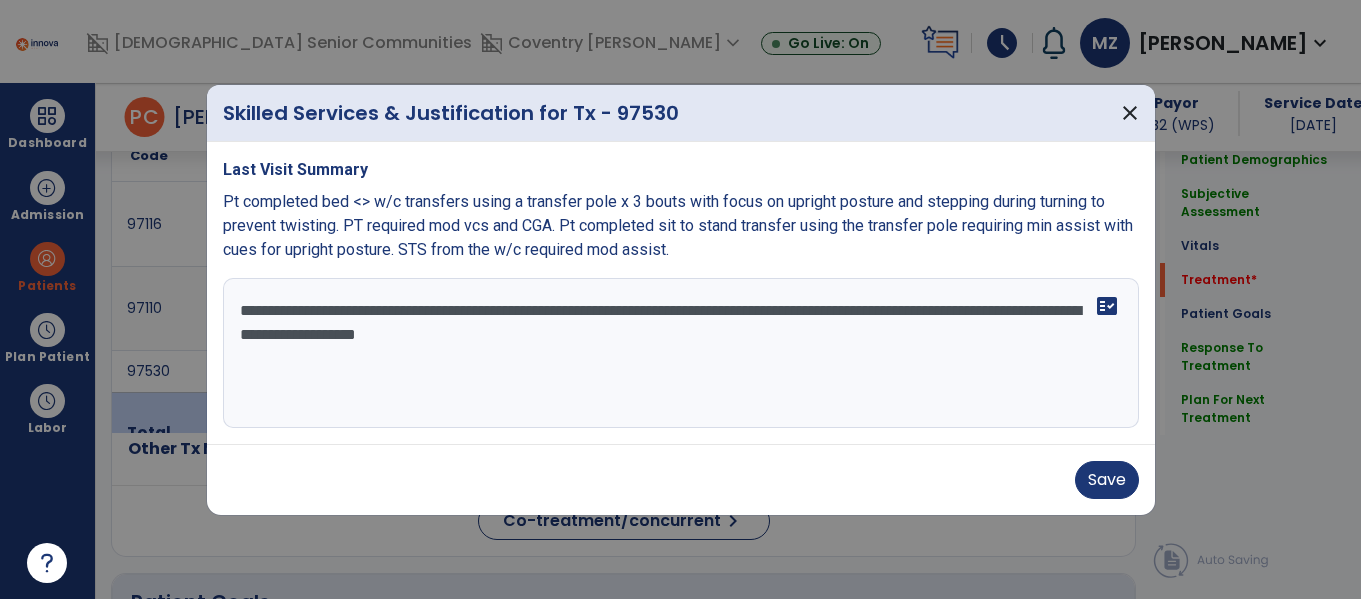 click on "**********" at bounding box center [681, 353] 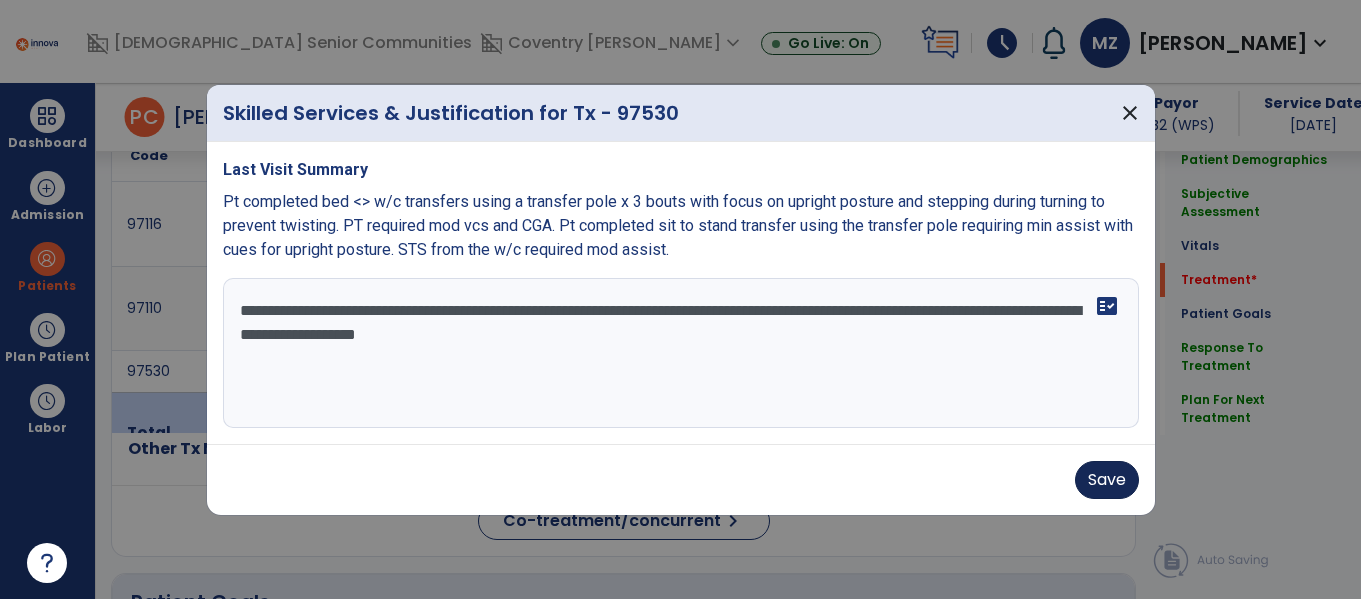 type on "**********" 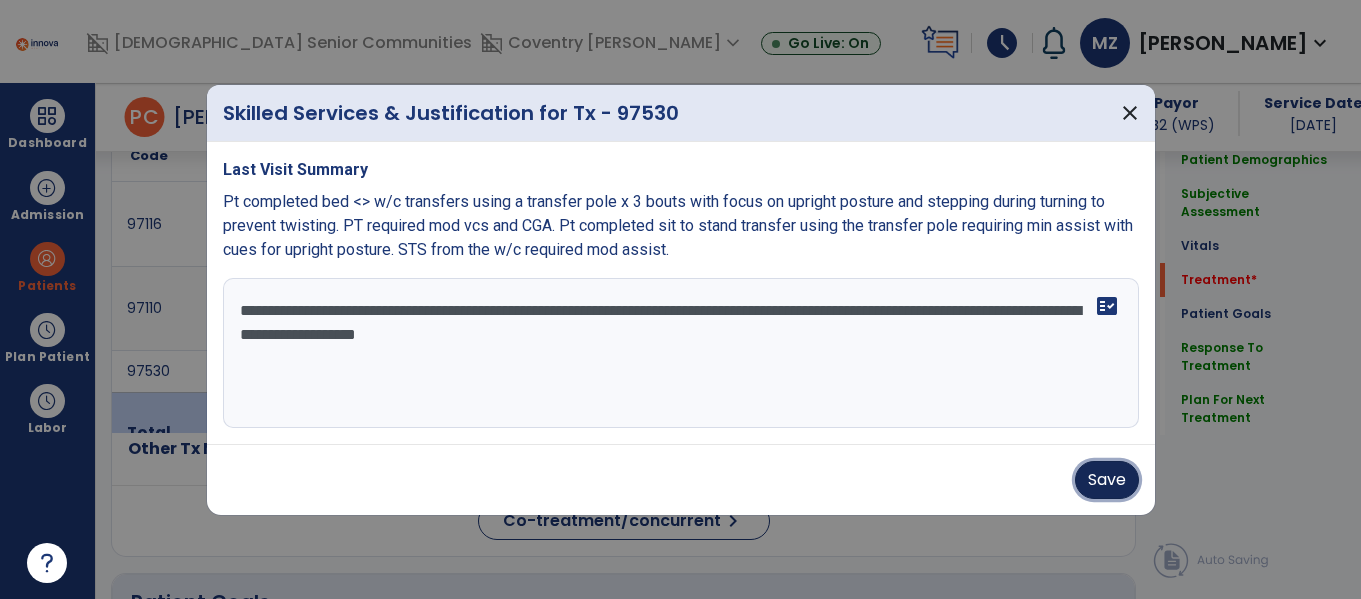 click on "Save" at bounding box center (1107, 480) 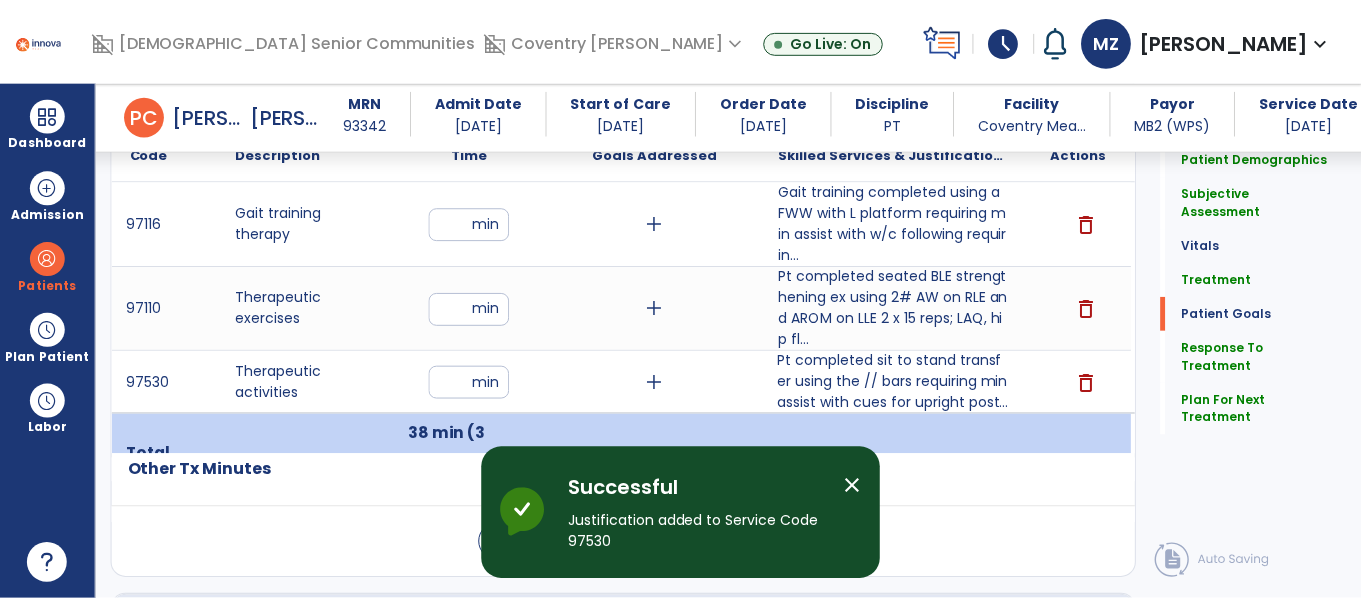 scroll, scrollTop: 3423, scrollLeft: 0, axis: vertical 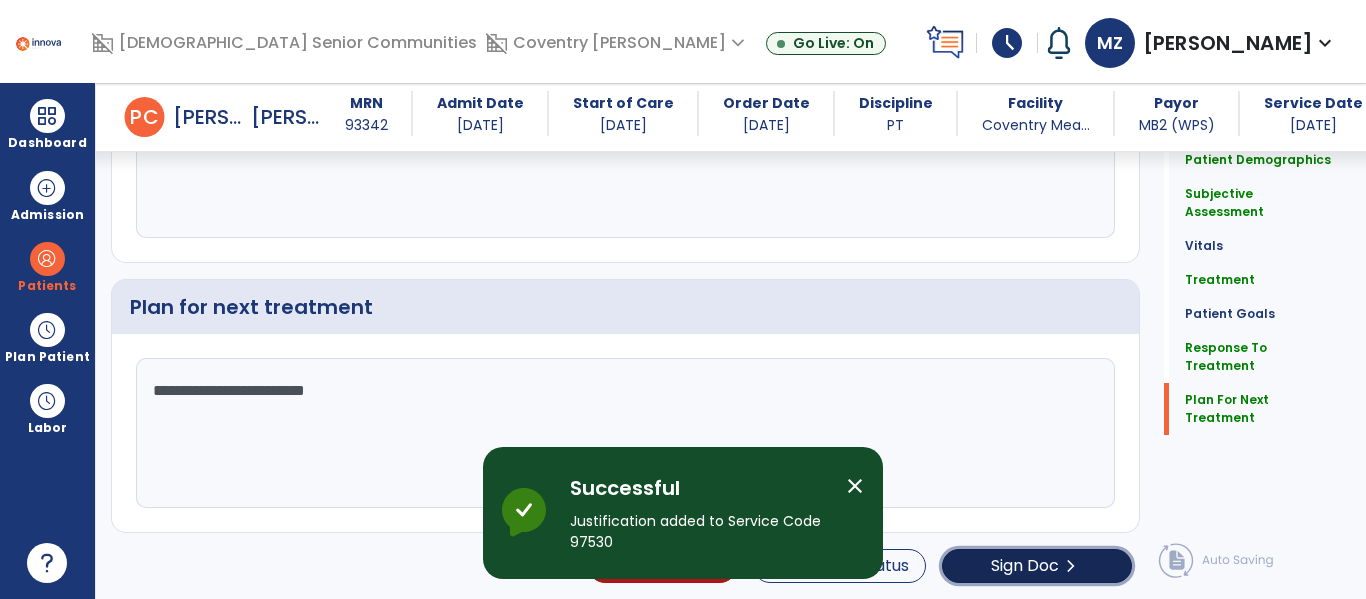 click on "Sign Doc" 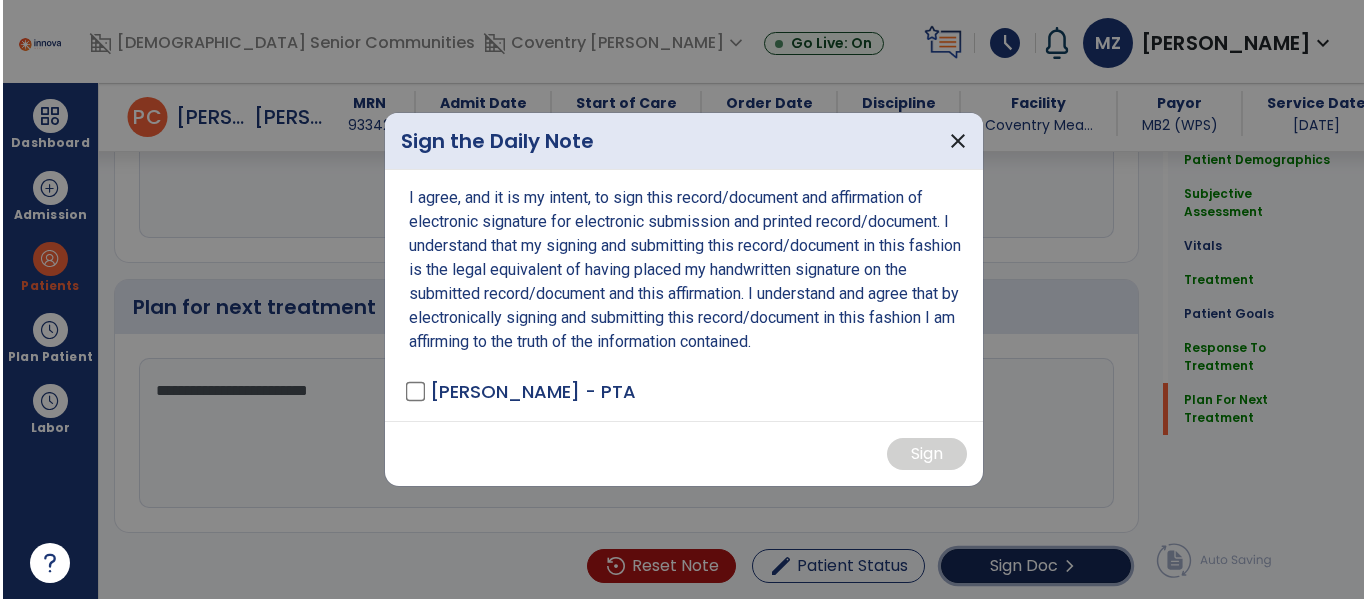 scroll, scrollTop: 3423, scrollLeft: 0, axis: vertical 